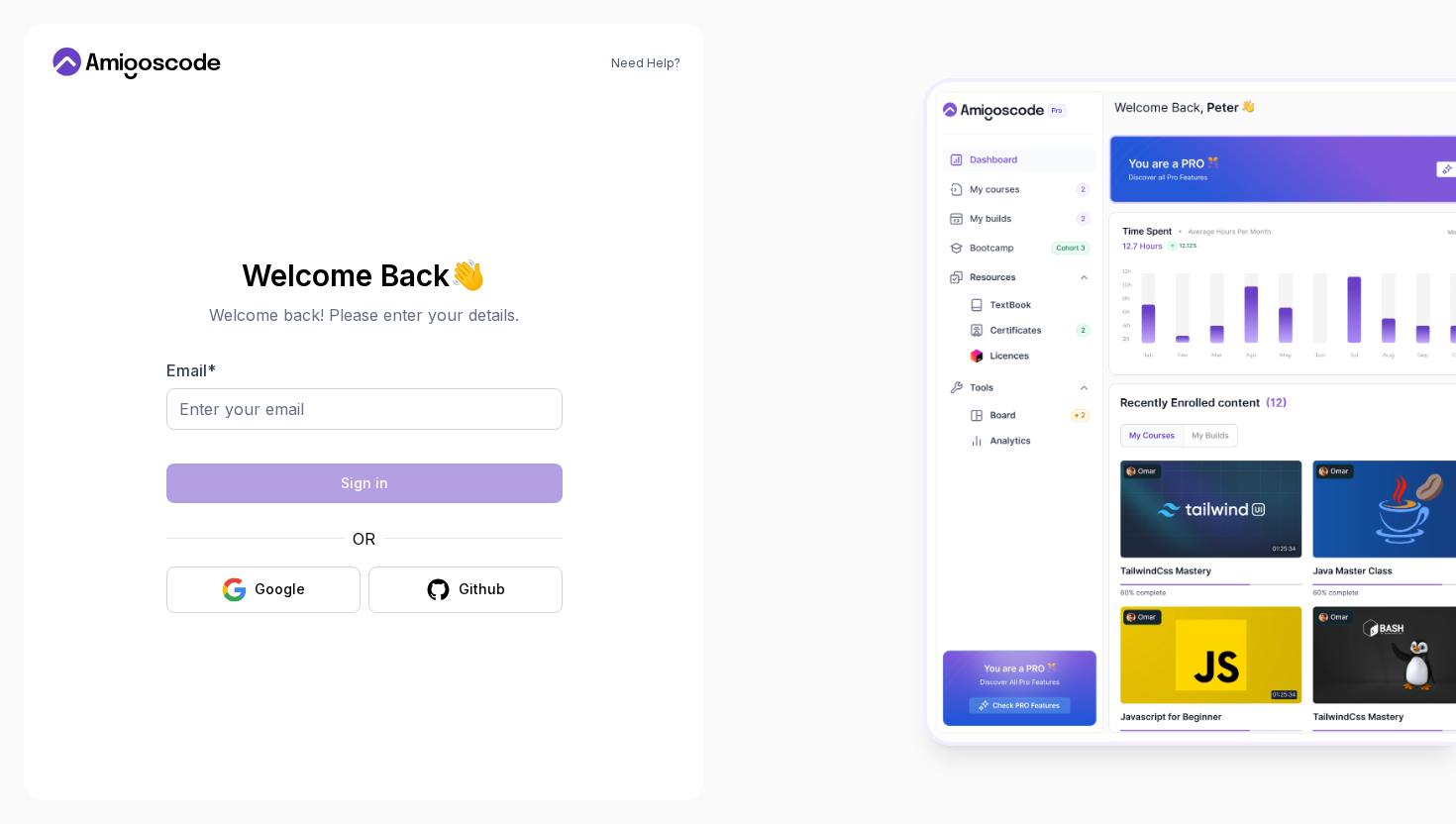 scroll, scrollTop: 0, scrollLeft: 0, axis: both 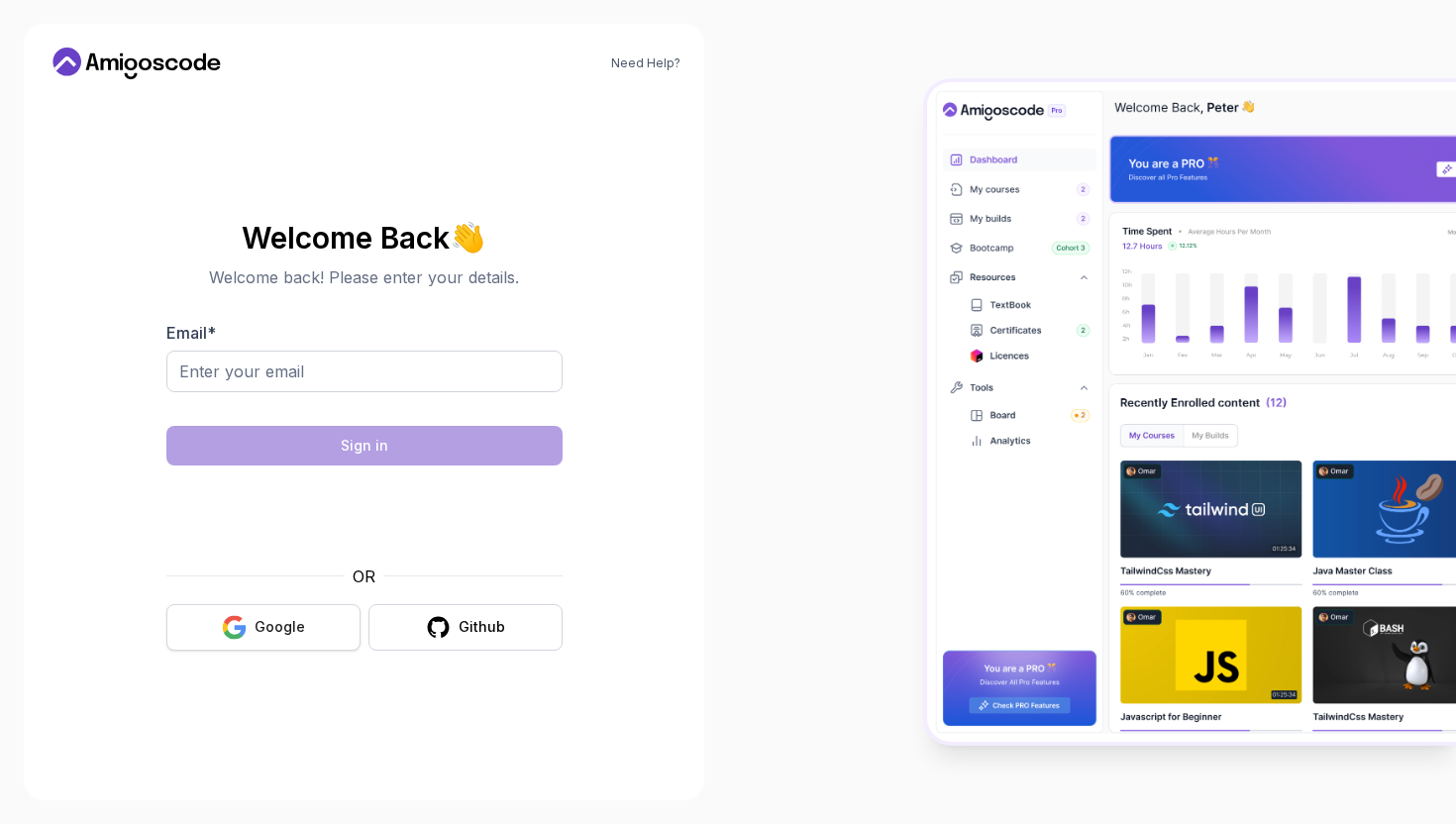 click on "Google" at bounding box center [279, 627] 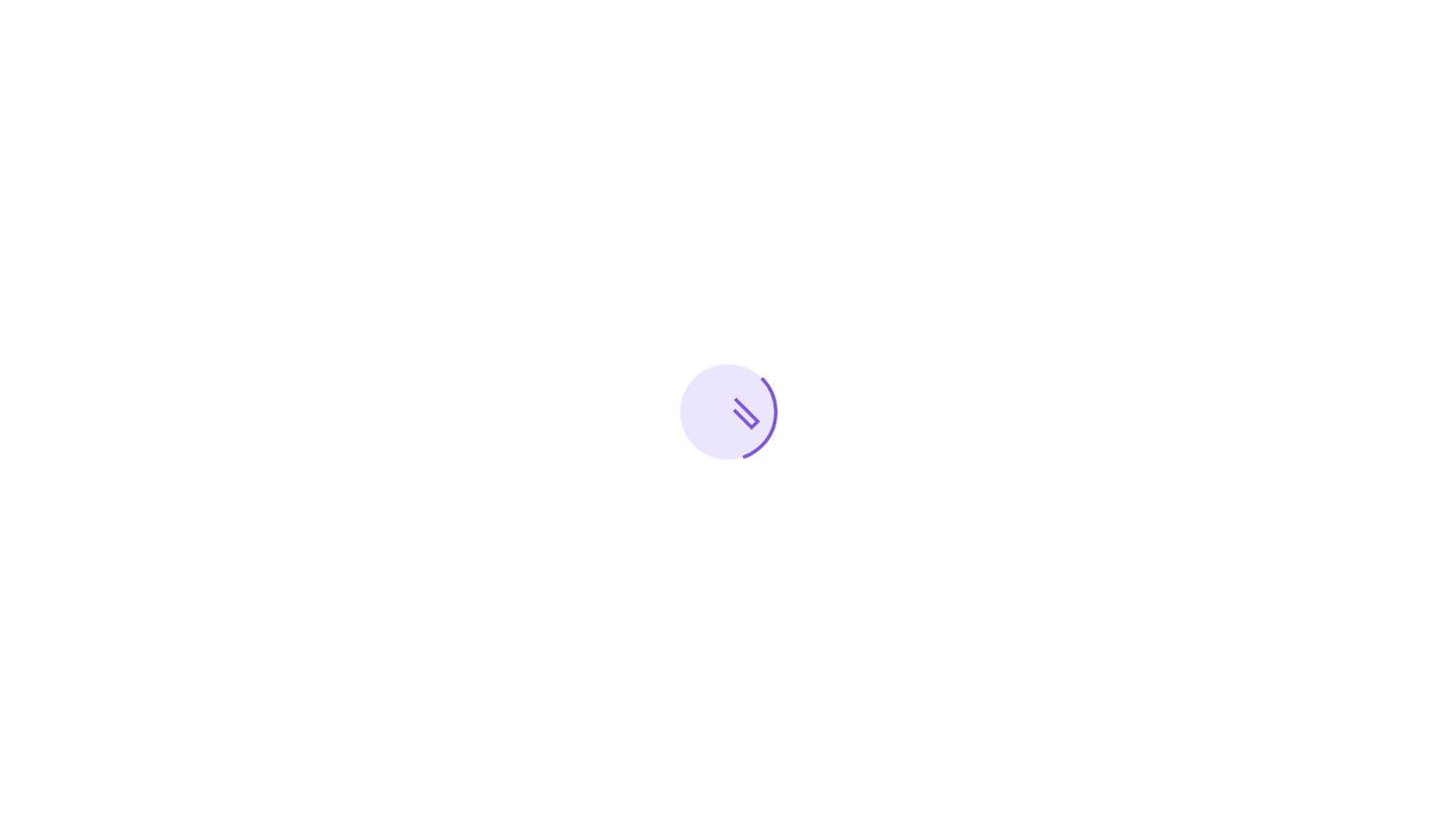 scroll, scrollTop: 0, scrollLeft: 0, axis: both 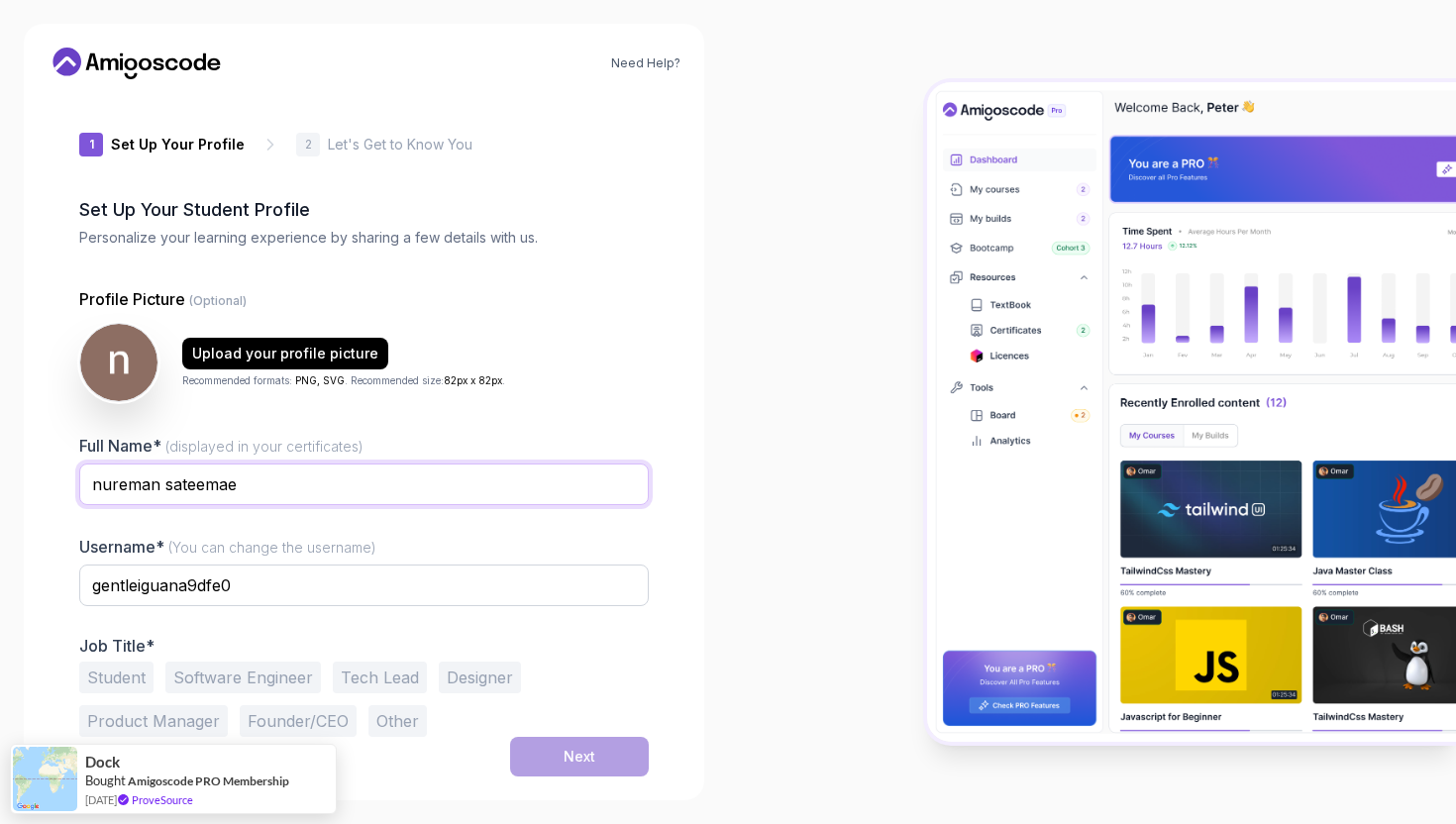 drag, startPoint x: 160, startPoint y: 483, endPoint x: 0, endPoint y: 475, distance: 160.19988 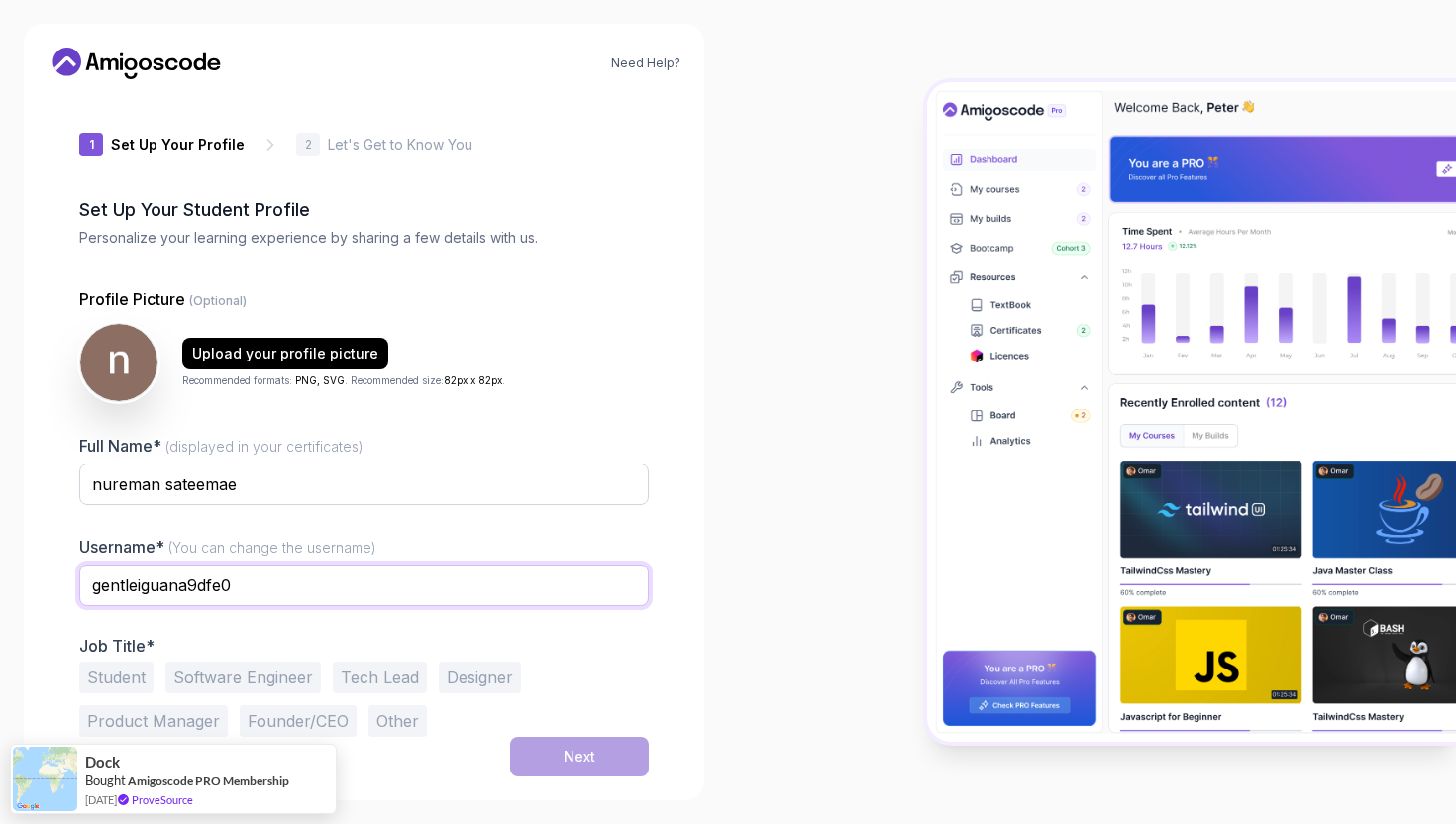 drag, startPoint x: 284, startPoint y: 582, endPoint x: 54, endPoint y: 582, distance: 230 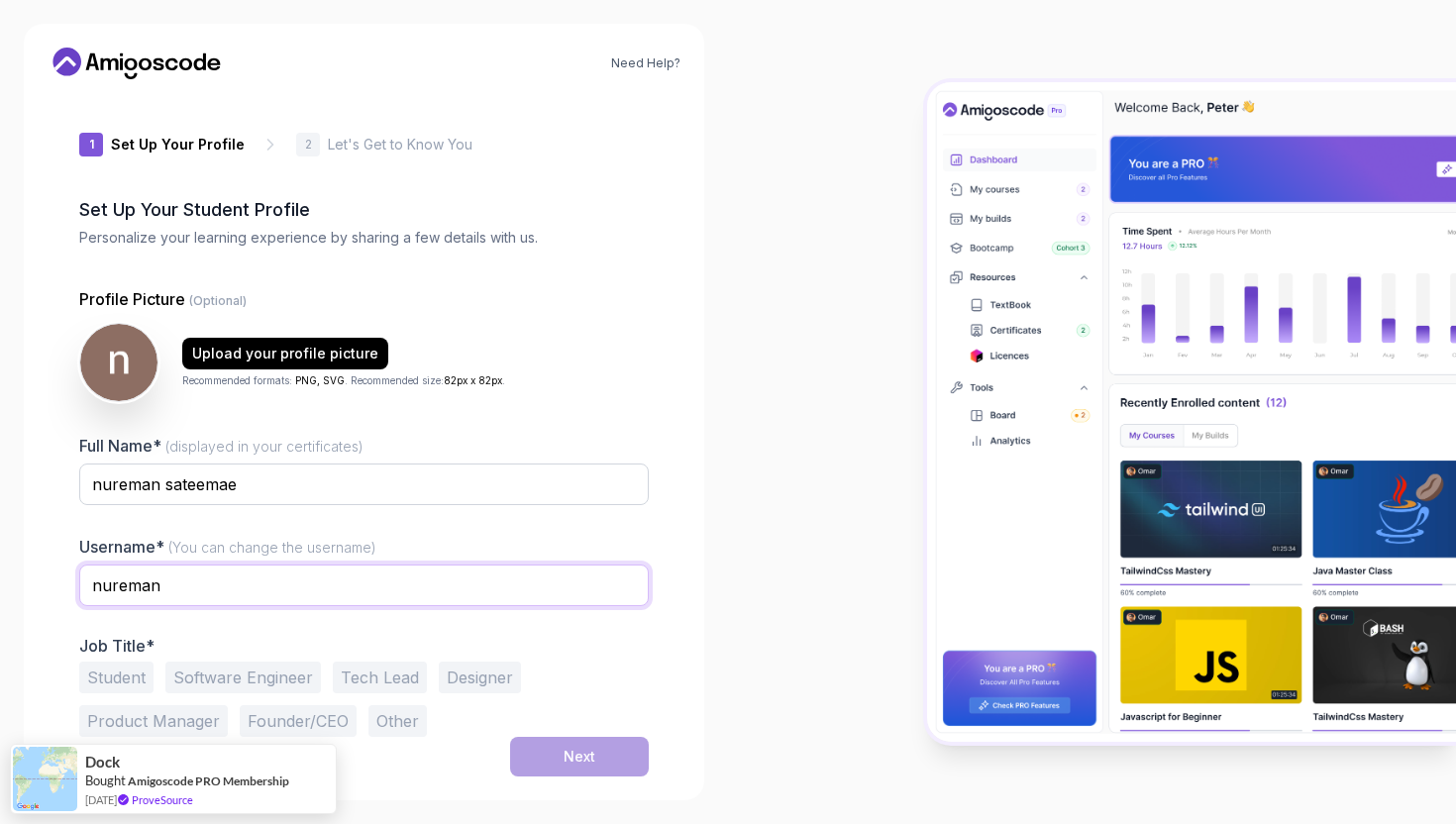 type on "nureman" 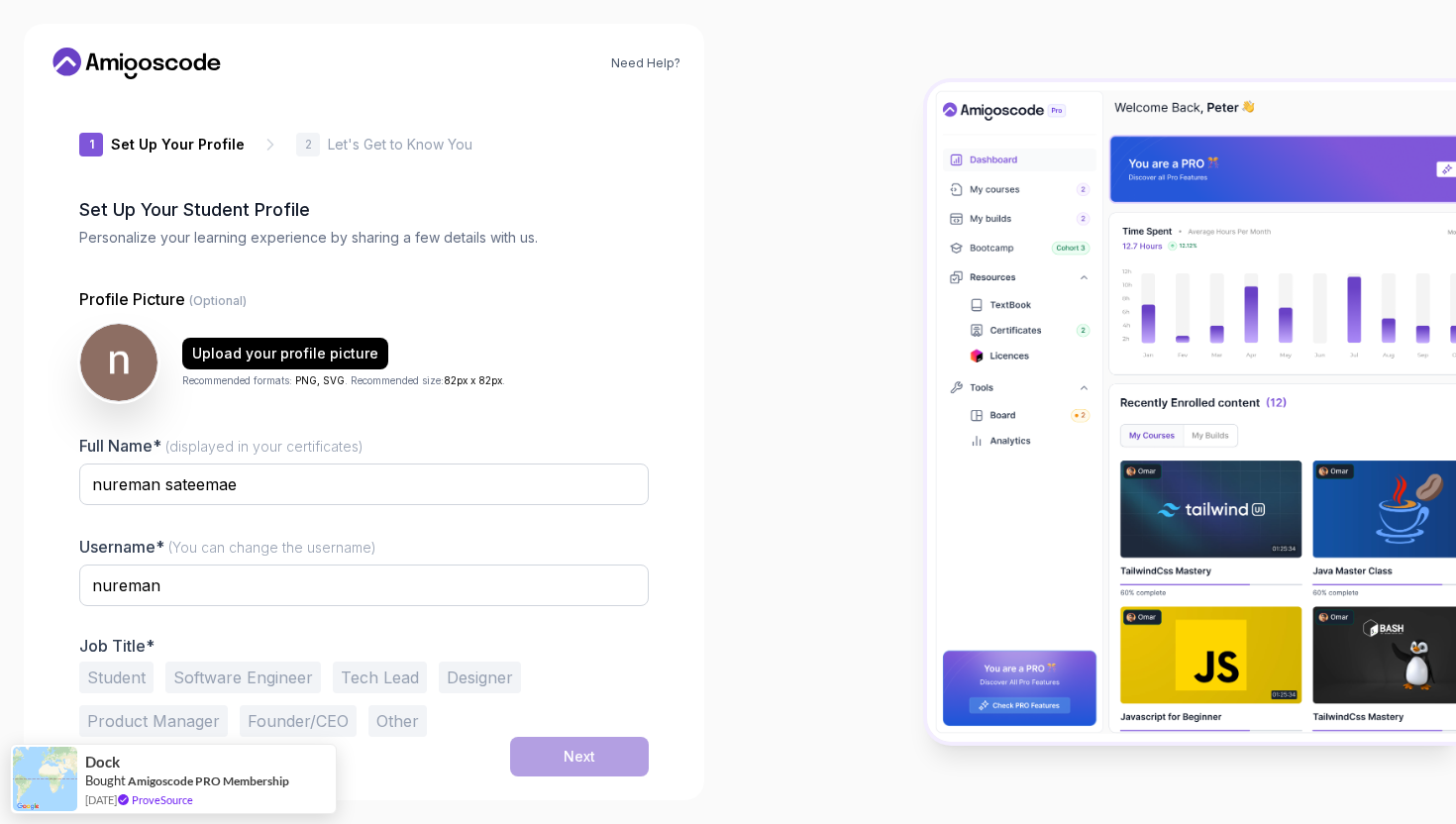 click on "Software Engineer" at bounding box center [243, 677] 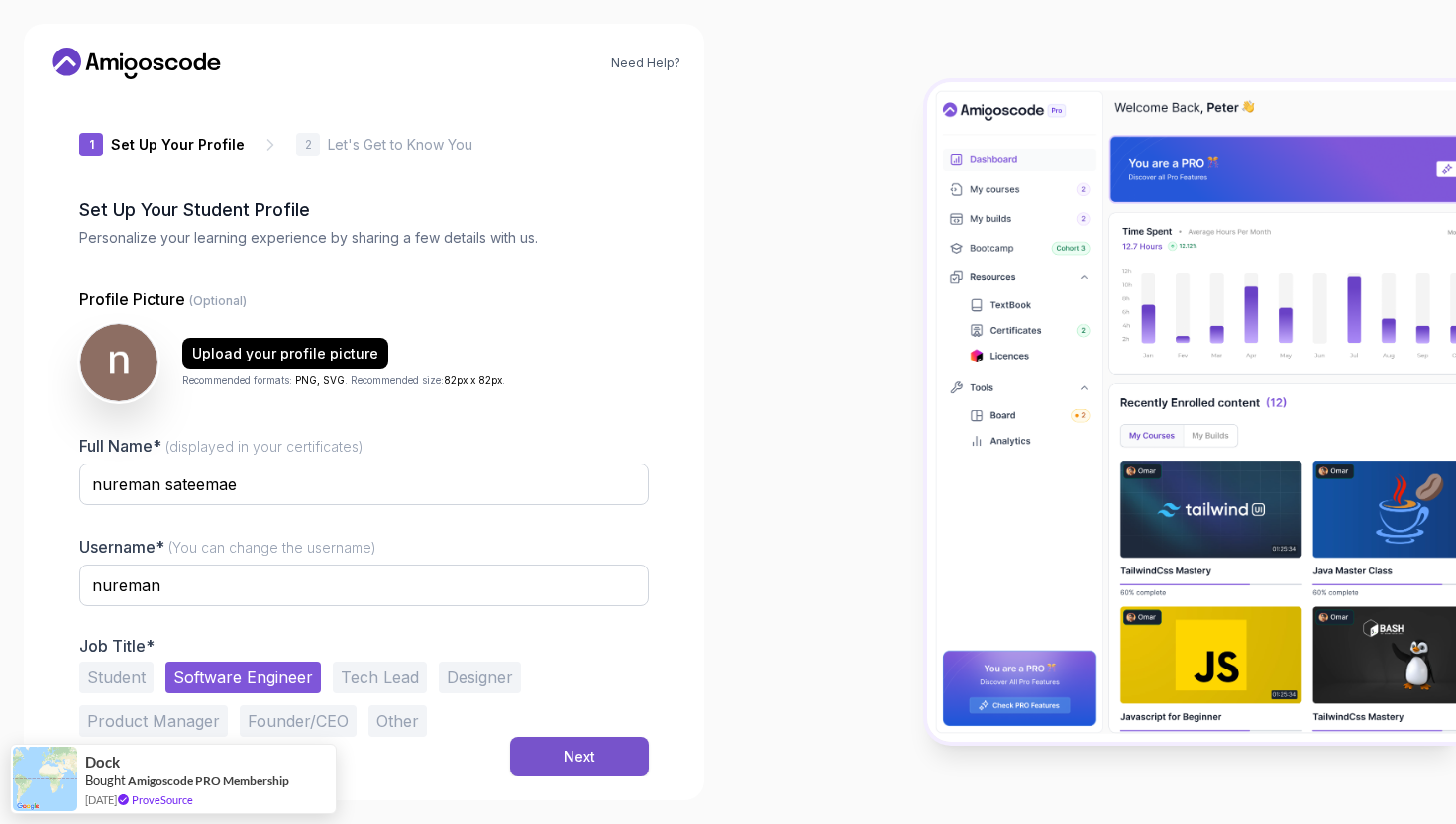 click on "Next" at bounding box center (579, 757) 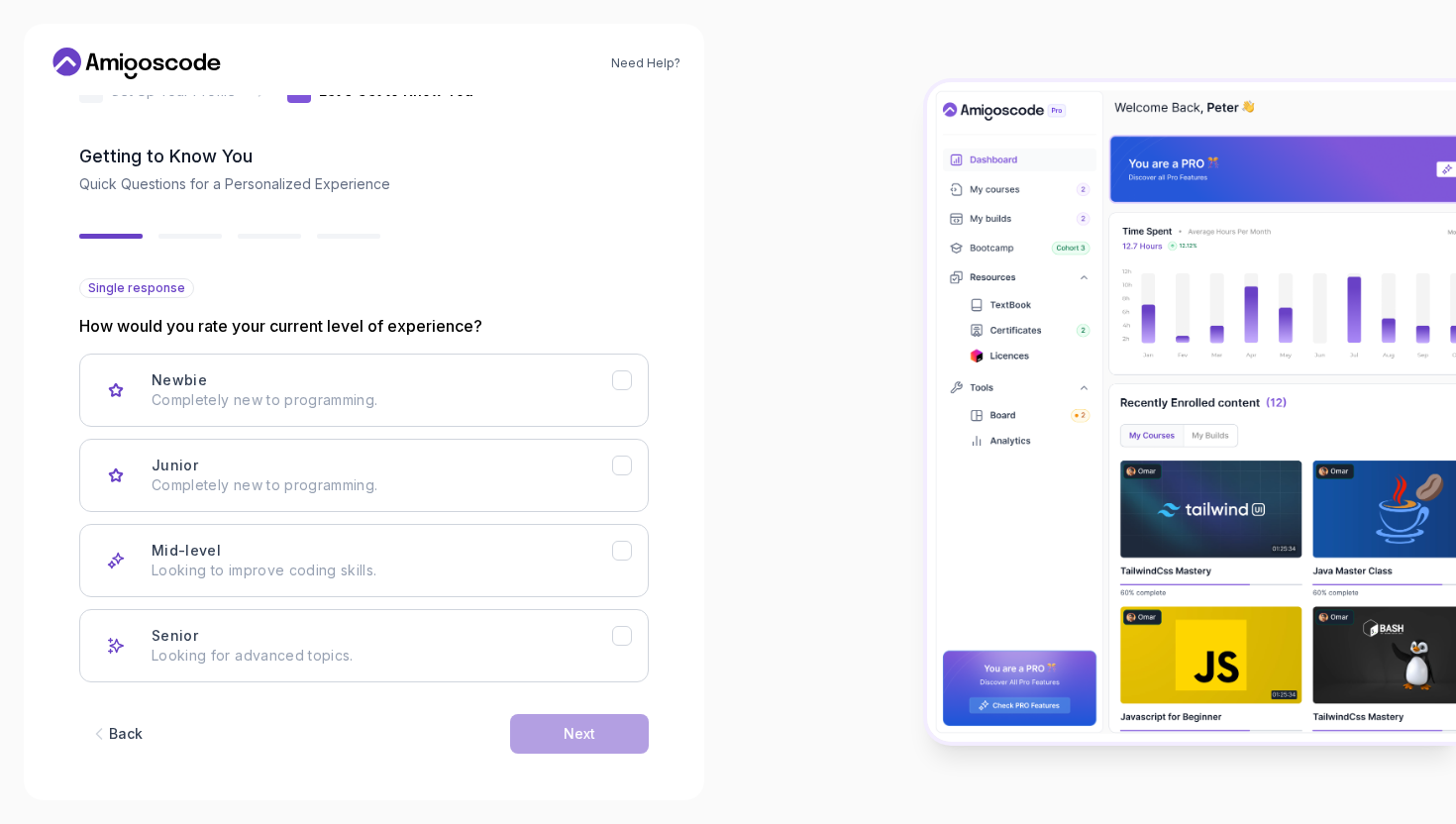 scroll, scrollTop: 64, scrollLeft: 0, axis: vertical 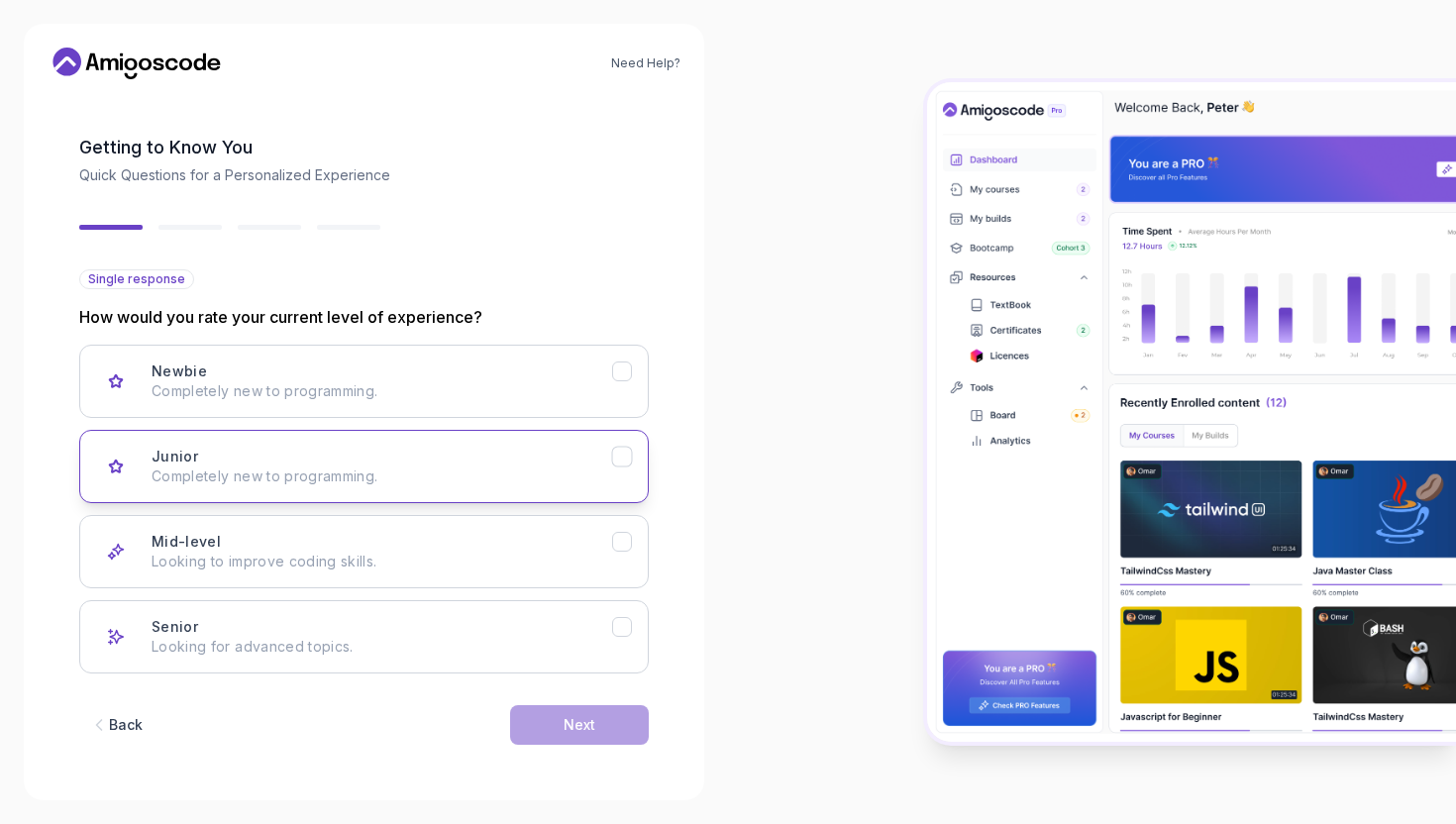 click on "Junior Completely new to programming." at bounding box center (381, 466) 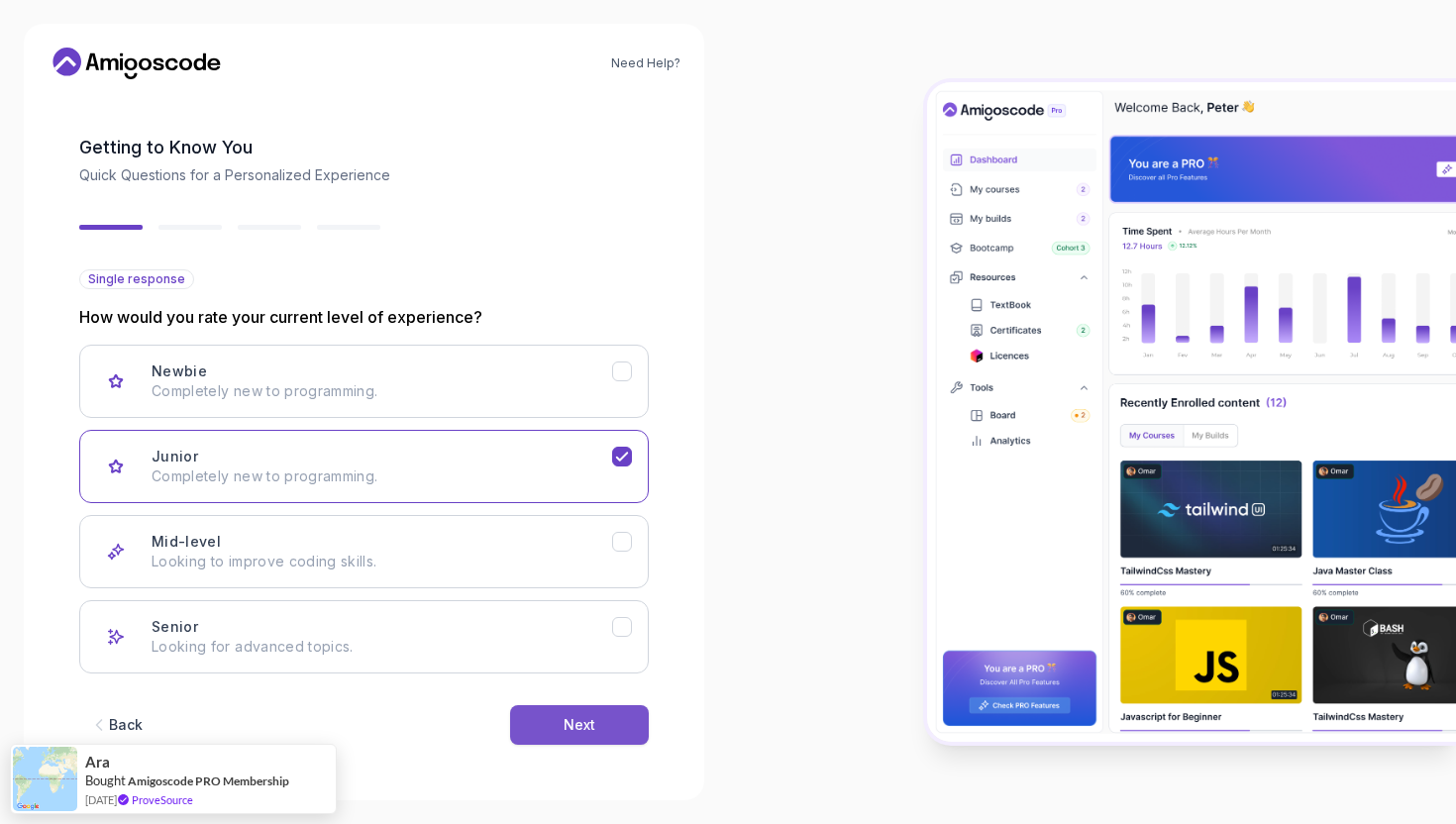 click on "Next" at bounding box center [579, 725] 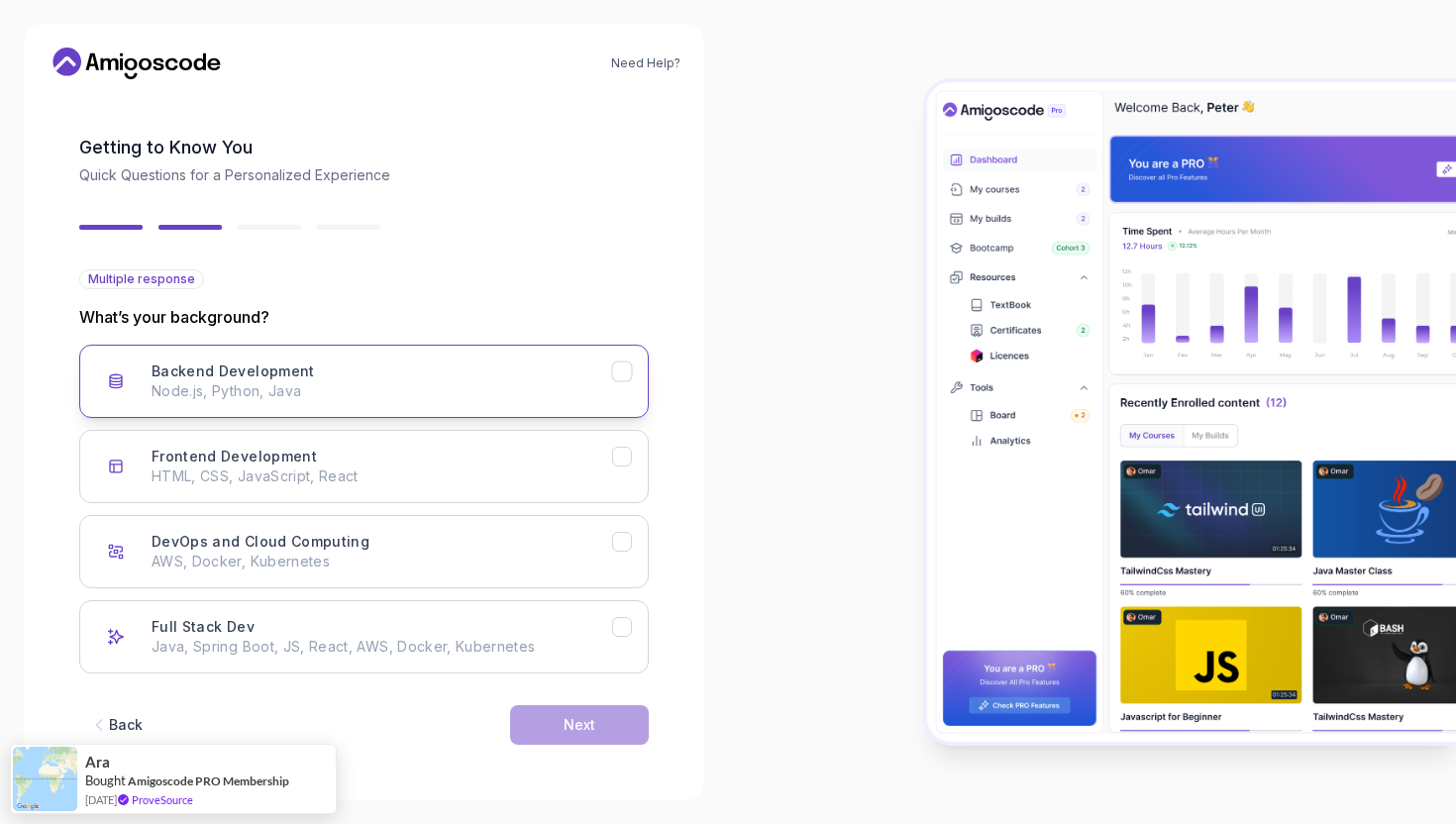 click on "Backend Development Node.js, Python, Java" at bounding box center (381, 381) 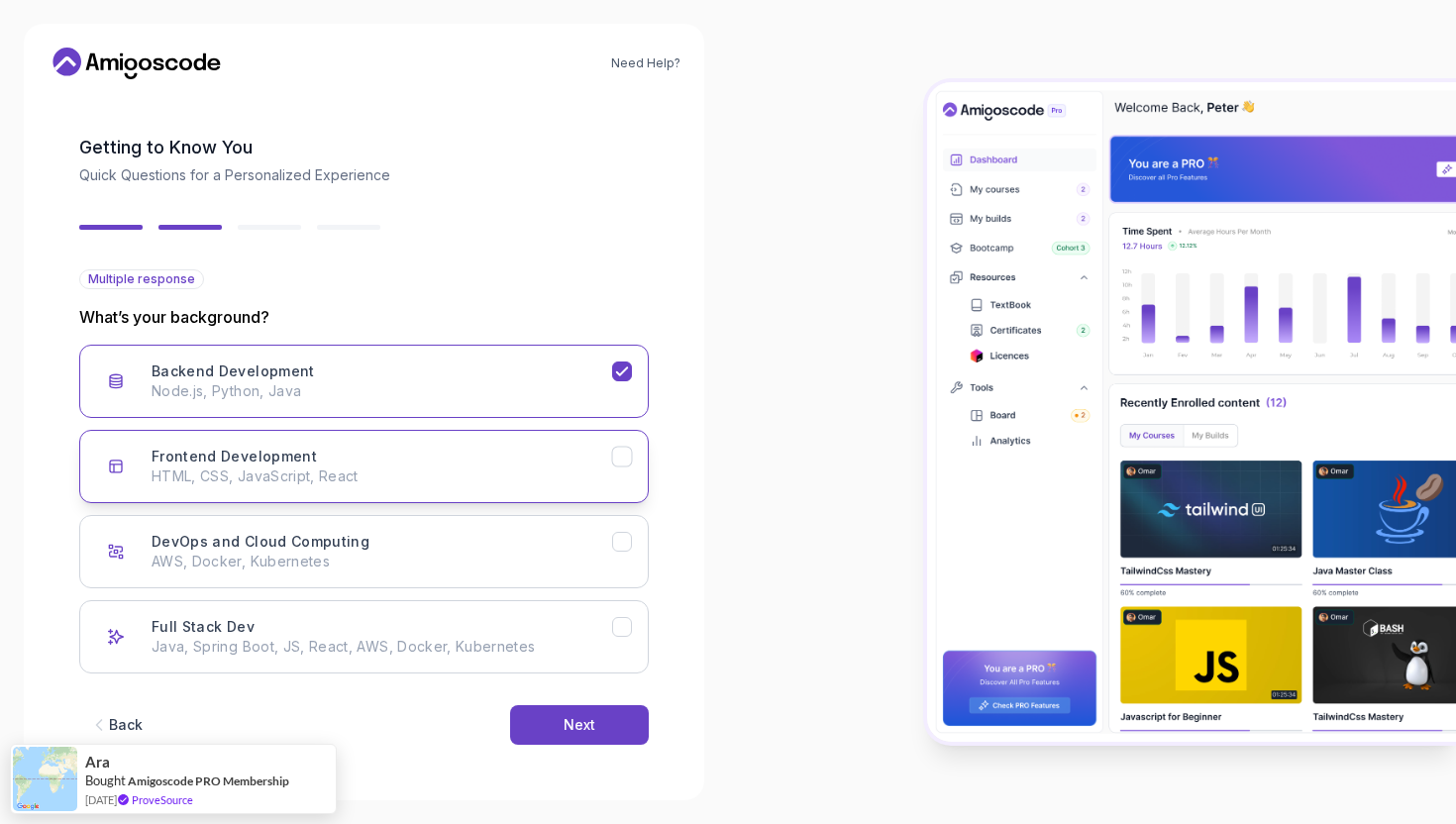 click on "Frontend Development HTML, CSS, JavaScript, React" at bounding box center (381, 466) 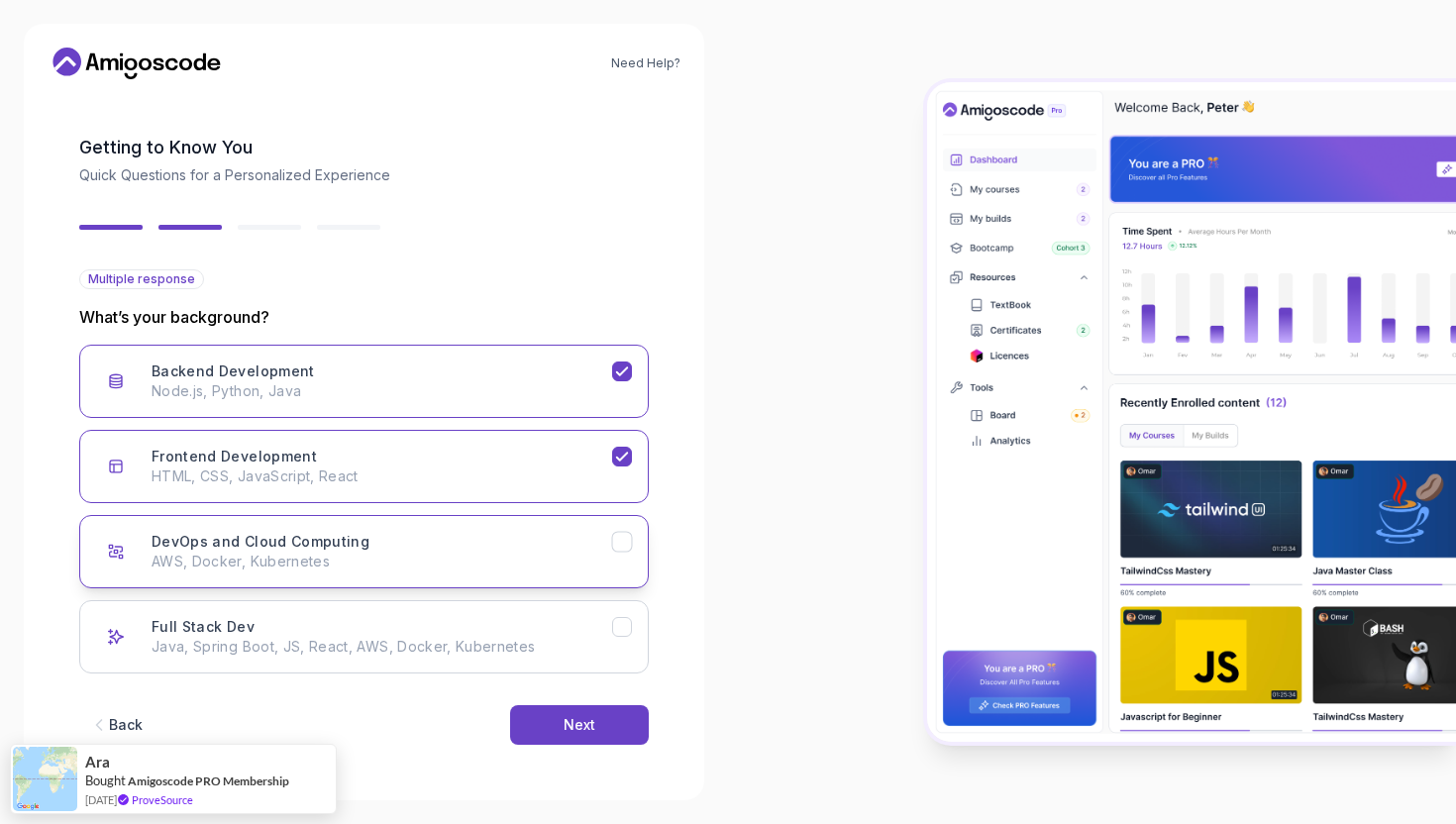 click on "DevOps and Cloud Computing AWS, Docker, Kubernetes" at bounding box center (381, 552) 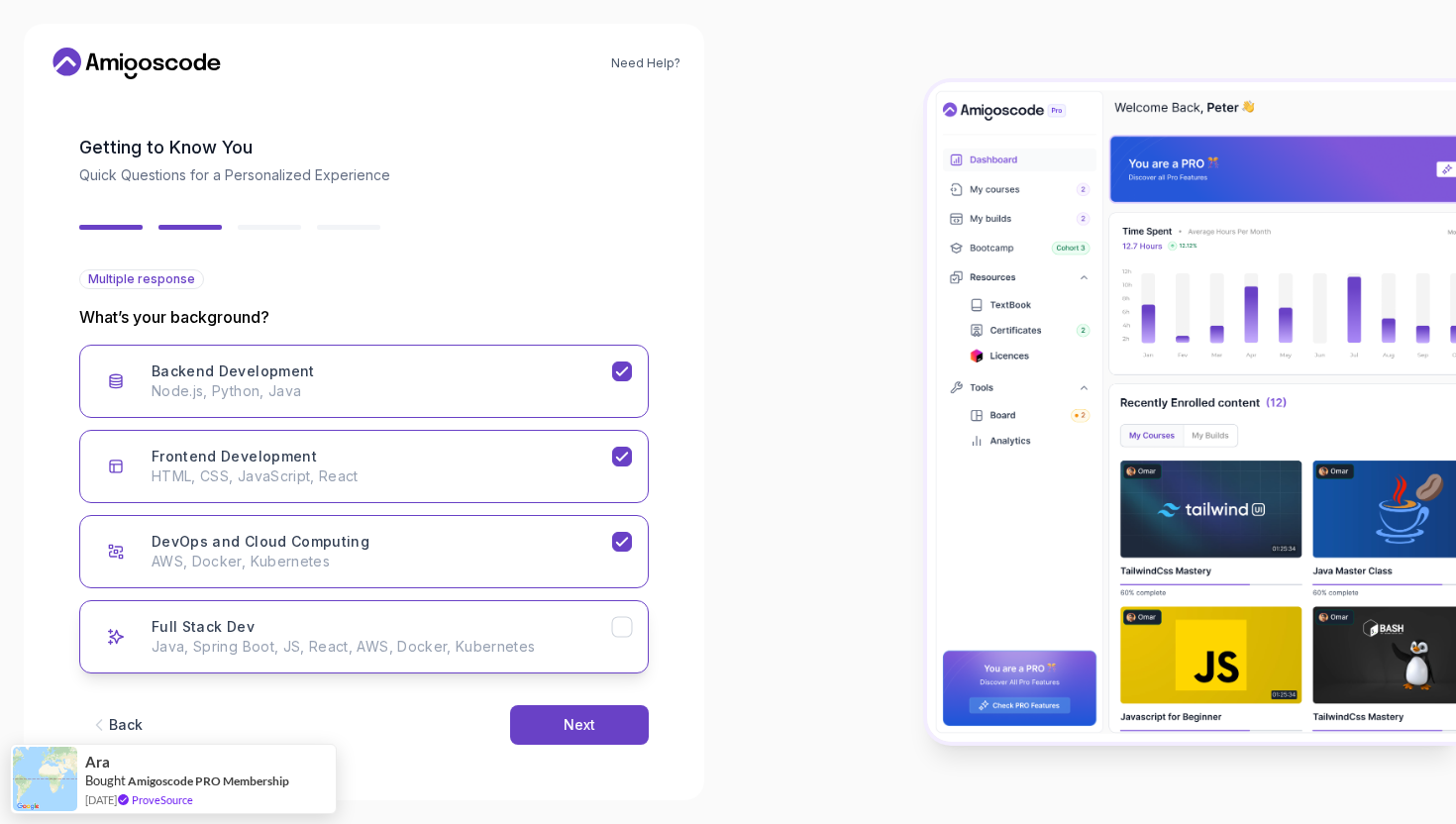 click on "Full Stack Dev Java, Spring Boot, JS, React, AWS, Docker, Kubernetes" at bounding box center (381, 637) 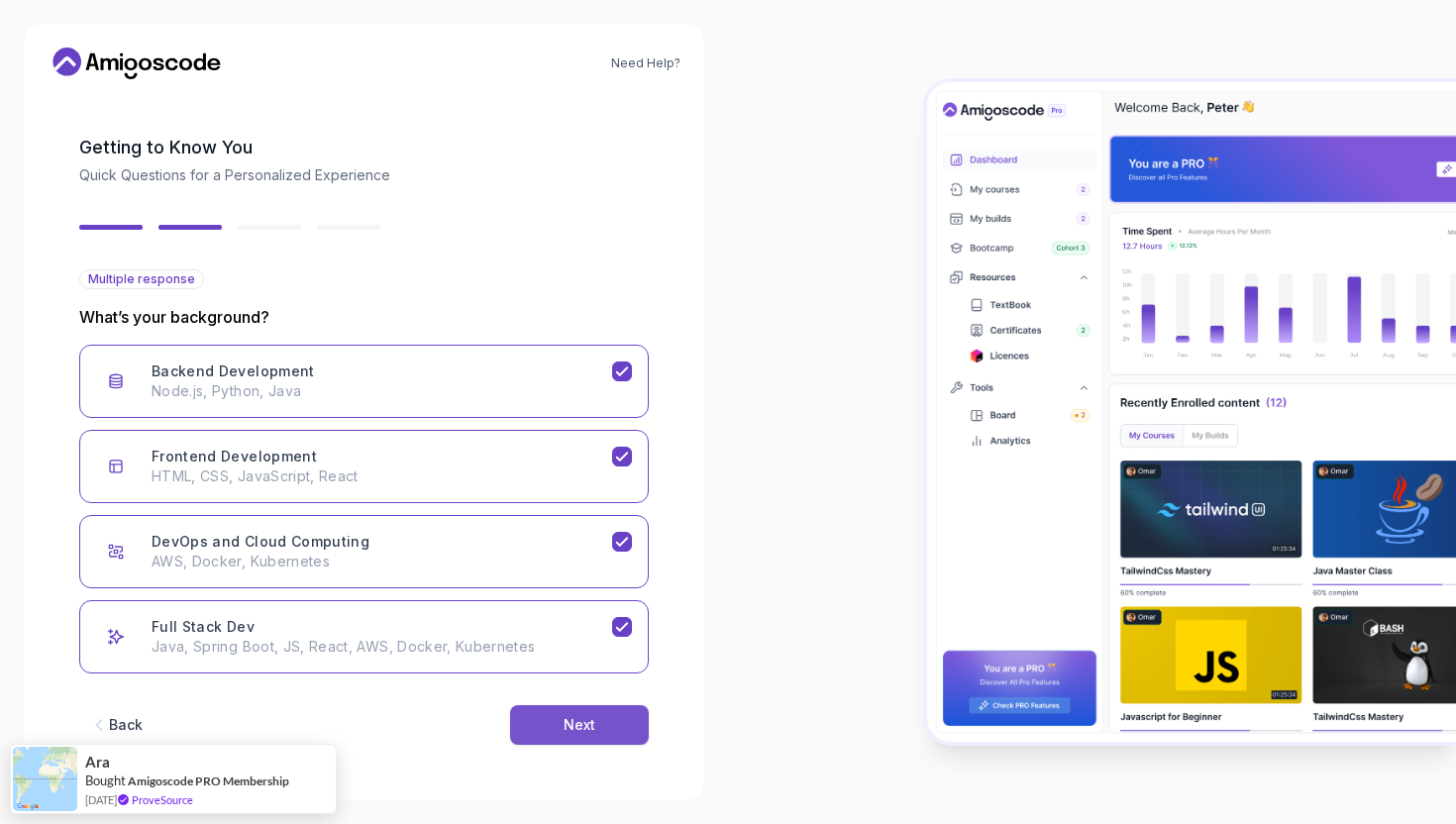 click on "Next" at bounding box center [579, 725] 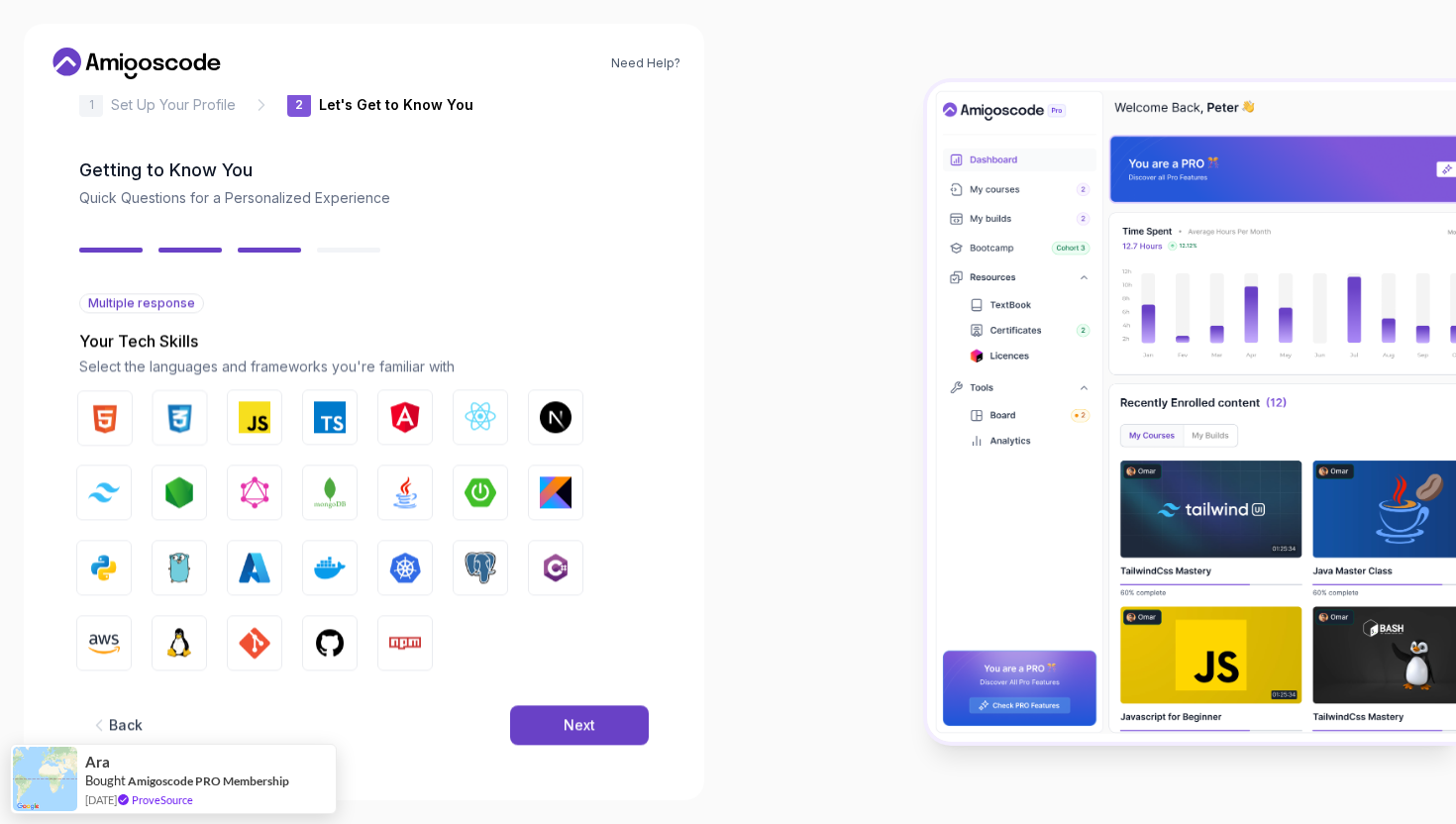 scroll, scrollTop: 41, scrollLeft: 0, axis: vertical 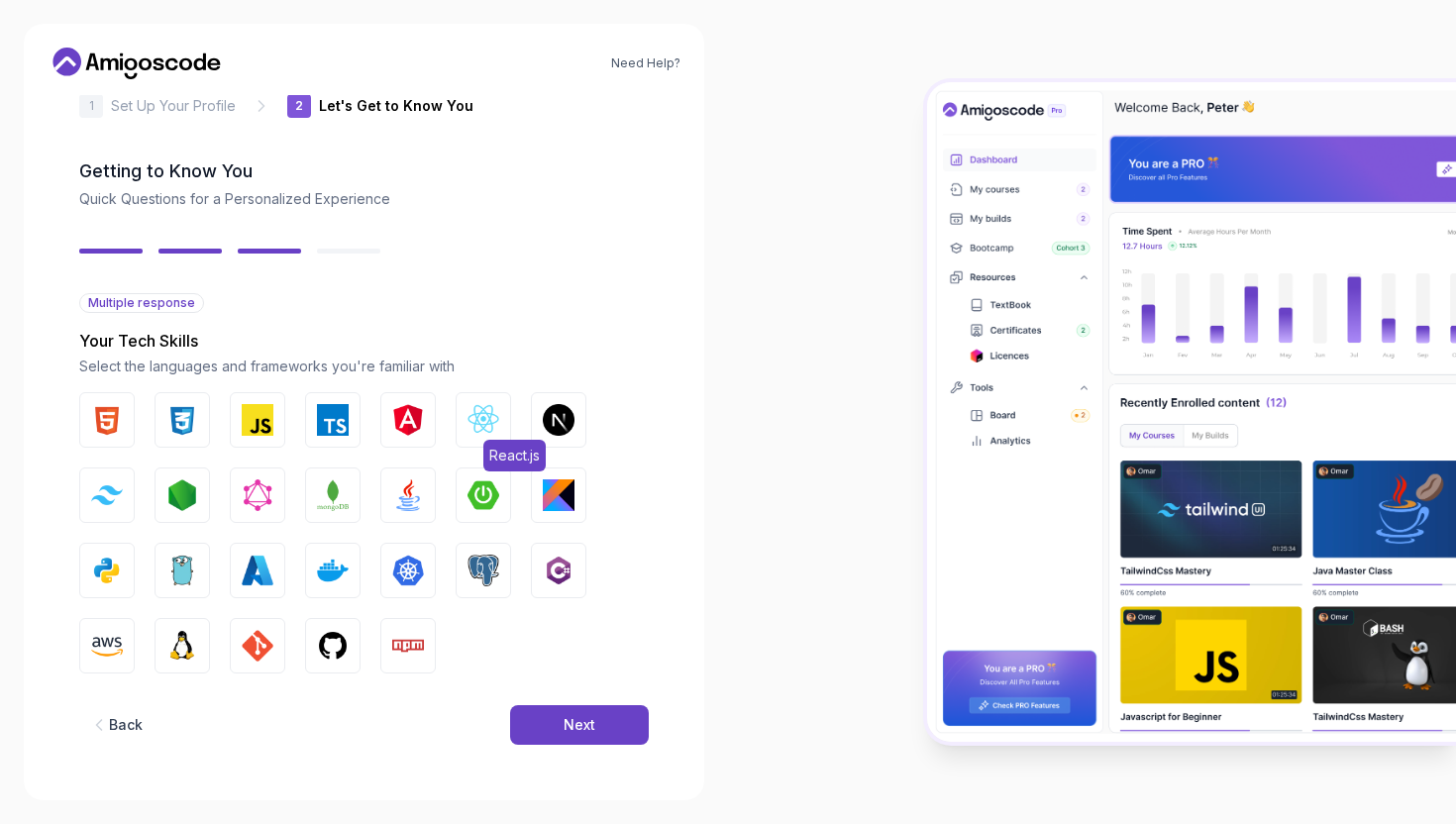 click at bounding box center [483, 420] 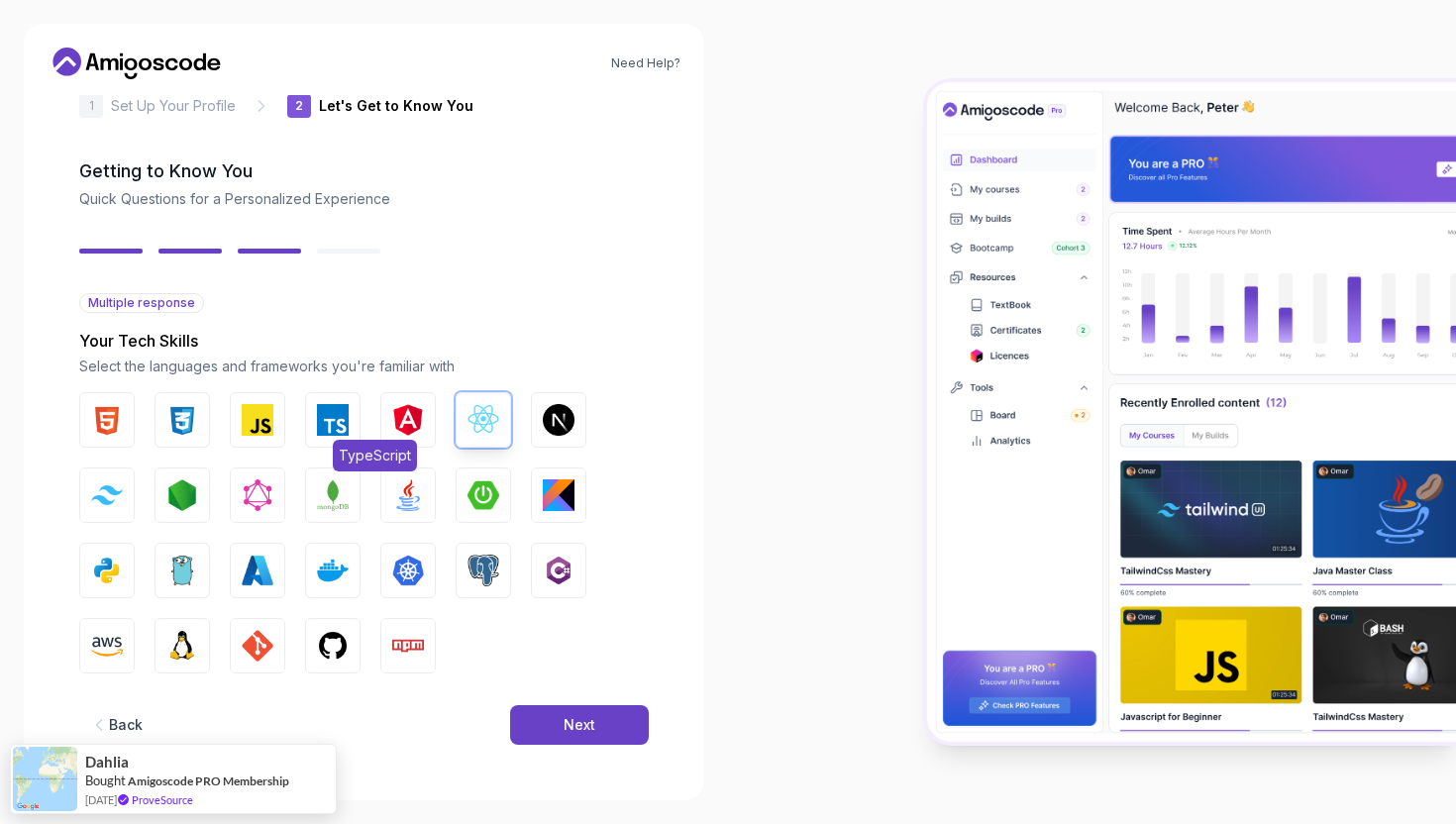 click at bounding box center (333, 420) 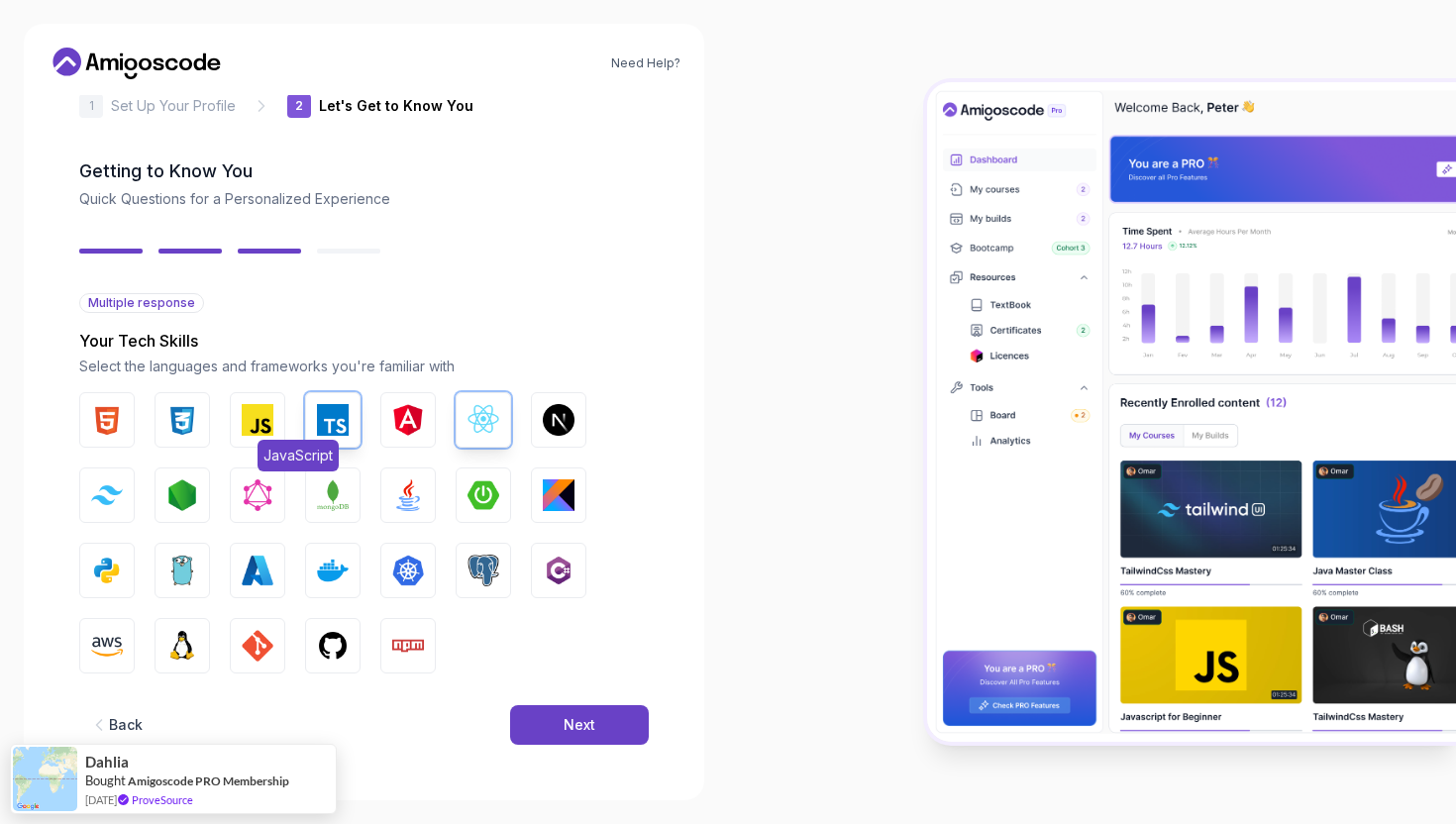 click at bounding box center [258, 420] 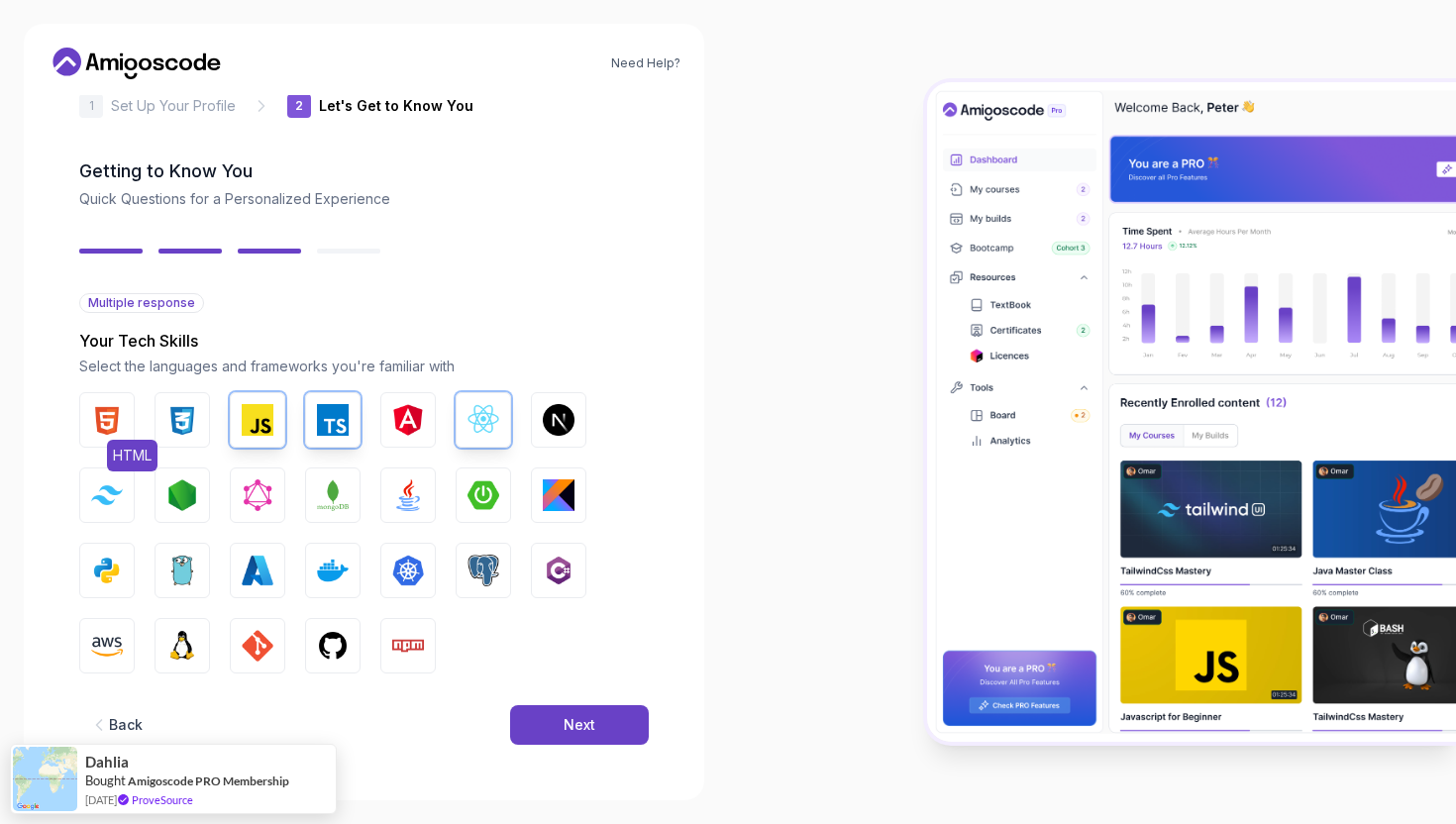 click on "HTML" at bounding box center (107, 420) 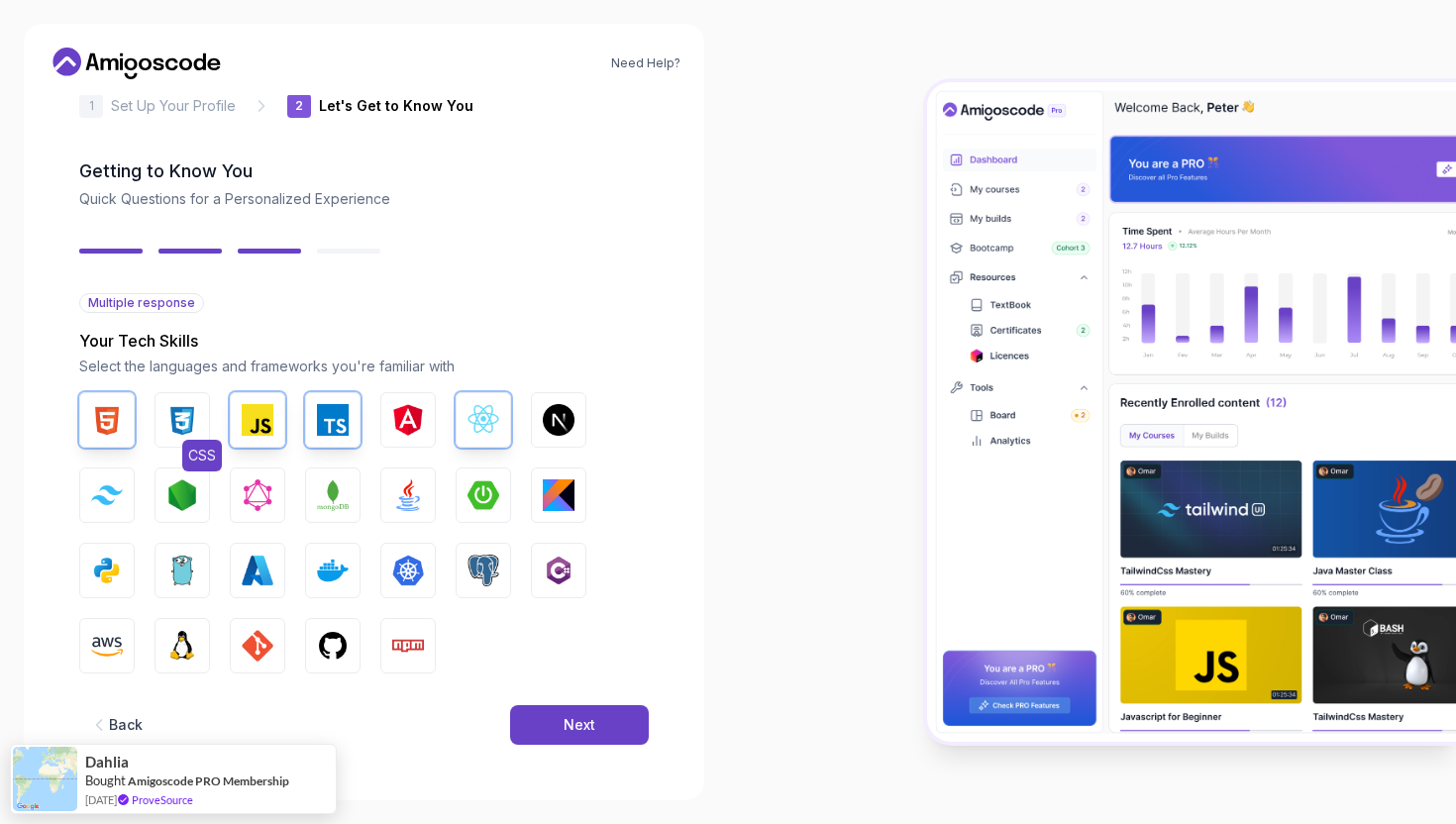 click at bounding box center (182, 420) 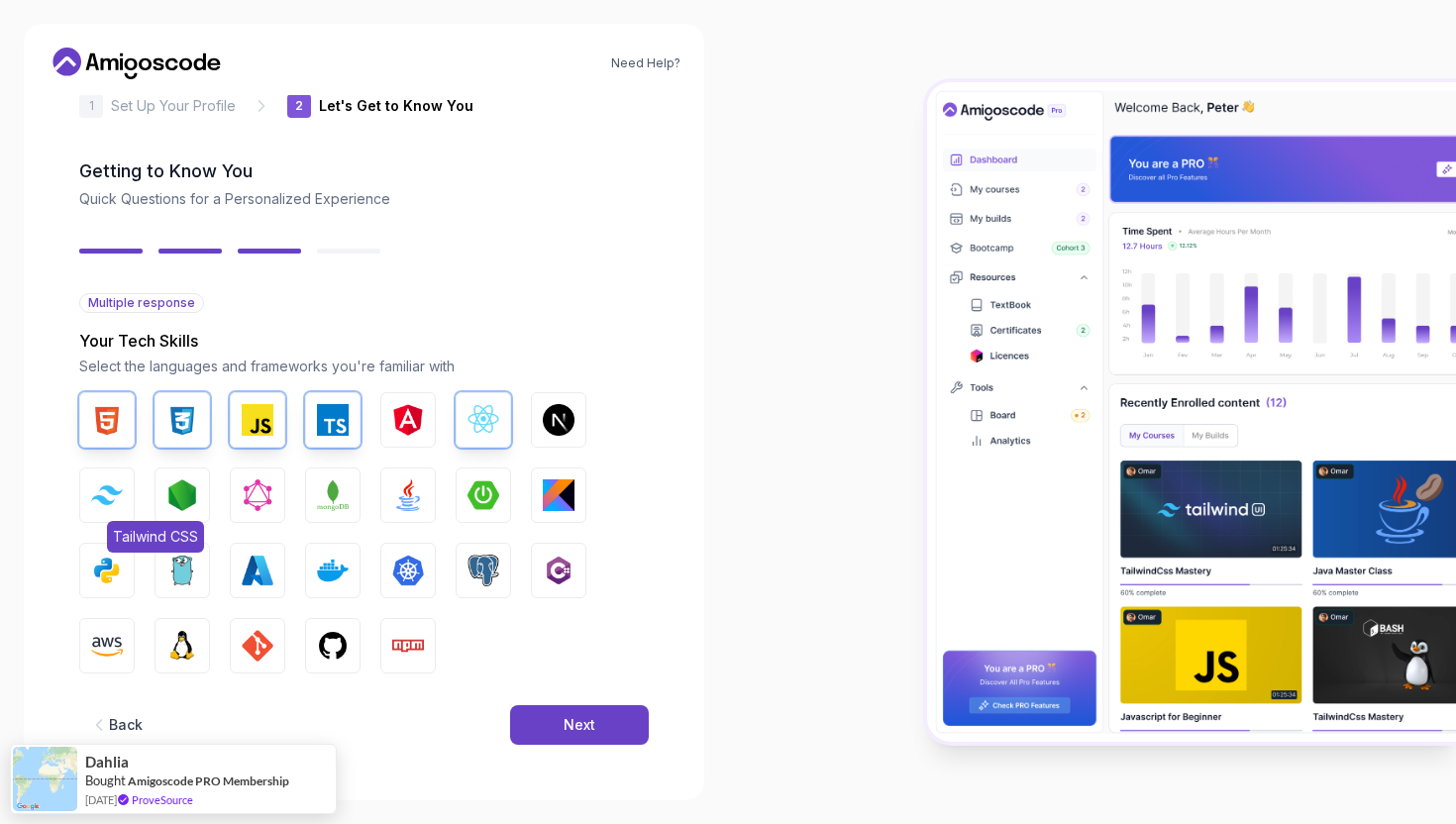 click on "Tailwind CSS" at bounding box center [107, 495] 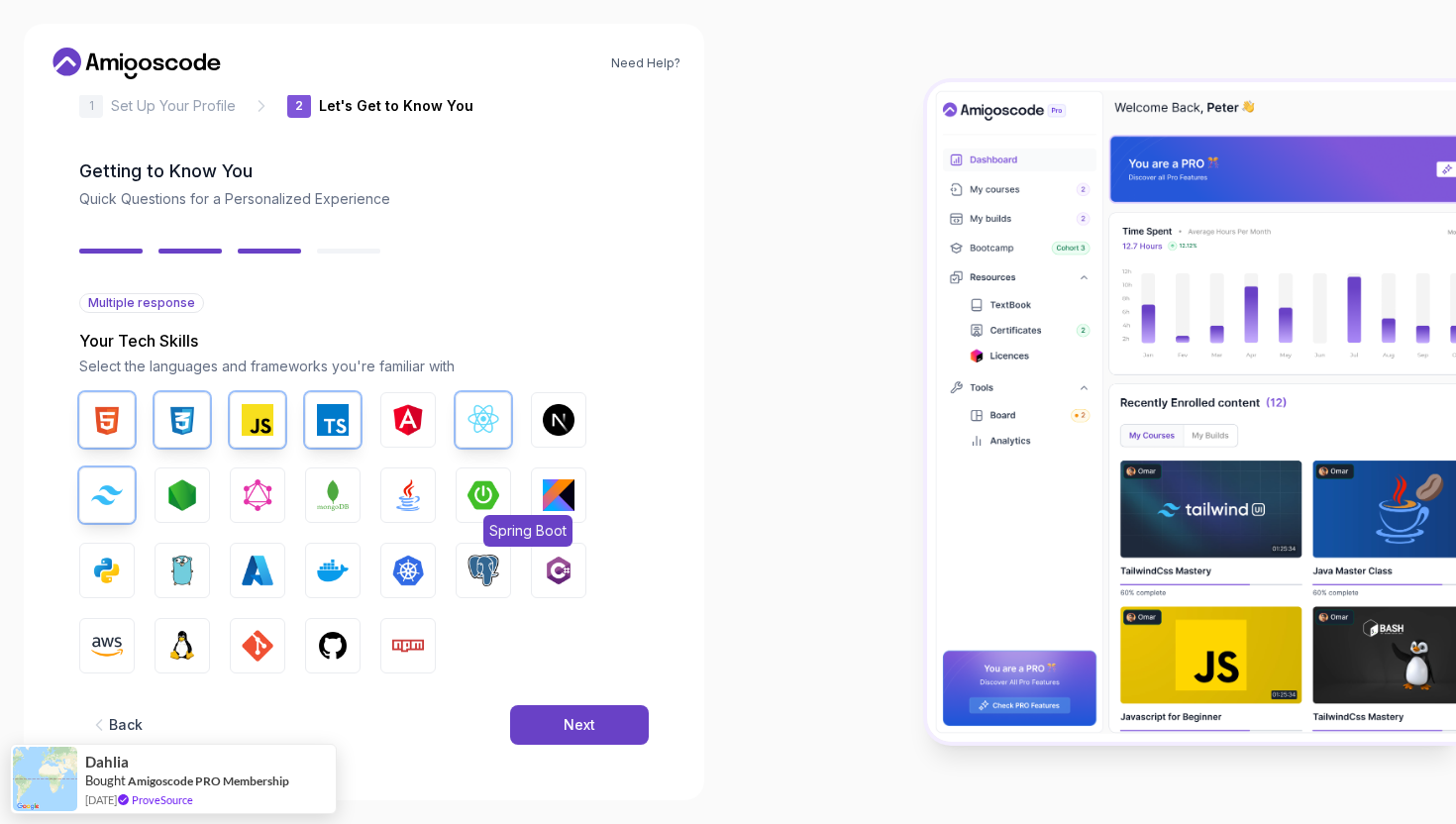 click at bounding box center [483, 495] 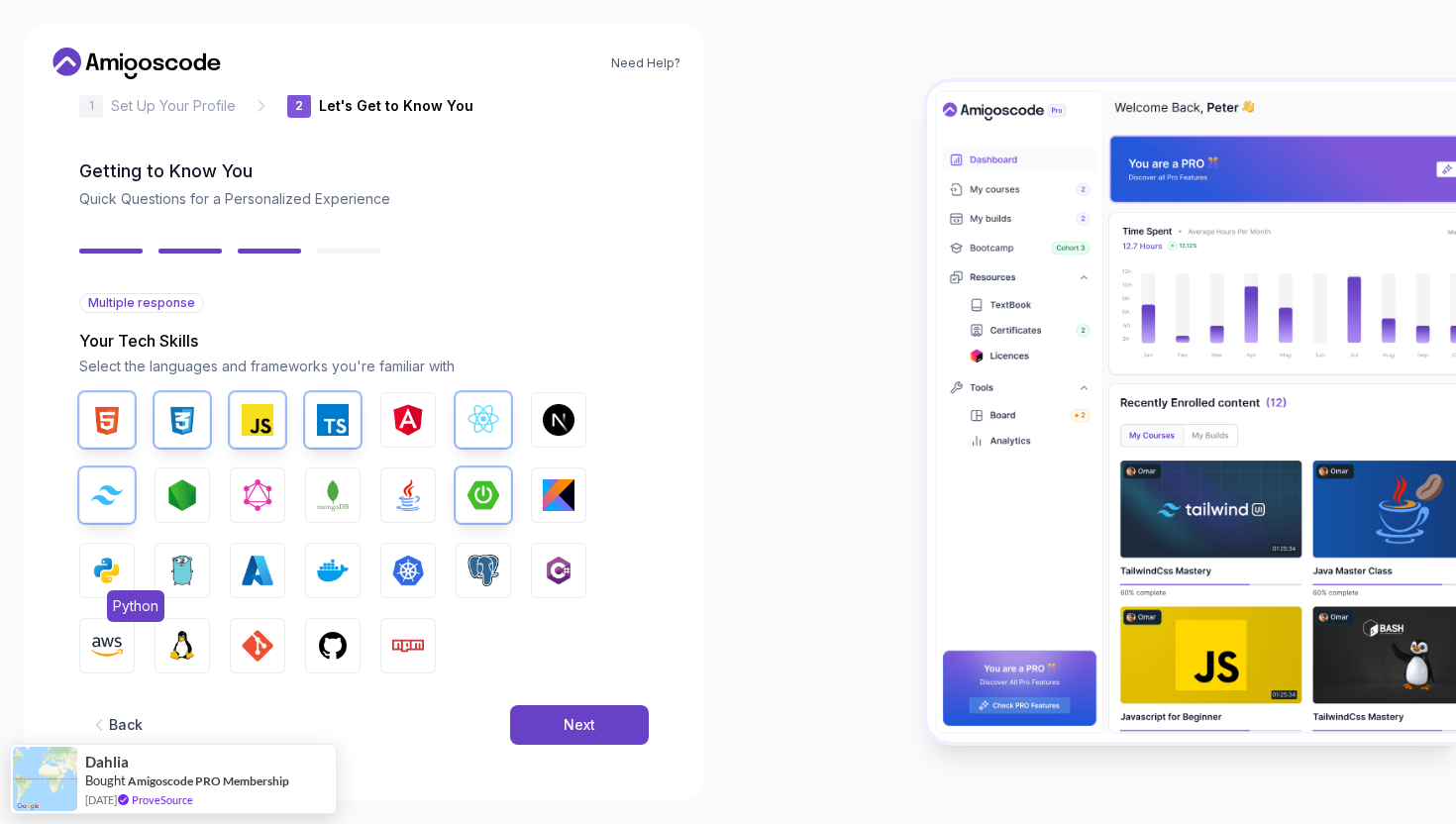 click at bounding box center [107, 570] 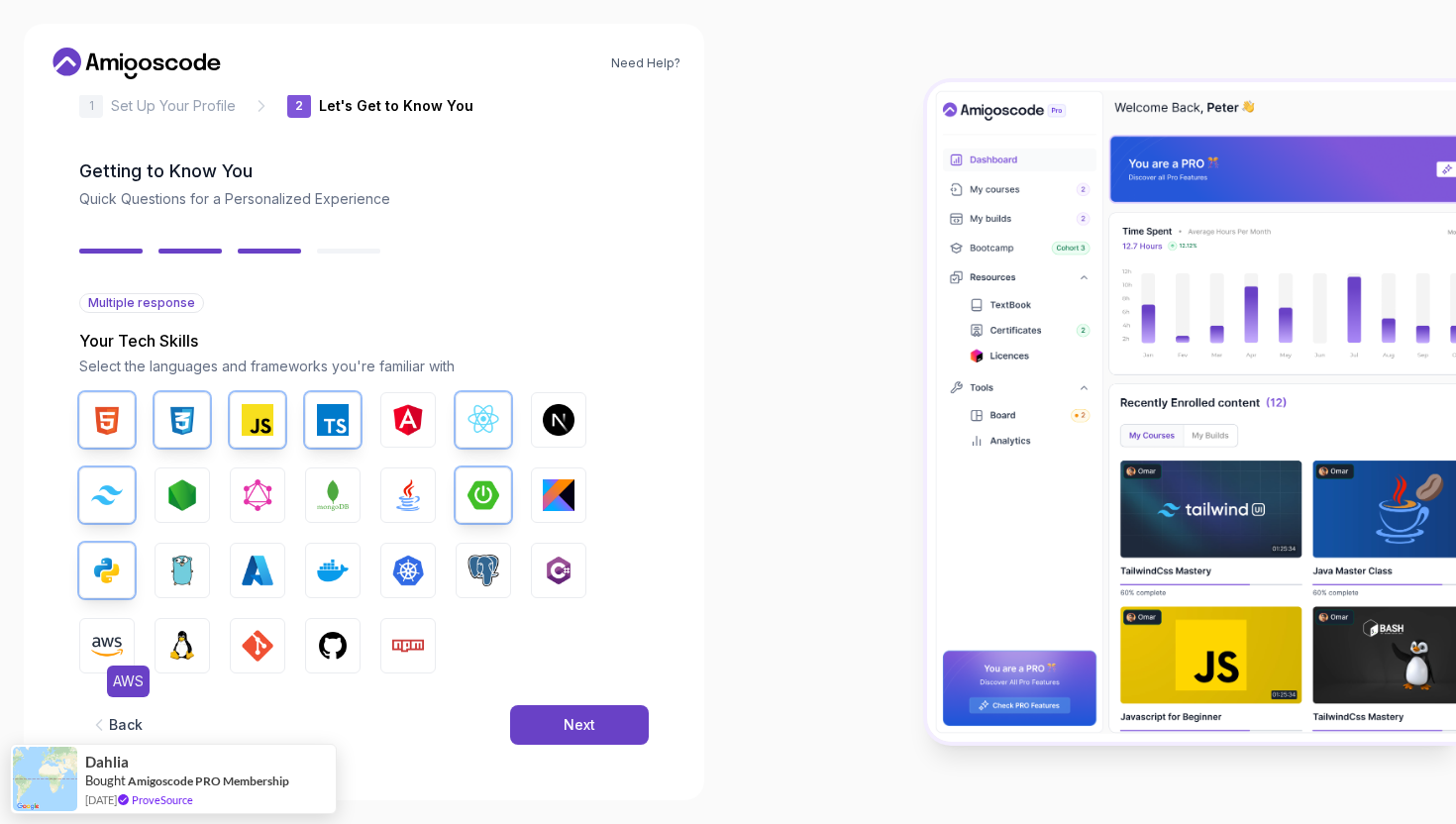 click at bounding box center [107, 646] 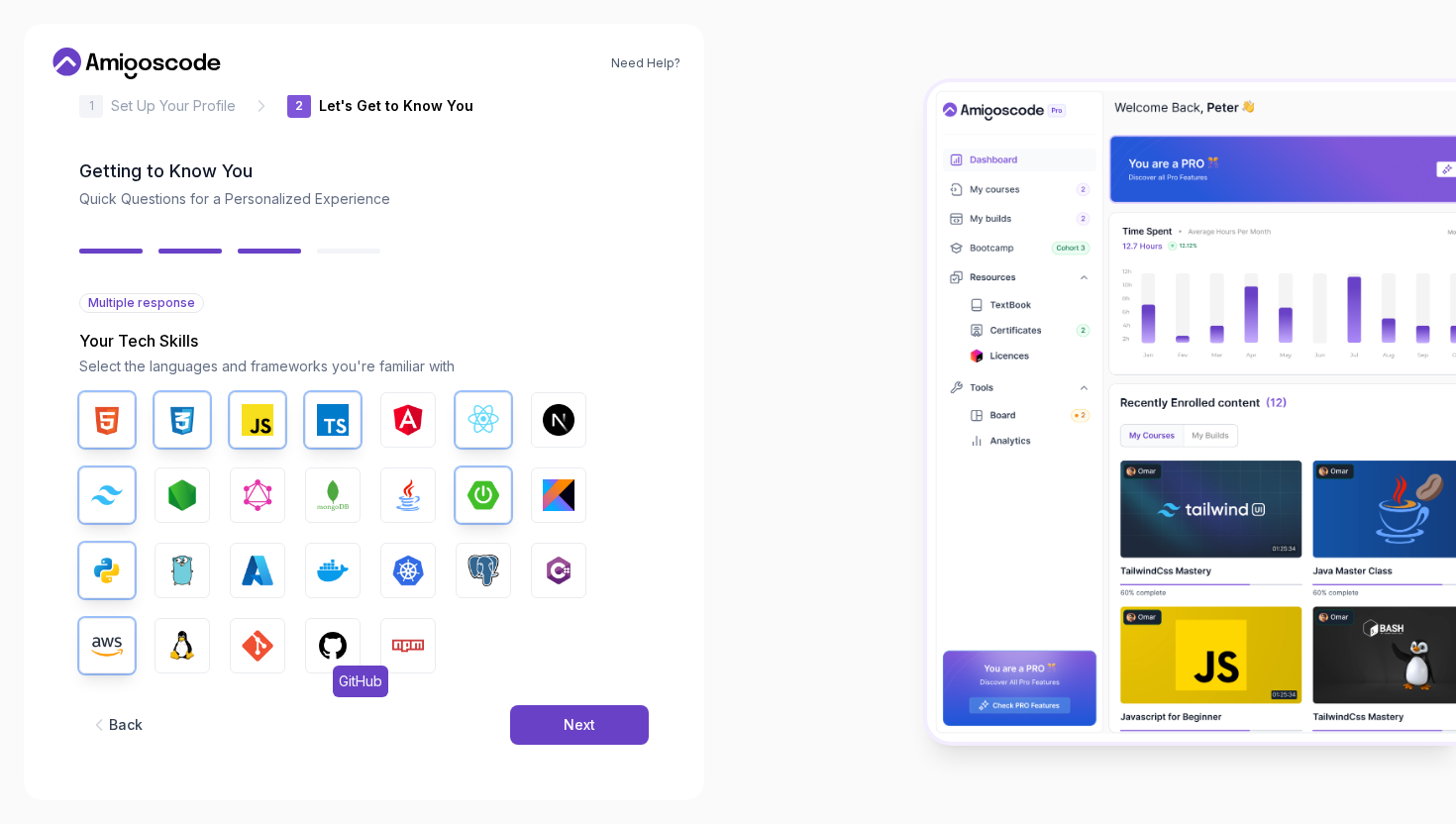 click at bounding box center (333, 646) 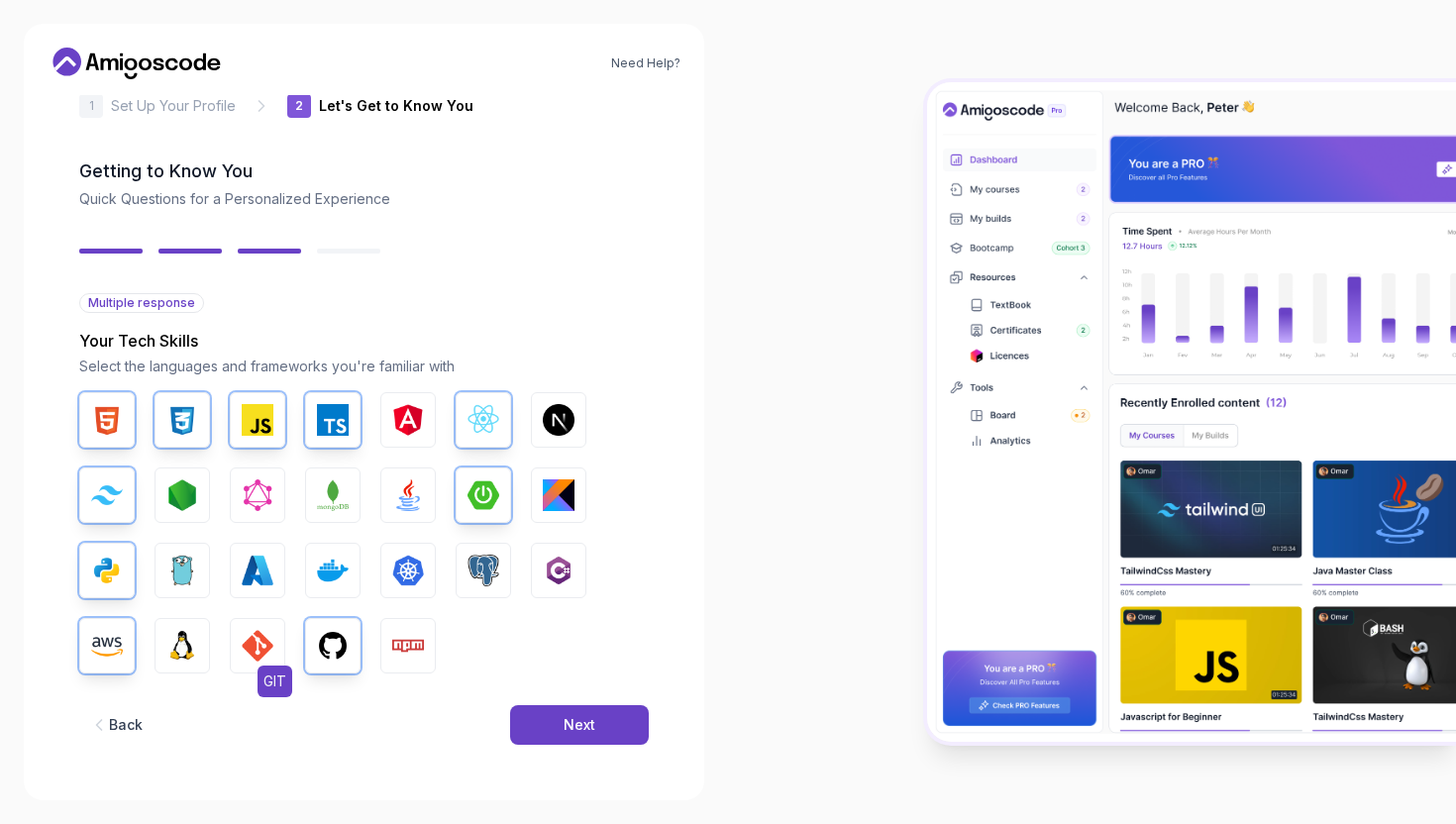 click at bounding box center (258, 646) 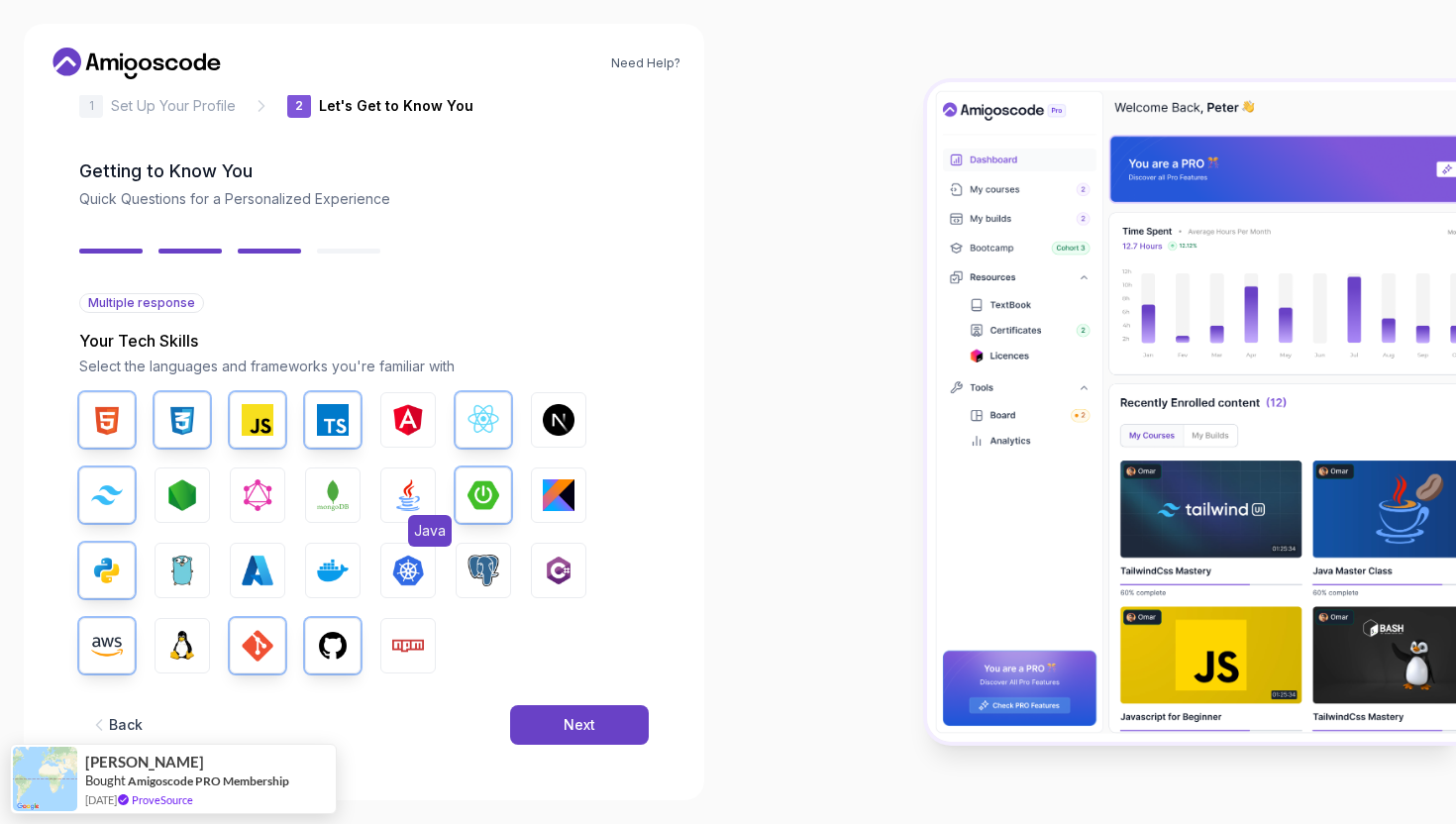 click at bounding box center (408, 495) 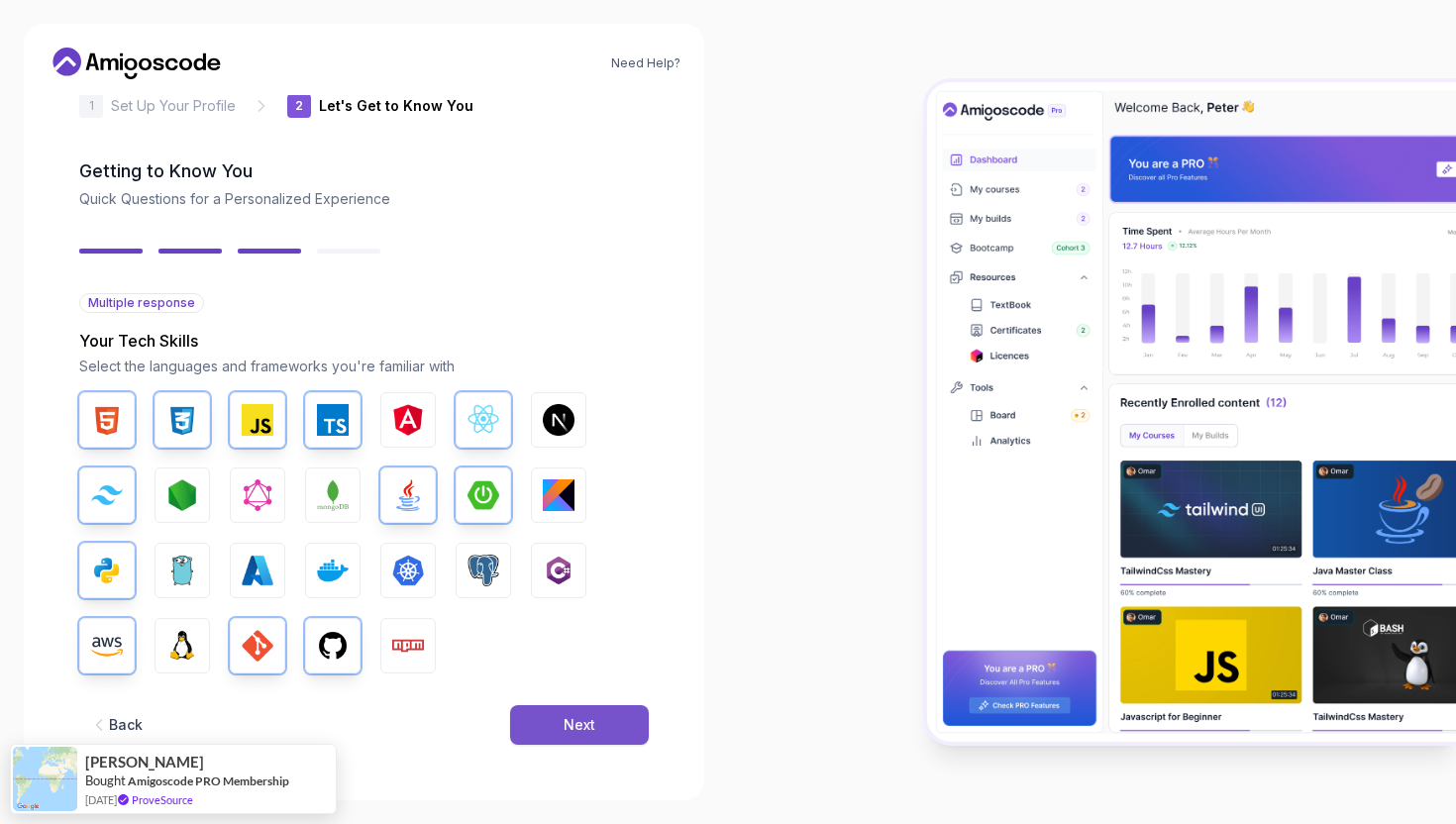 click on "Next" at bounding box center (579, 725) 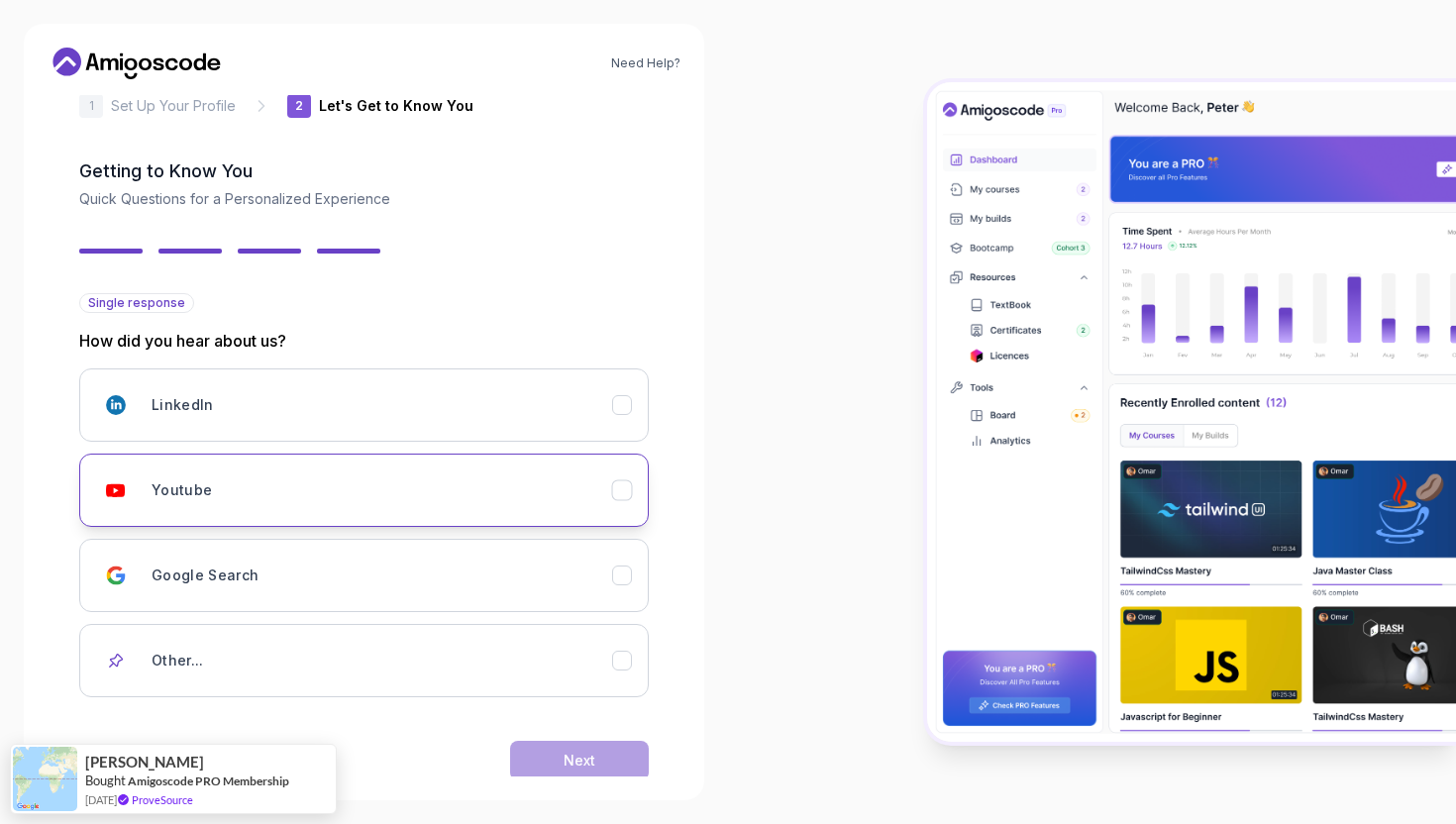 scroll, scrollTop: 76, scrollLeft: 0, axis: vertical 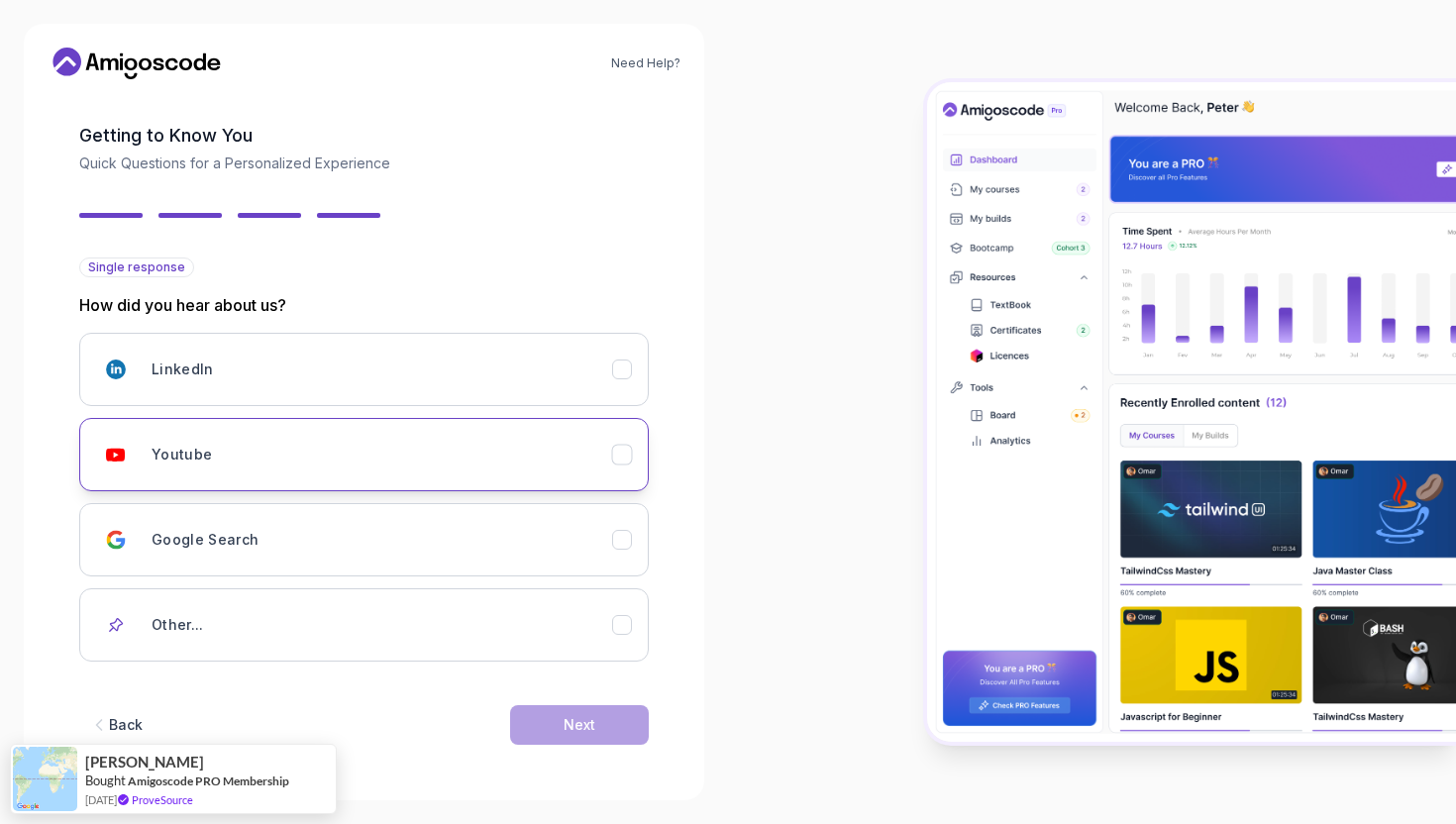 click on "Youtube" at bounding box center [381, 455] 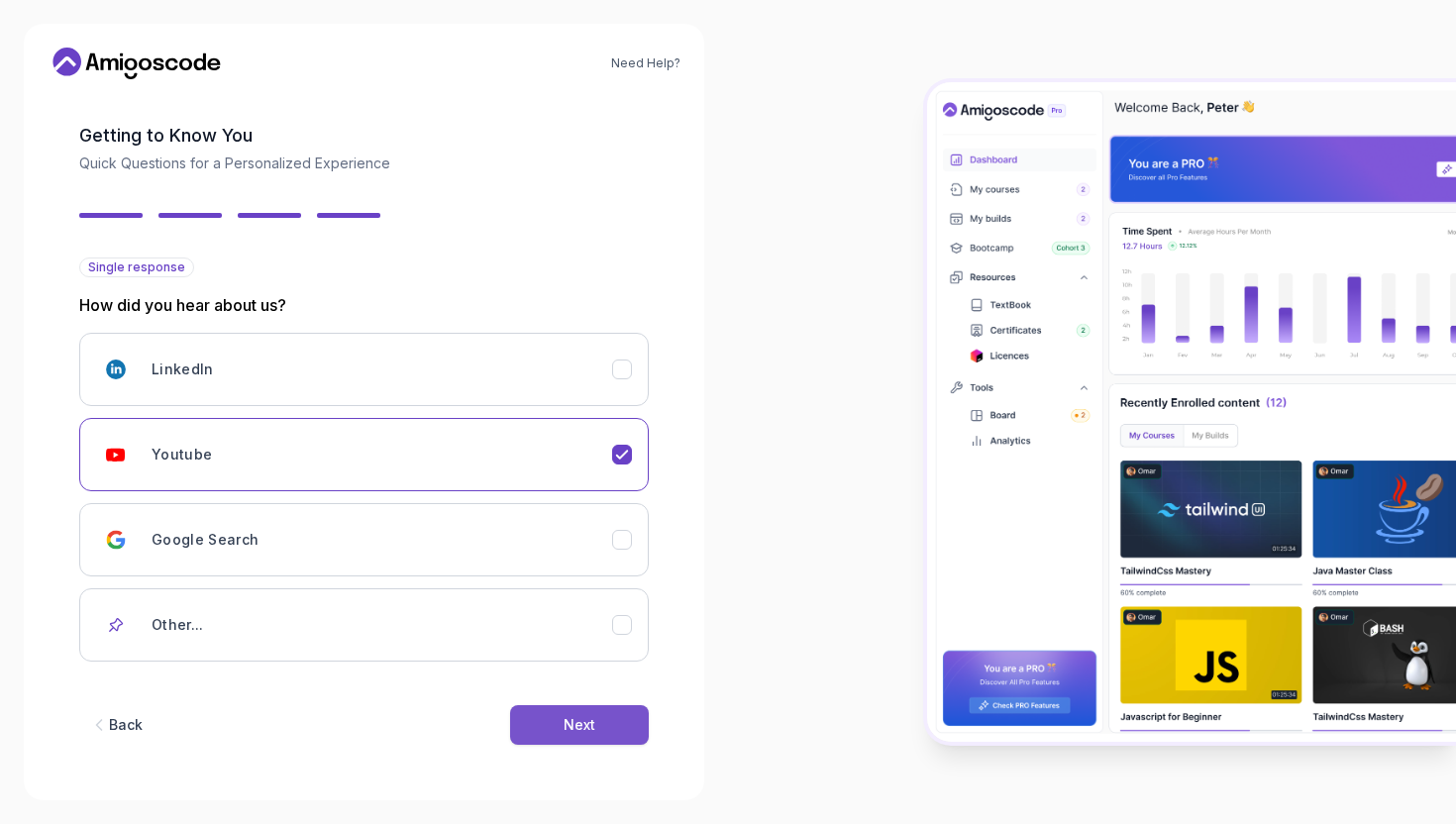 click on "Next" at bounding box center [579, 725] 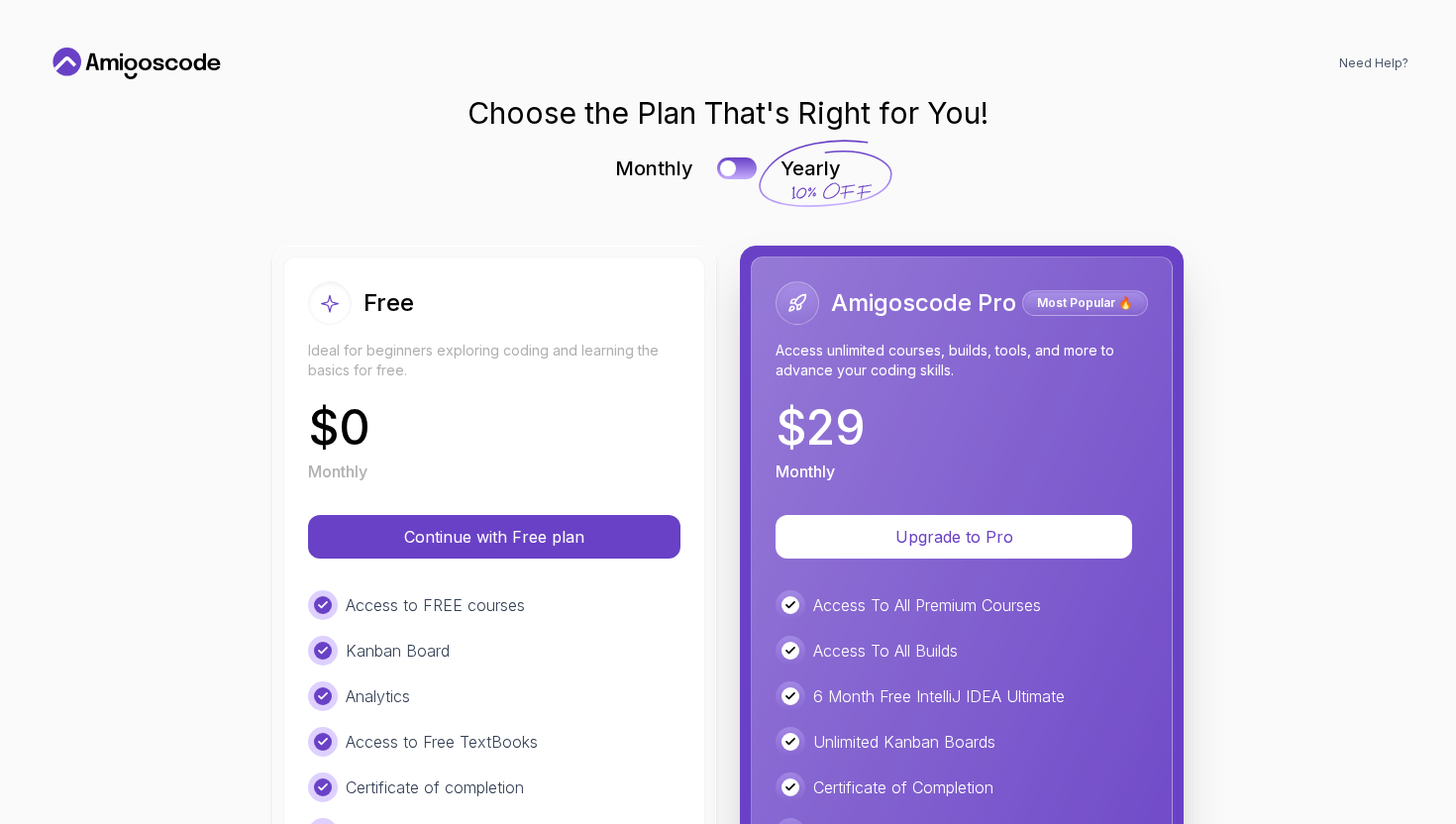 scroll, scrollTop: 0, scrollLeft: 0, axis: both 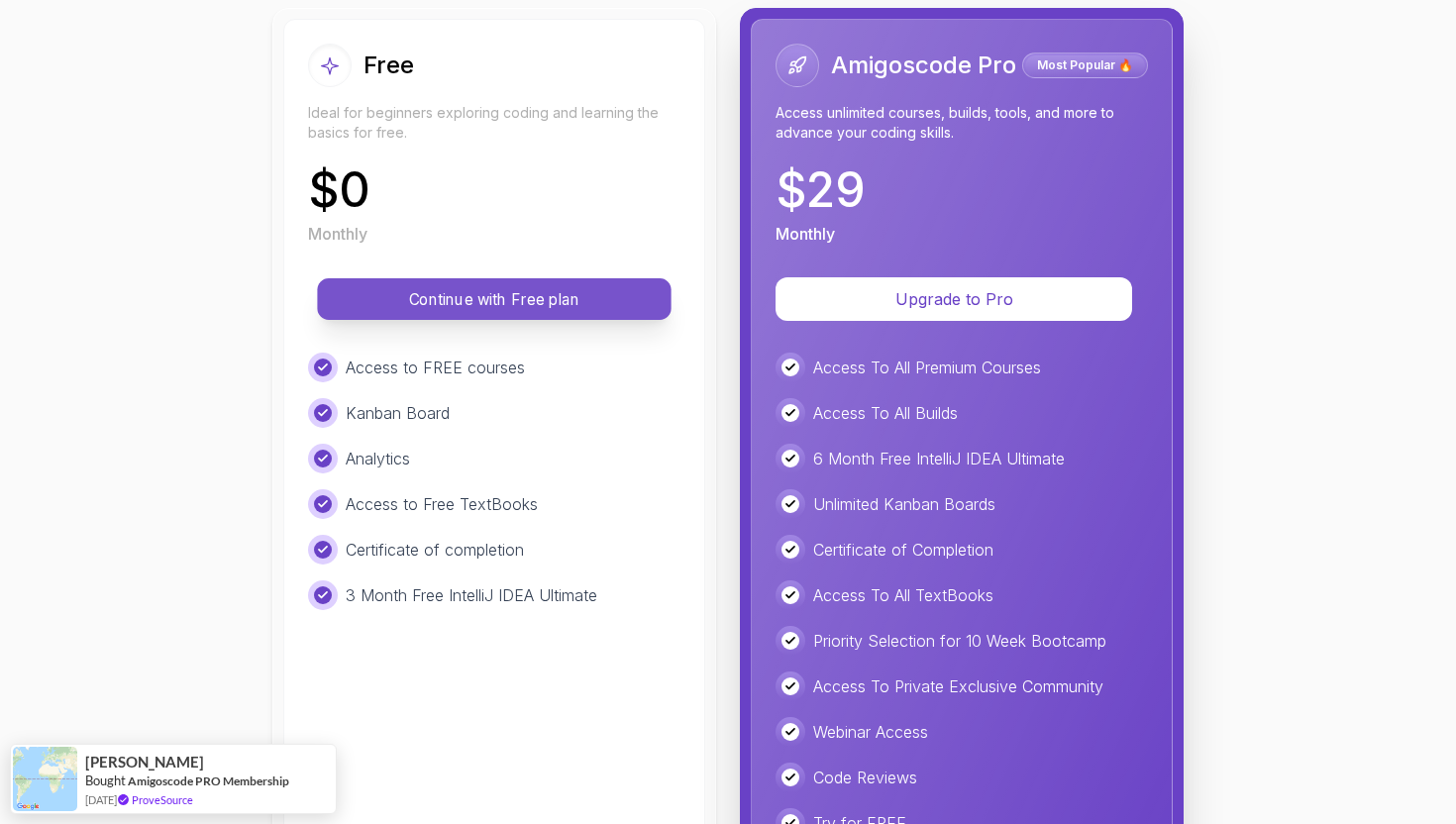 click on "Continue with Free plan" at bounding box center [494, 299] 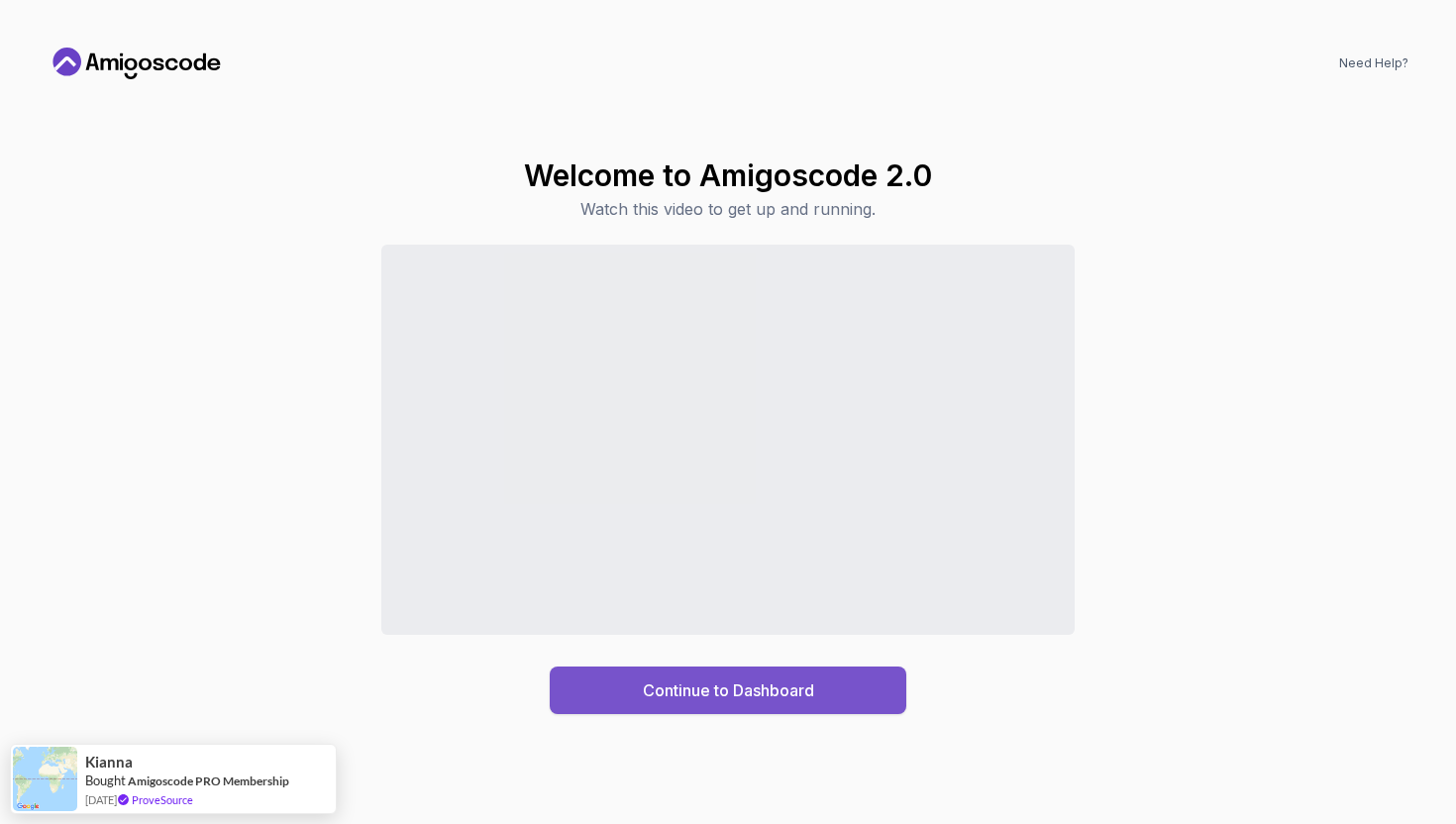 click on "Continue to Dashboard" at bounding box center [728, 690] 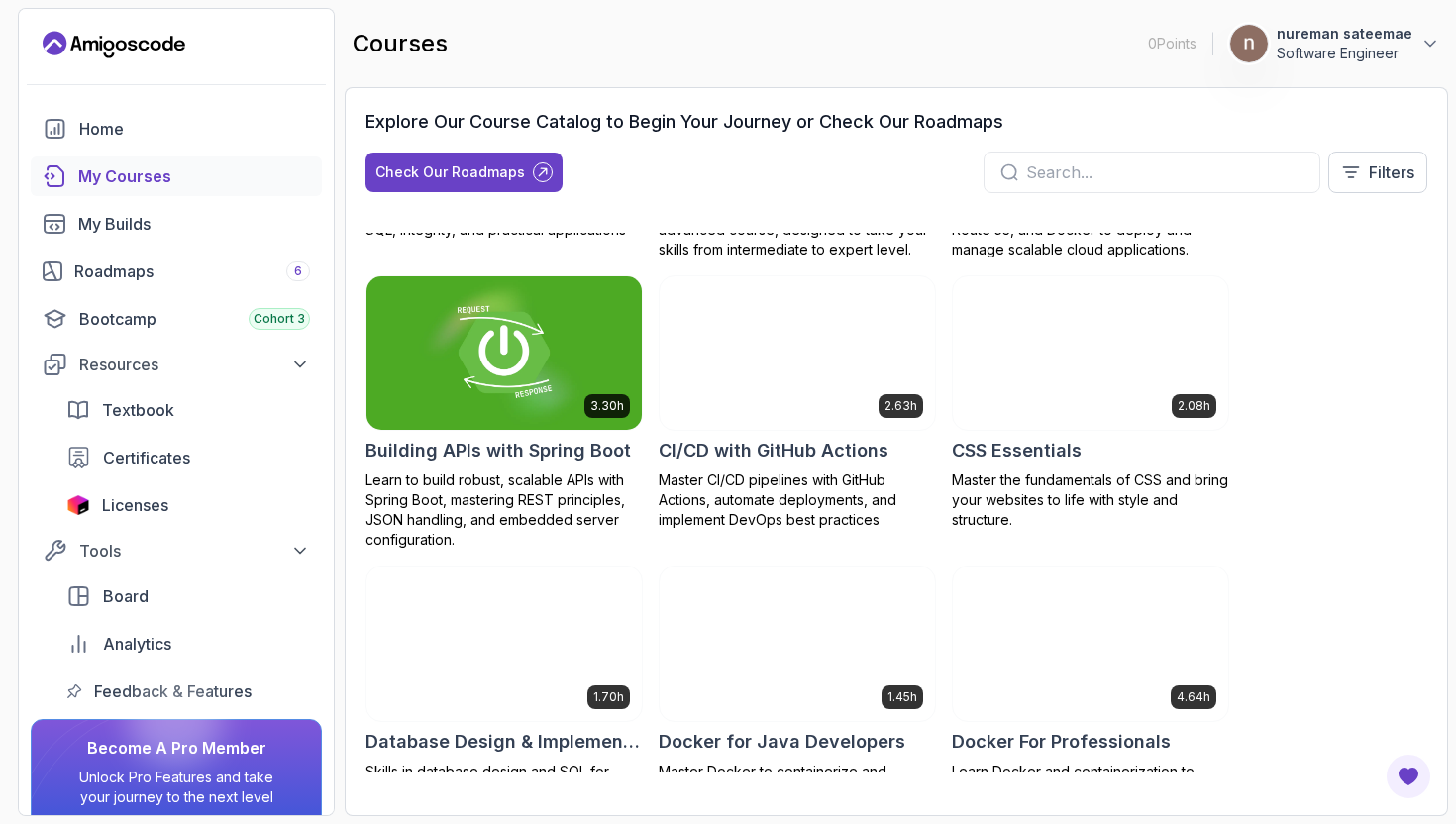 scroll, scrollTop: 0, scrollLeft: 0, axis: both 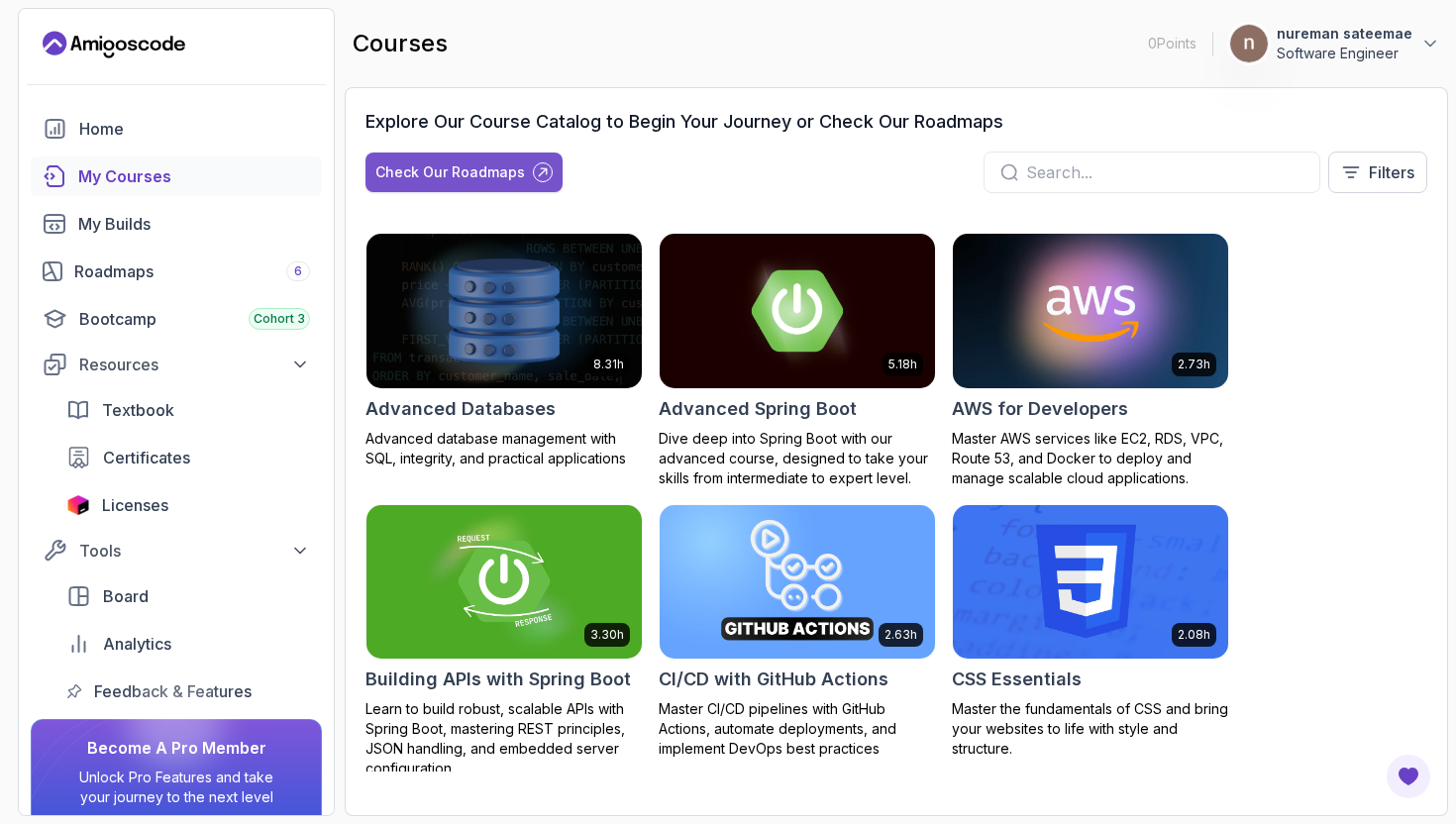 click at bounding box center (543, 172) 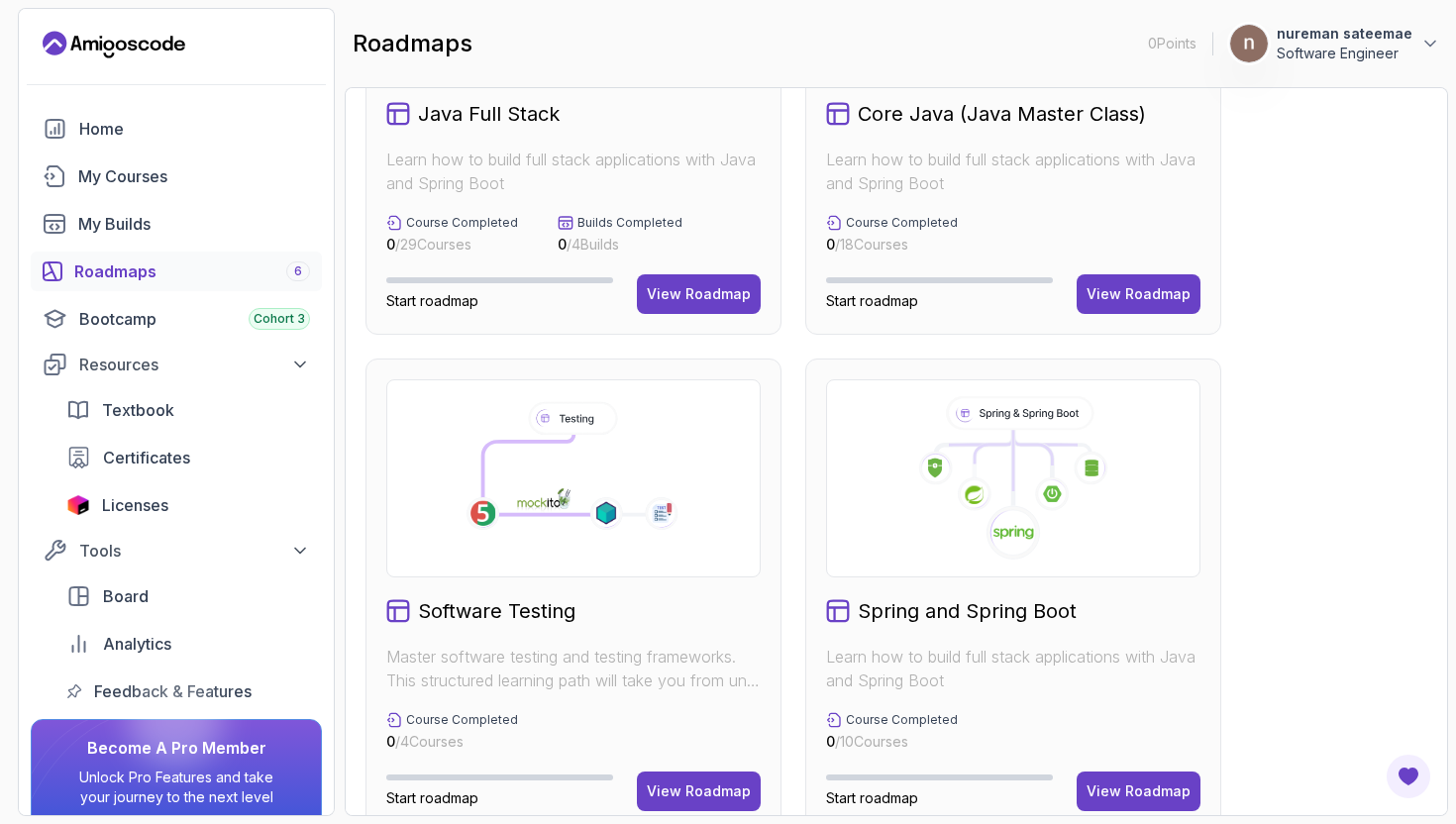 scroll, scrollTop: 780, scrollLeft: 0, axis: vertical 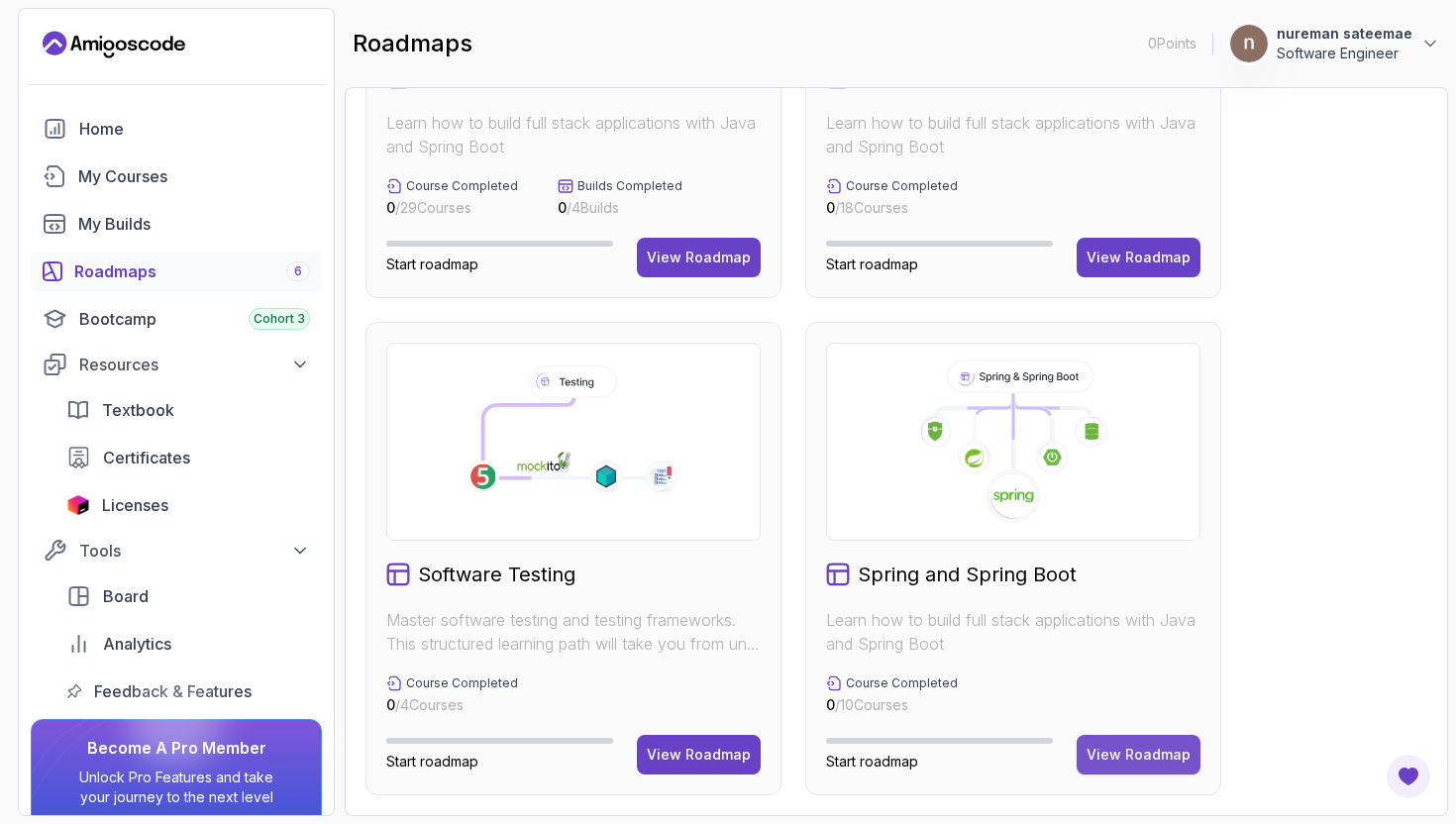 click on "View Roadmap" at bounding box center [1138, 755] 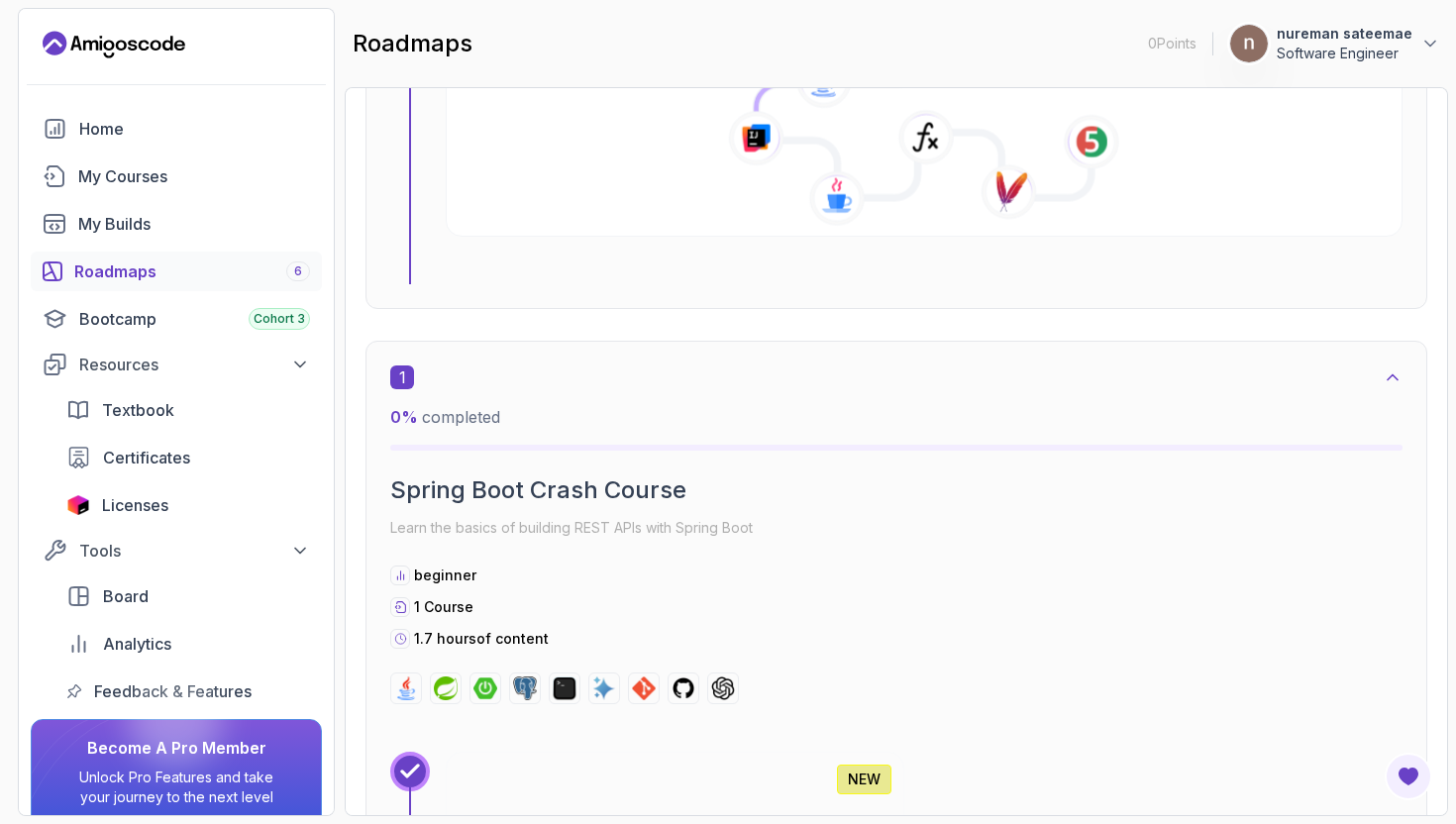 scroll, scrollTop: 0, scrollLeft: 0, axis: both 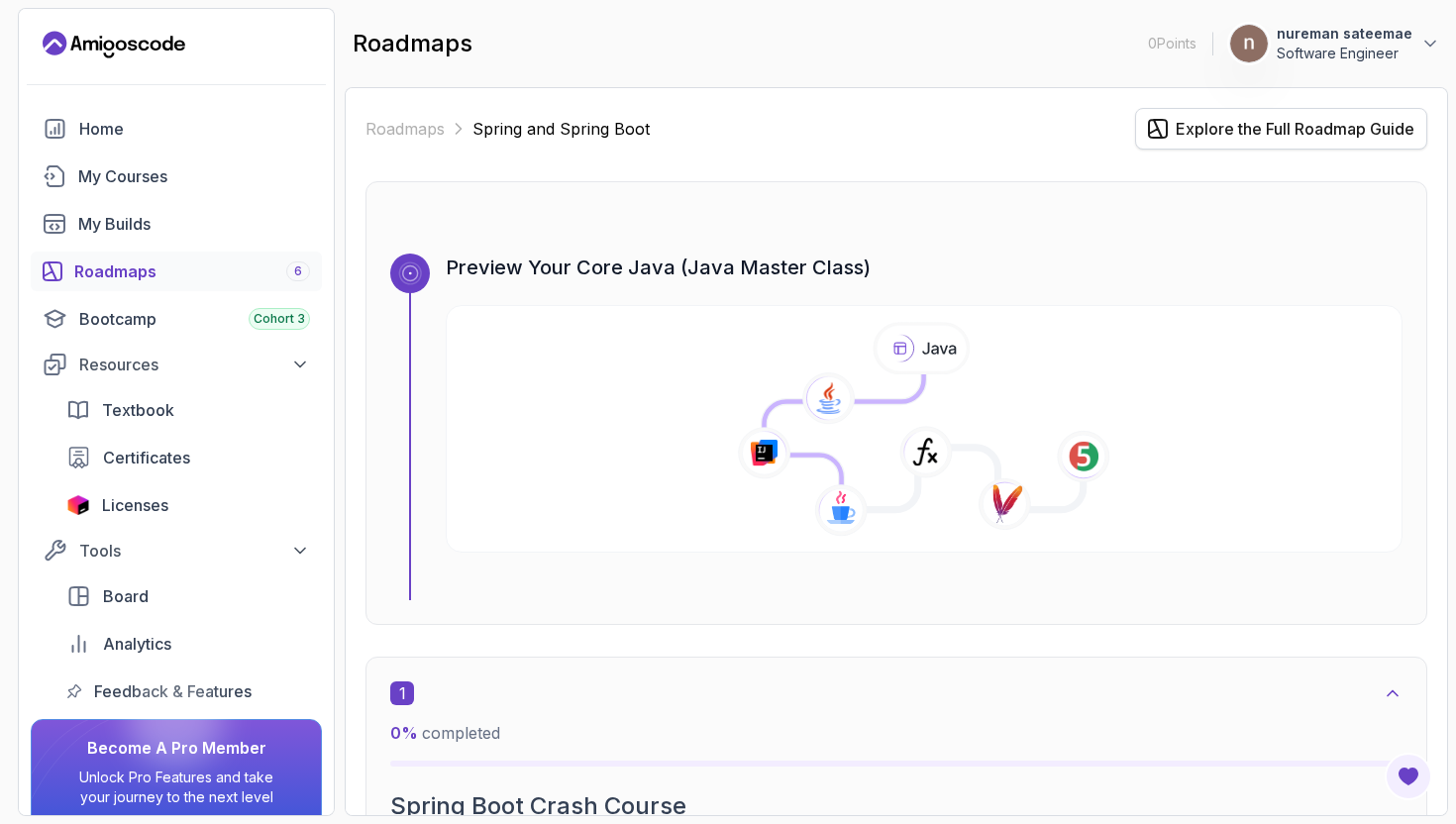 click on "Explore the Full Roadmap Guide" at bounding box center [1295, 129] 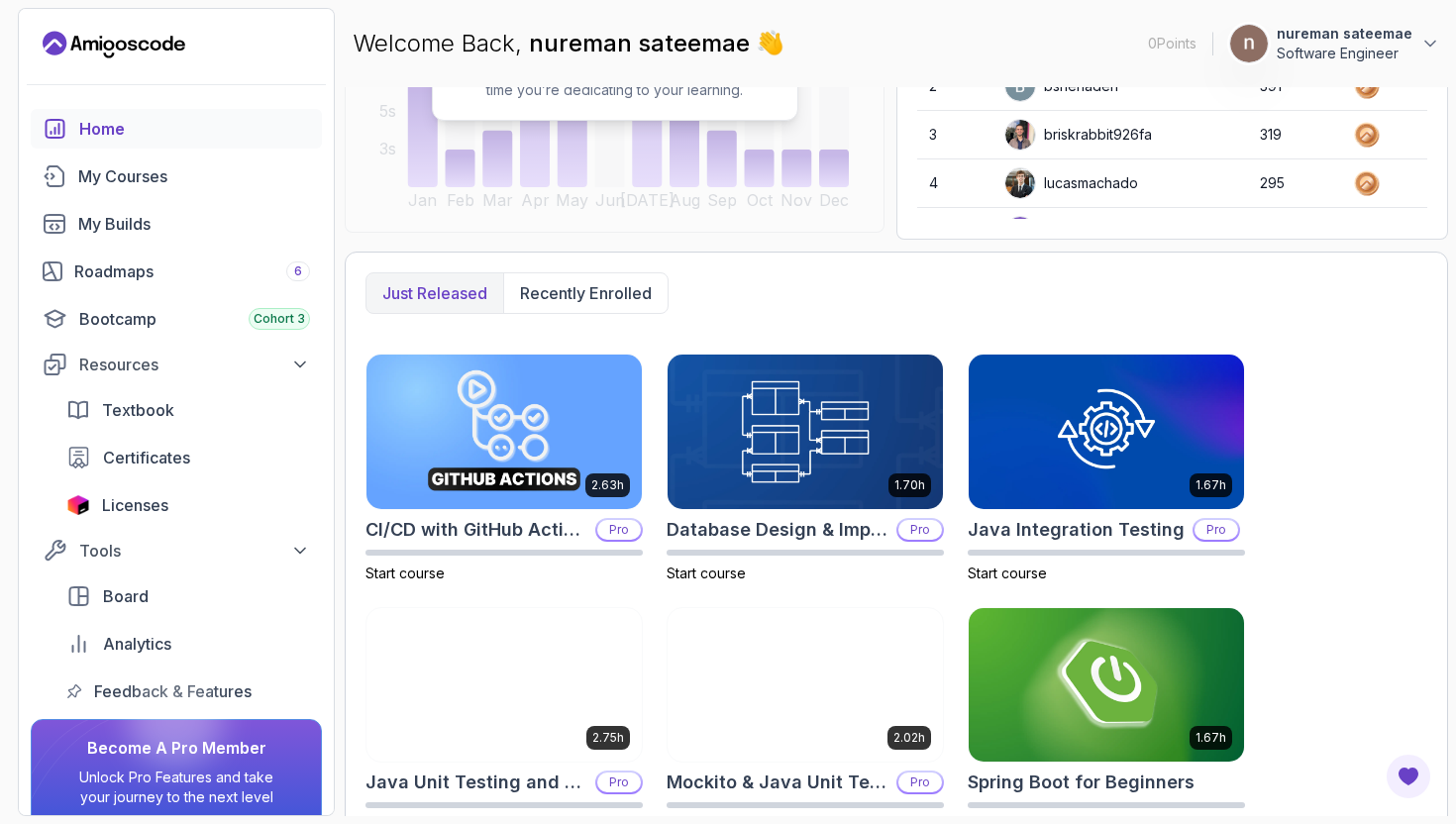 scroll, scrollTop: 643, scrollLeft: 0, axis: vertical 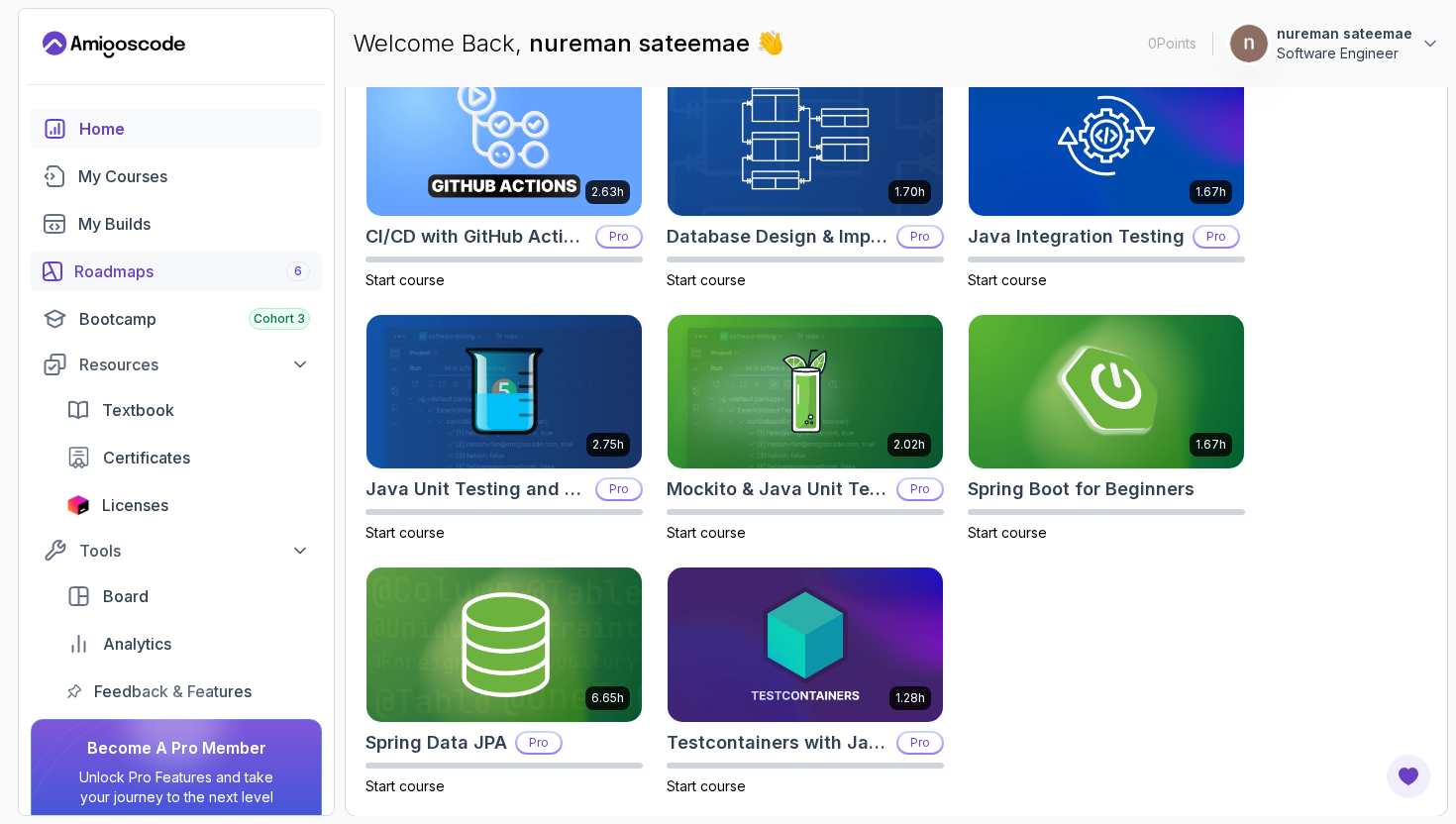 click on "Roadmaps 6" at bounding box center [192, 271] 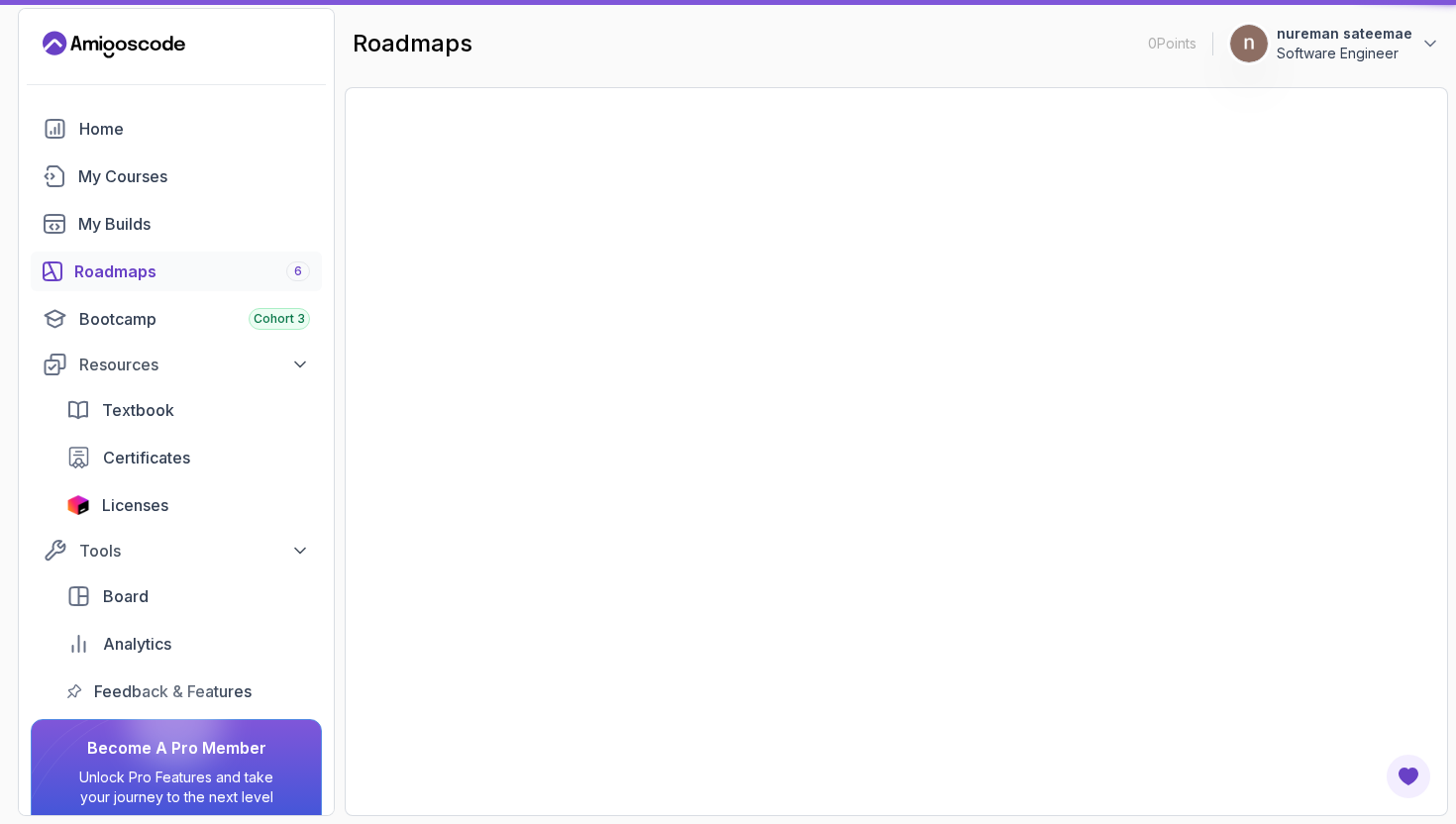 scroll, scrollTop: 0, scrollLeft: 0, axis: both 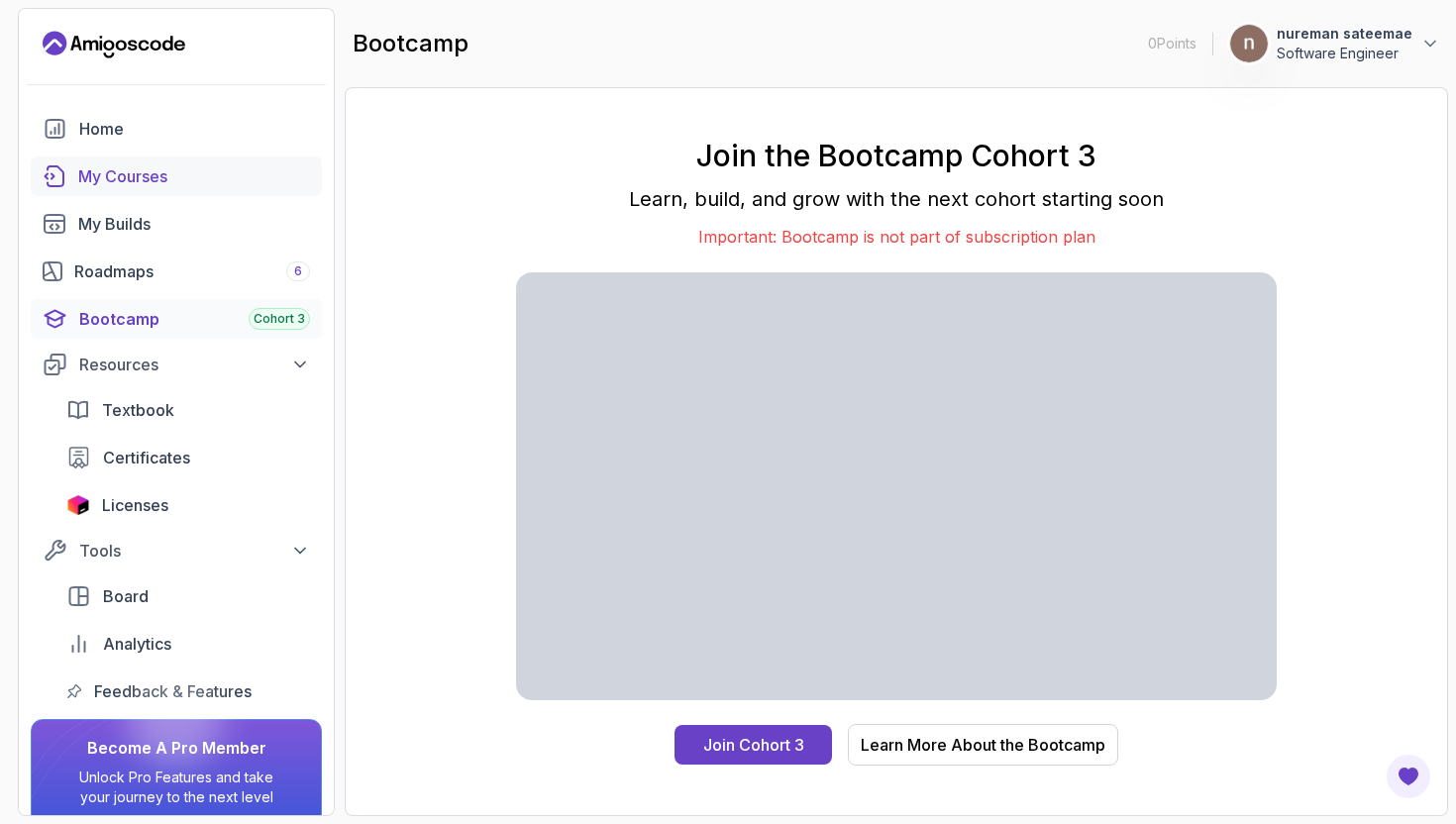click on "My Courses" at bounding box center (194, 176) 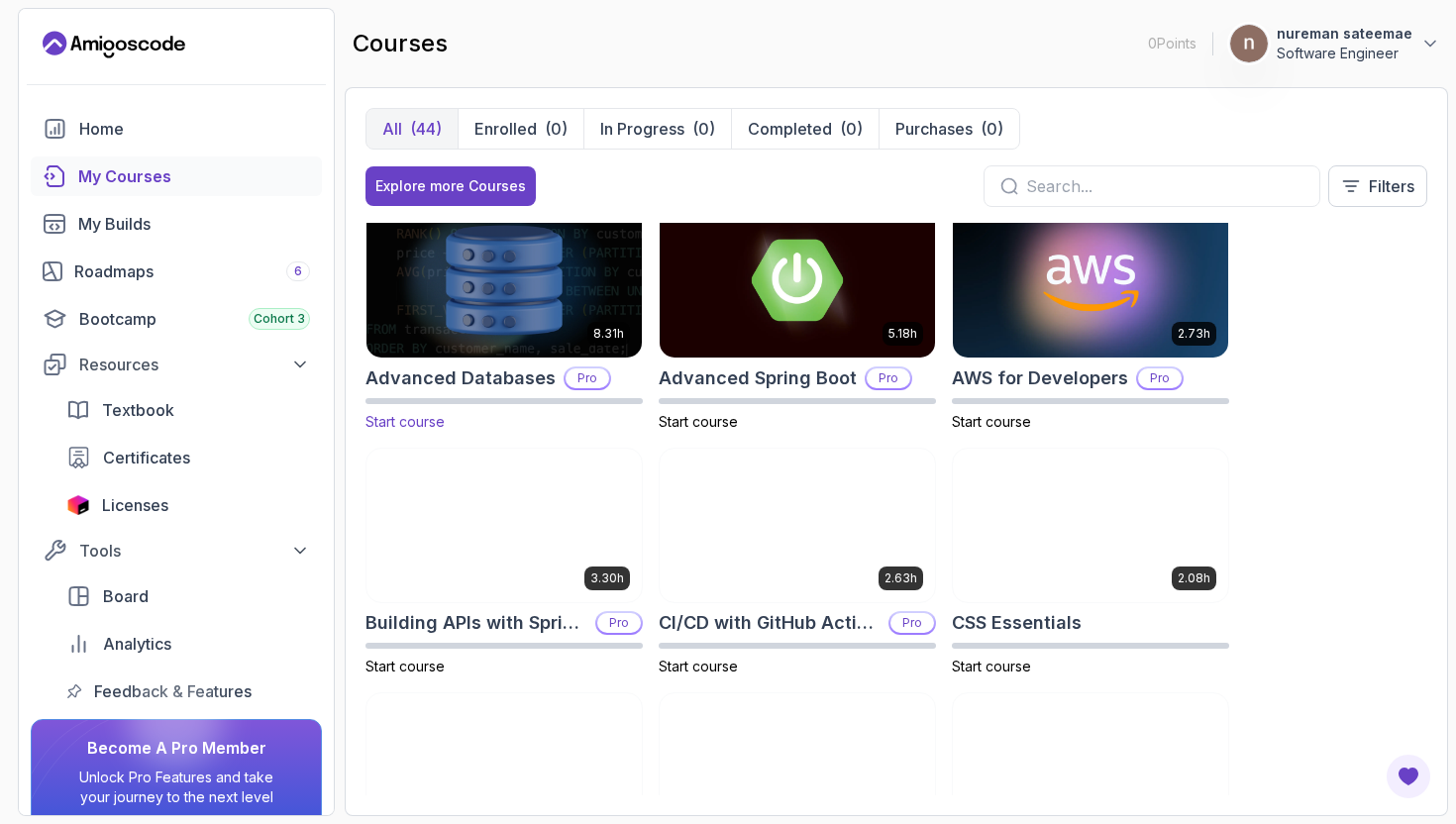 scroll, scrollTop: 0, scrollLeft: 0, axis: both 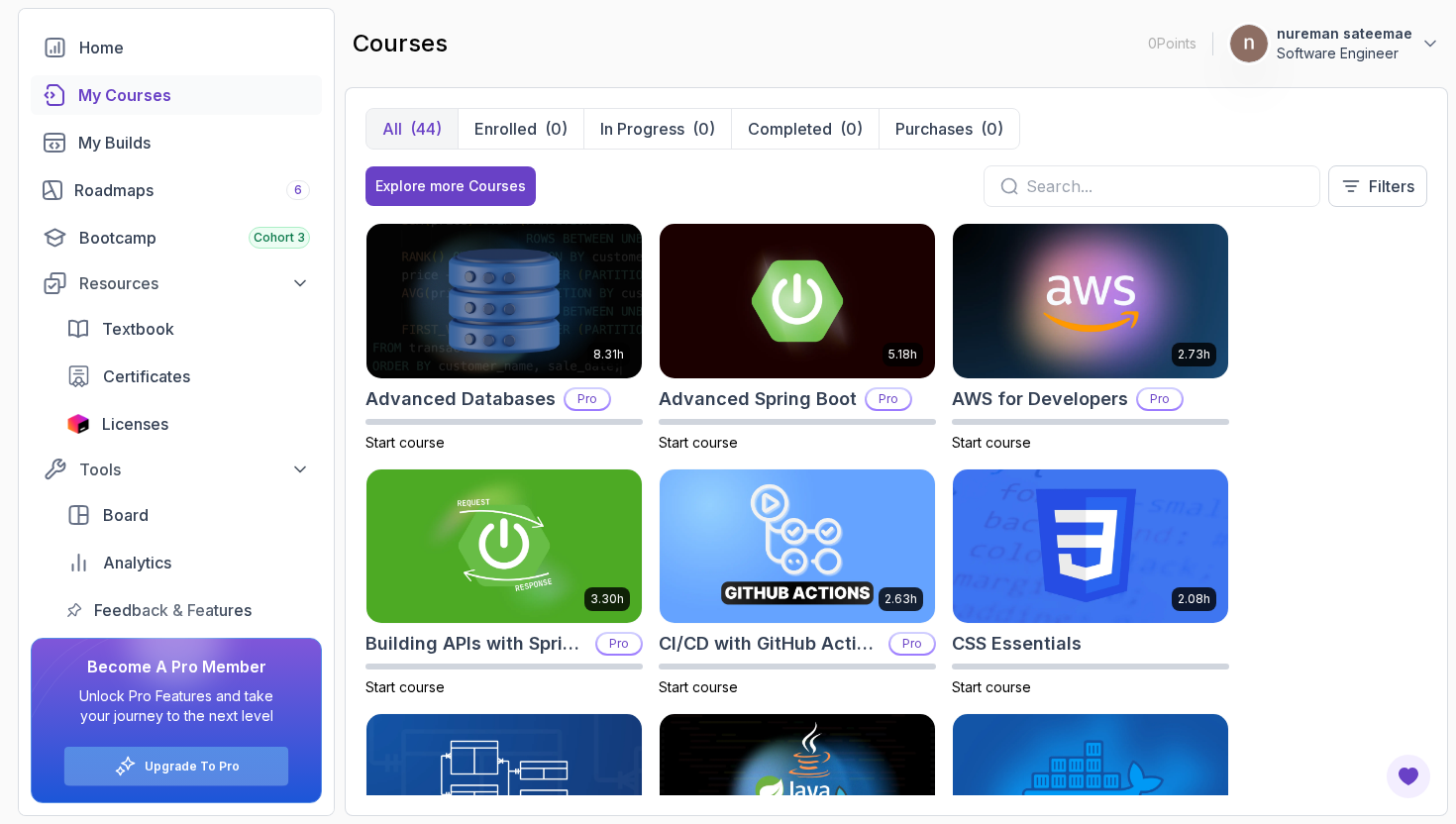 click on "Upgrade To Pro" at bounding box center (192, 767) 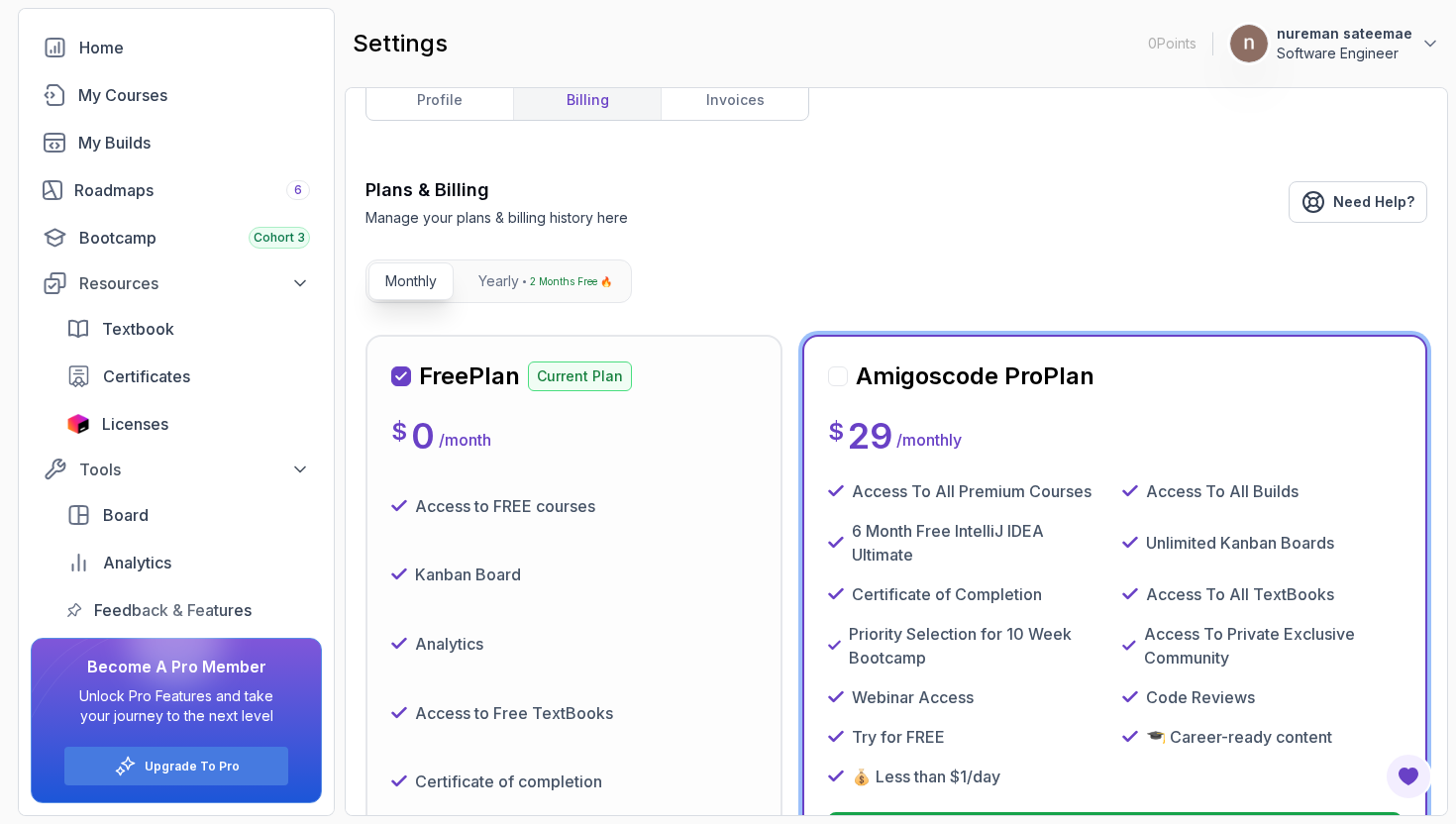 scroll, scrollTop: 0, scrollLeft: 0, axis: both 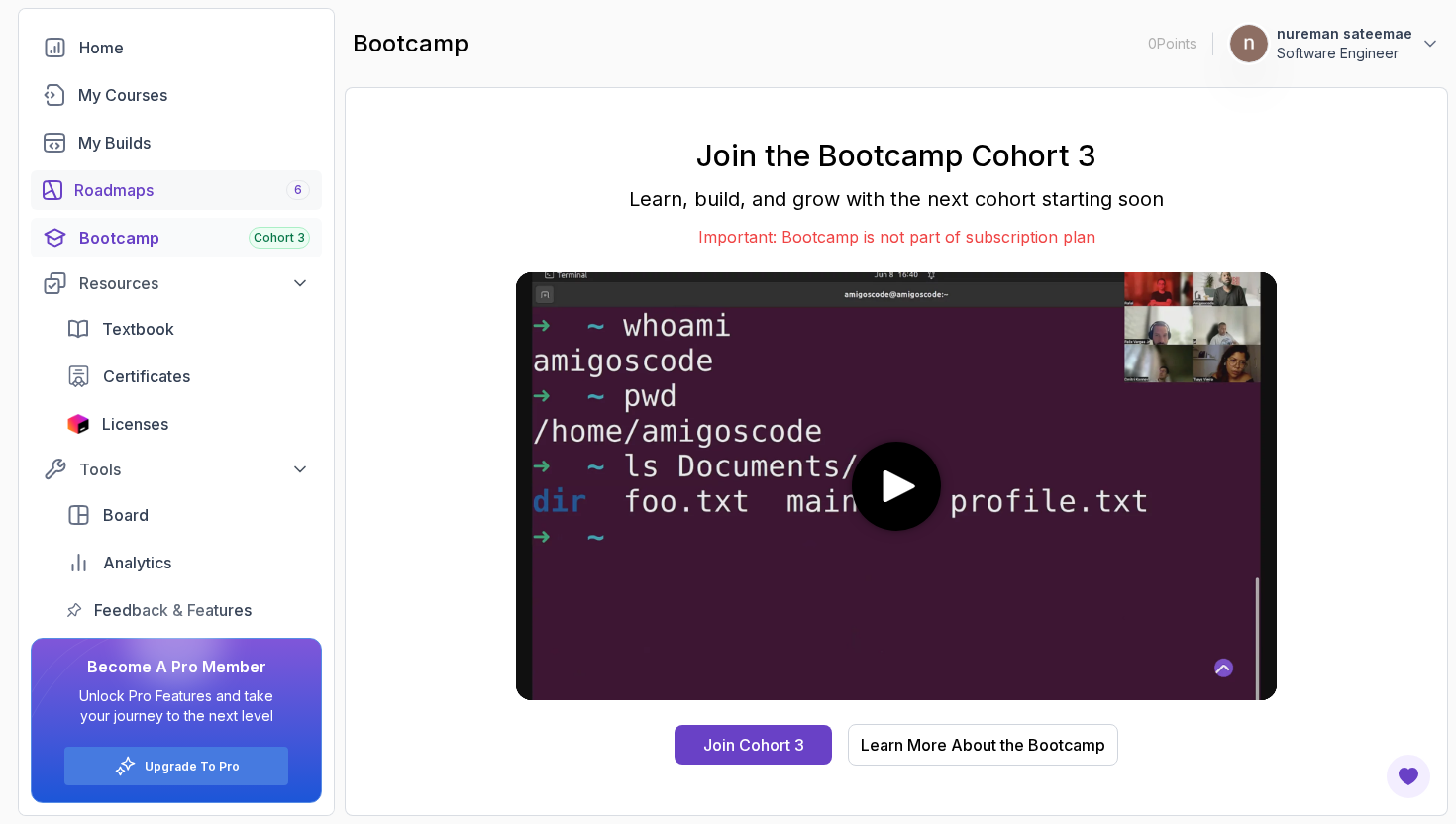 click on "Roadmaps 6" at bounding box center [192, 190] 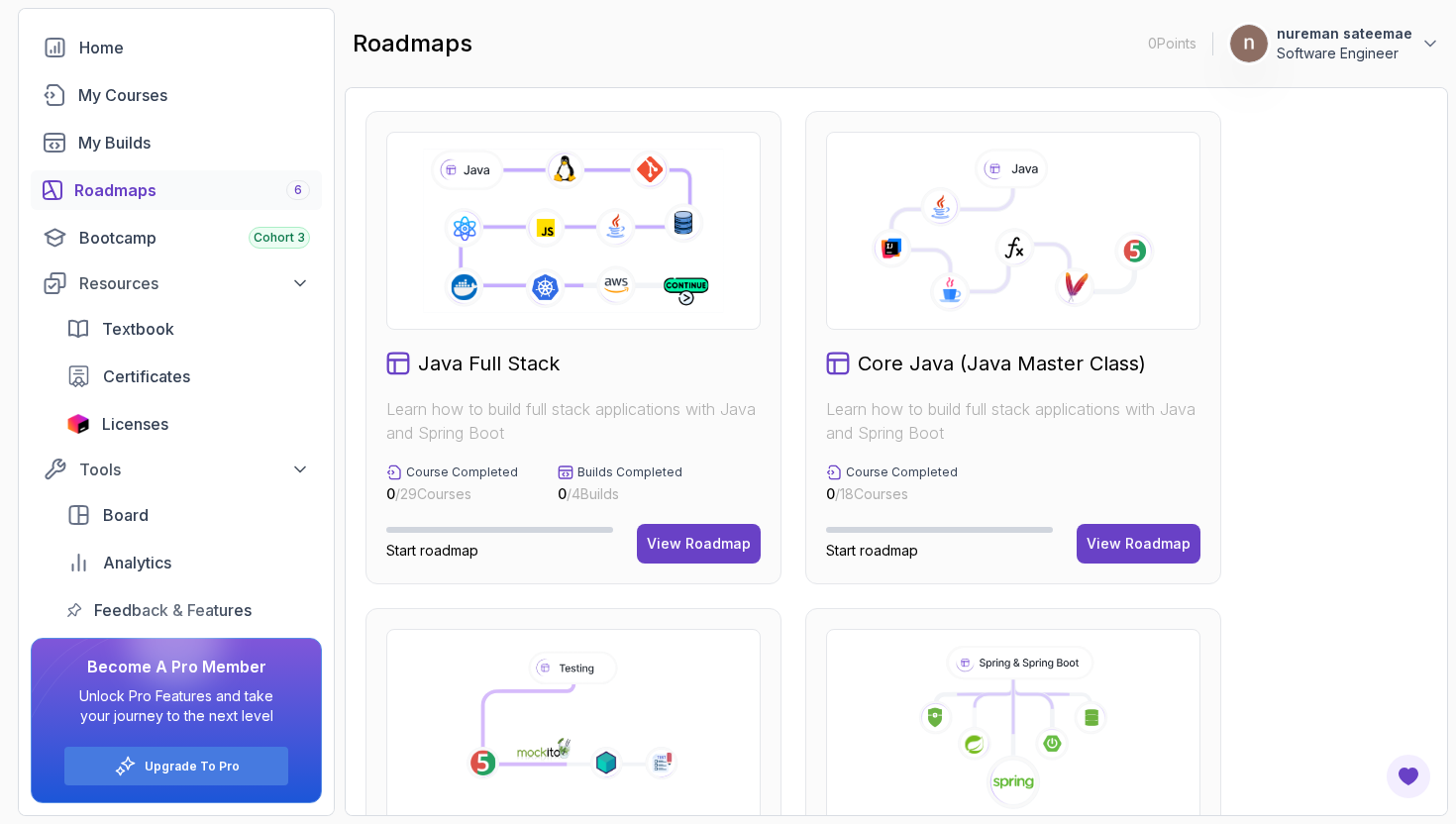 scroll, scrollTop: 430, scrollLeft: 0, axis: vertical 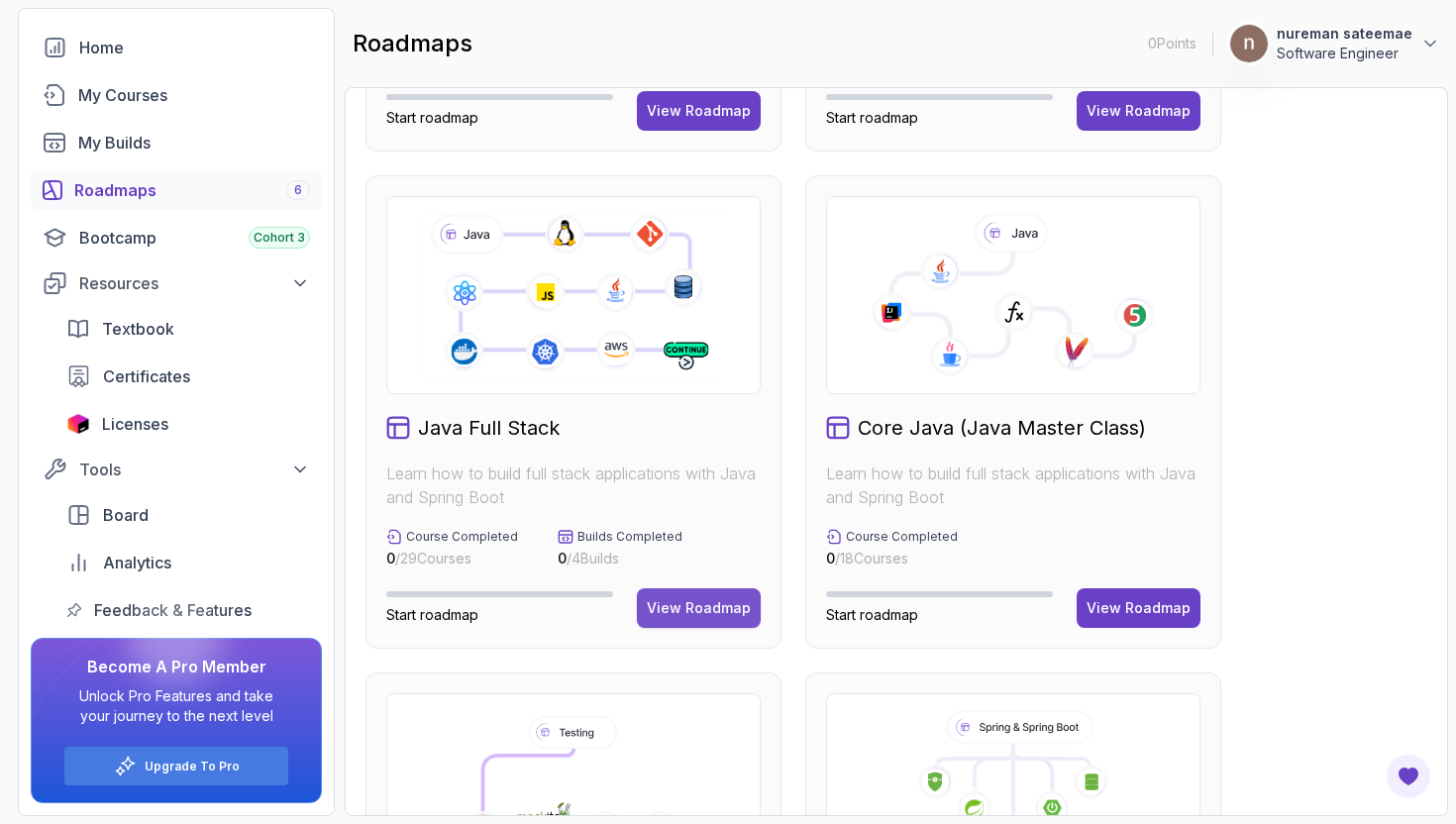 click on "View Roadmap" at bounding box center [698, 608] 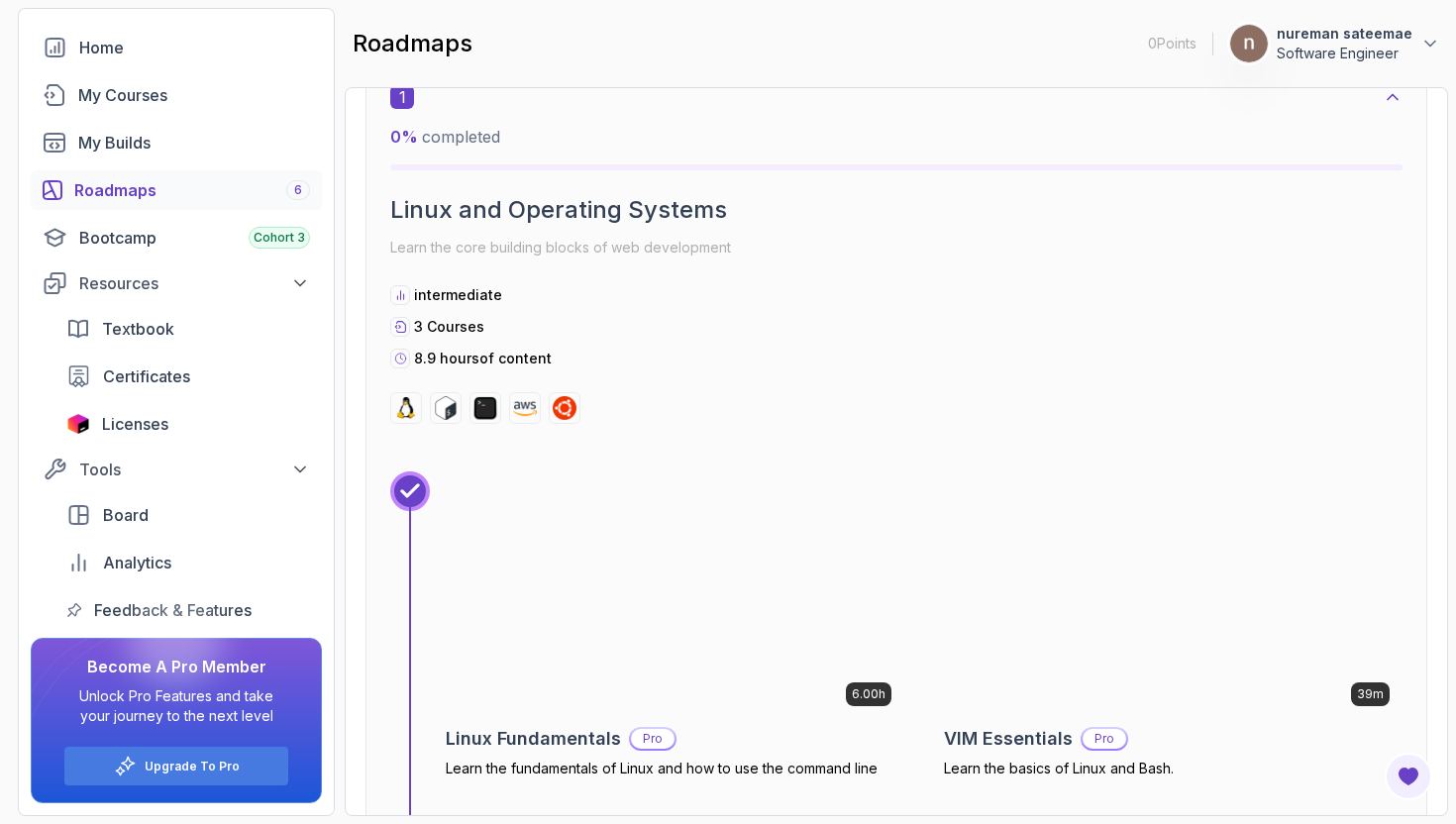 scroll, scrollTop: 600, scrollLeft: 0, axis: vertical 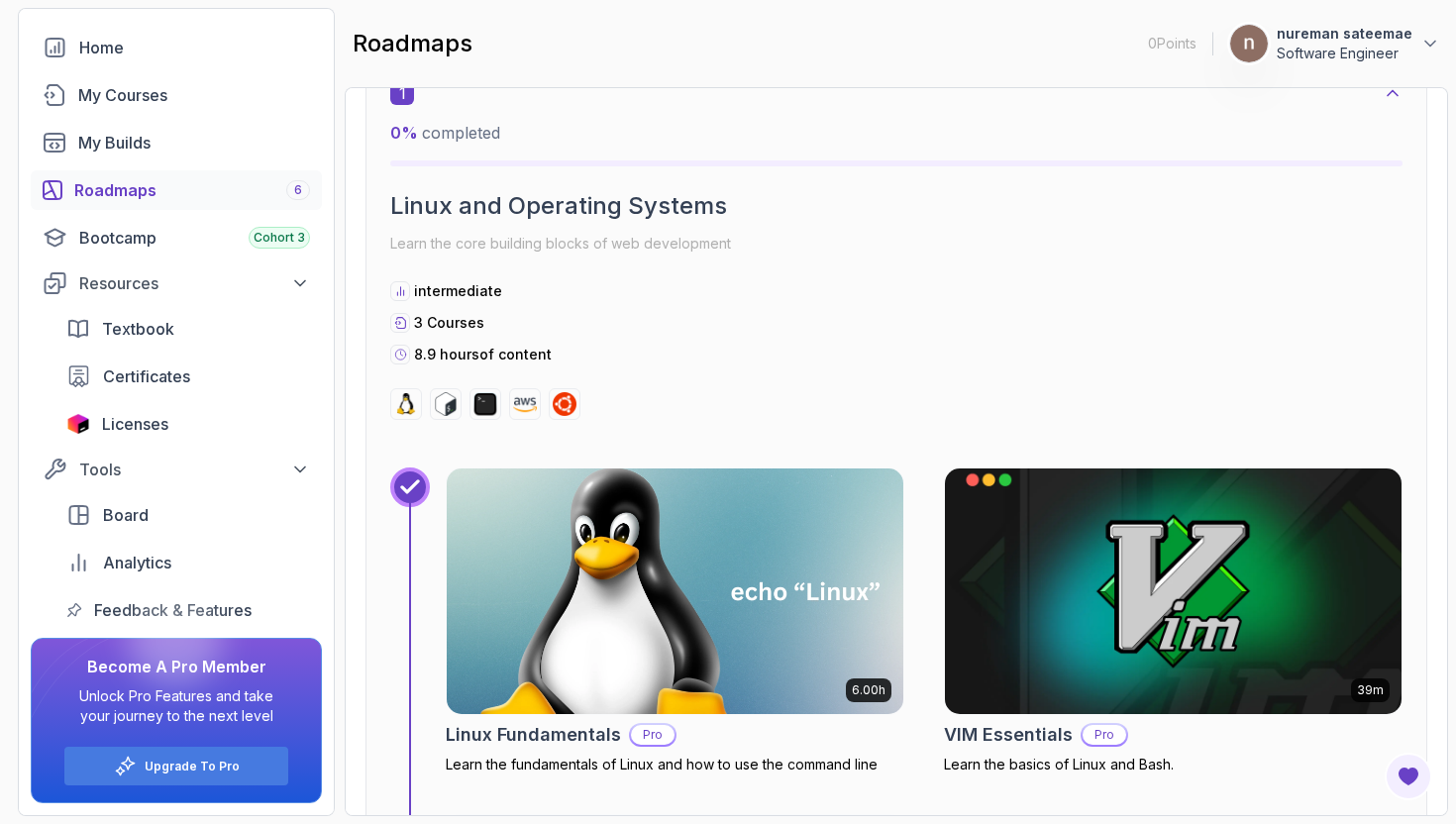 click at bounding box center [675, 591] 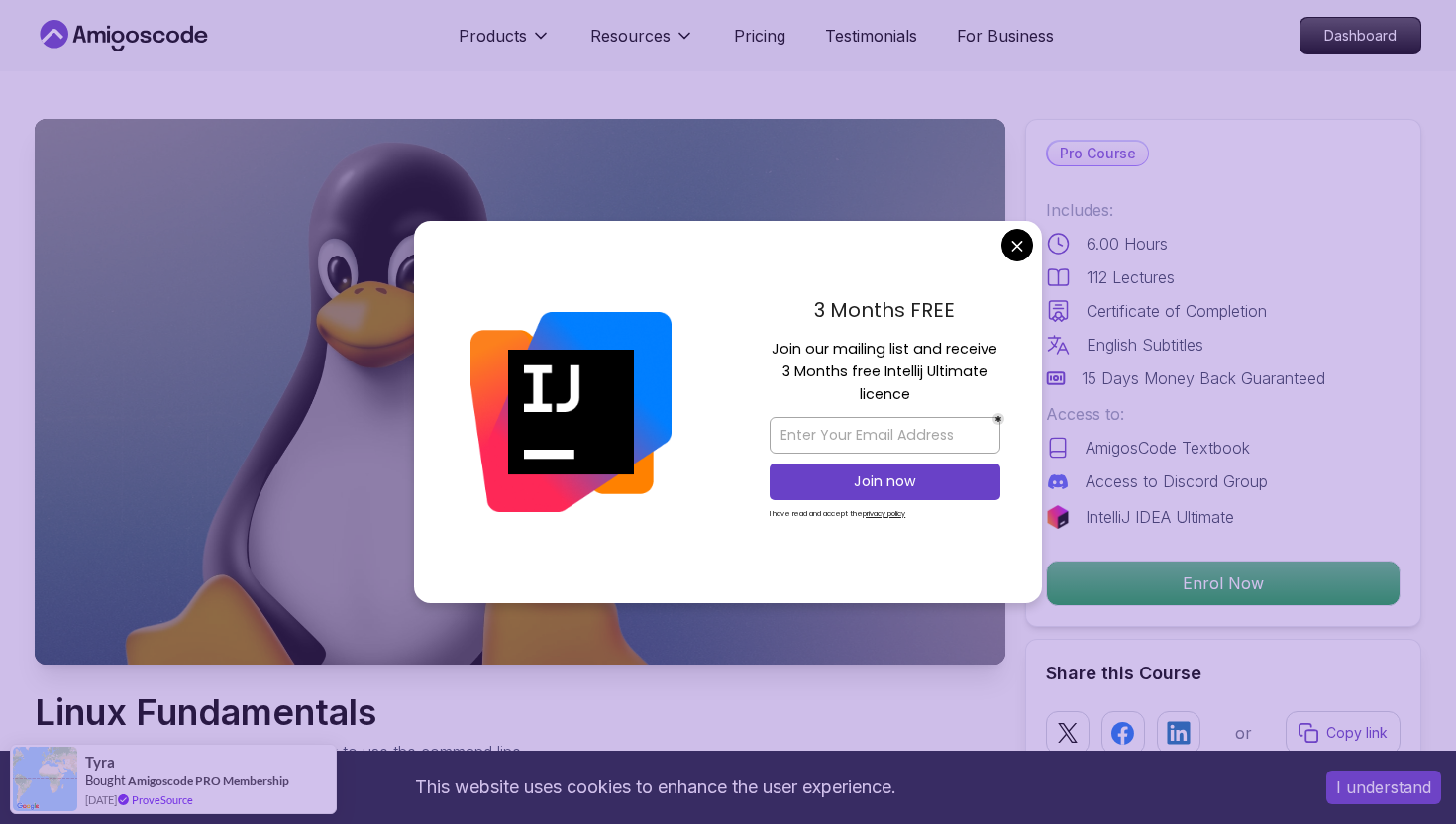 click at bounding box center (571, 412) 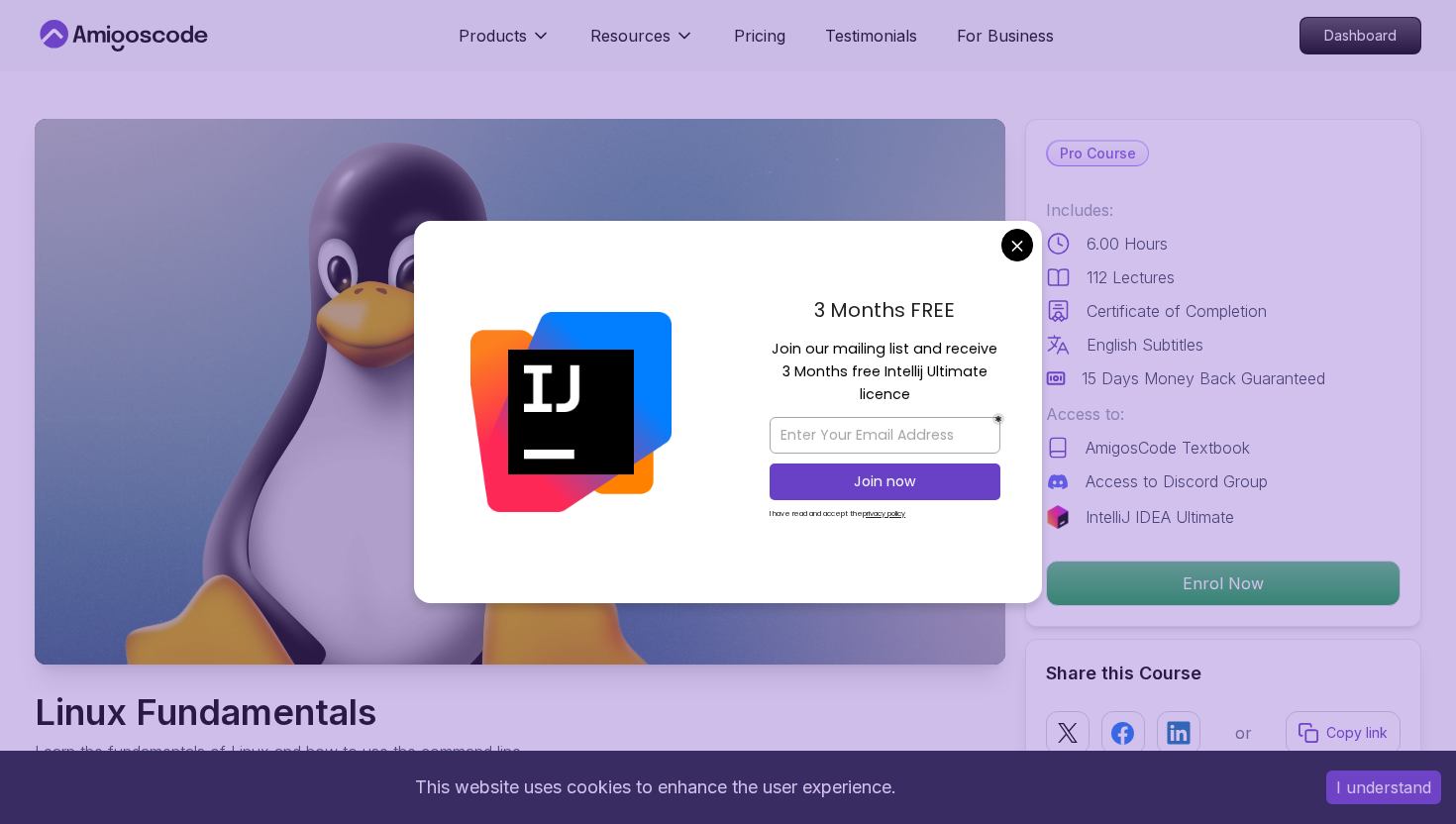 click on "This website uses cookies to enhance the user experience. I understand Products Resources Pricing Testimonials For Business Dashboard Products Resources Pricing Testimonials For Business Dashboard Linux Fundamentals Learn the fundamentals of Linux and how to use the command line Mama Samba Braima Djalo  /   Instructor Pro Course Includes: 6.00 Hours 112 Lectures Certificate of Completion English Subtitles 15 Days Money Back Guaranteed Access to: AmigosCode Textbook Access to Discord Group IntelliJ IDEA Ultimate Enrol Now Share this Course or Copy link Got a Team of 5 or More? With one subscription, give your entire team access to all courses and features. Check our Business Plan Mama Samba Braima Djalo  /   Instructor What you will learn linux ubuntu terminal bash Getting Started with Linux - An introduction to the Linux operating system and its history. Linux Installation (Mac, Windows, Linux) - Step-by-step guide to installing Linux on different platforms.
Why Should You Take This Course" at bounding box center [728, 4183] 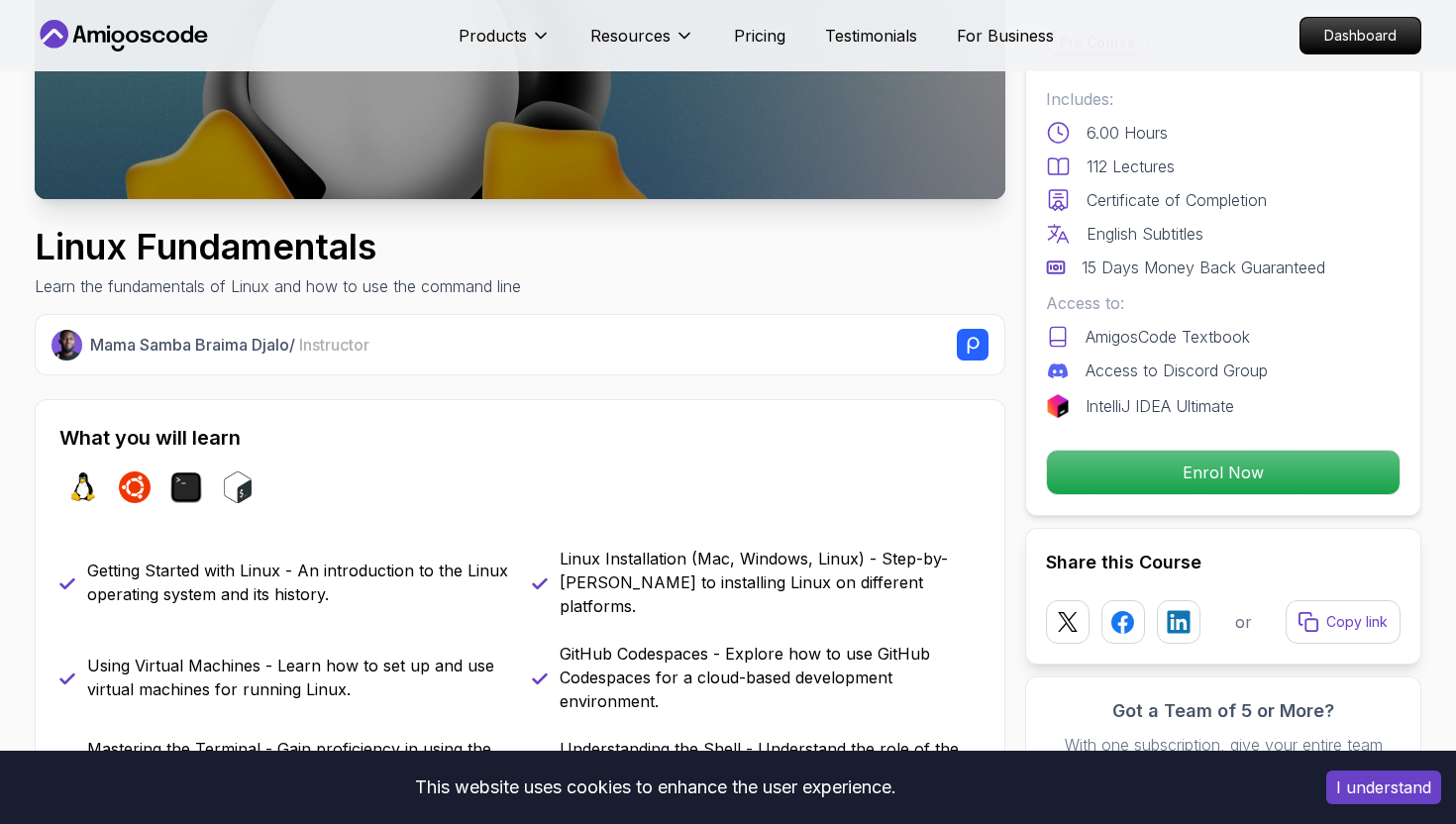 scroll, scrollTop: 467, scrollLeft: 0, axis: vertical 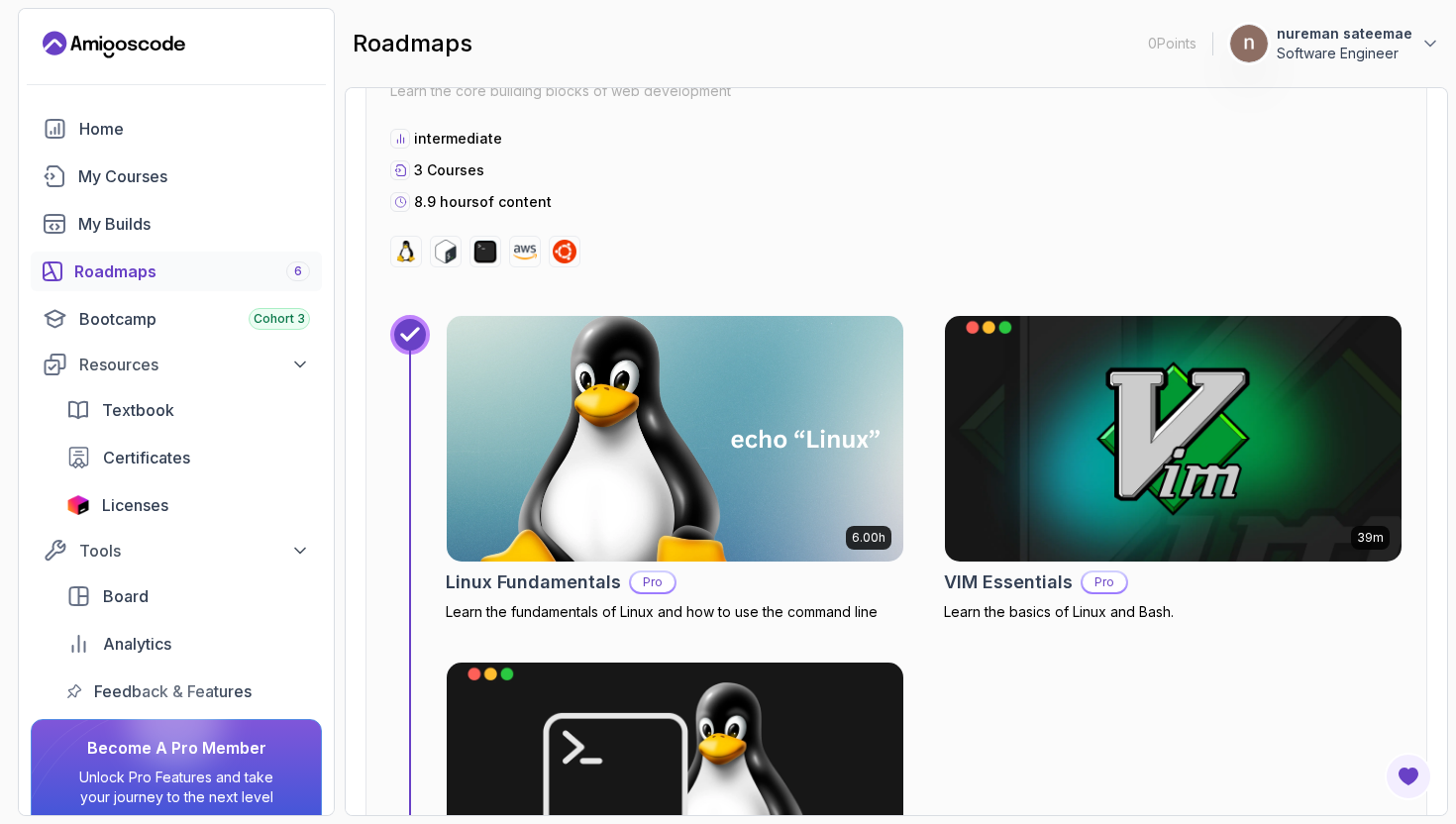 click at bounding box center (675, 439) 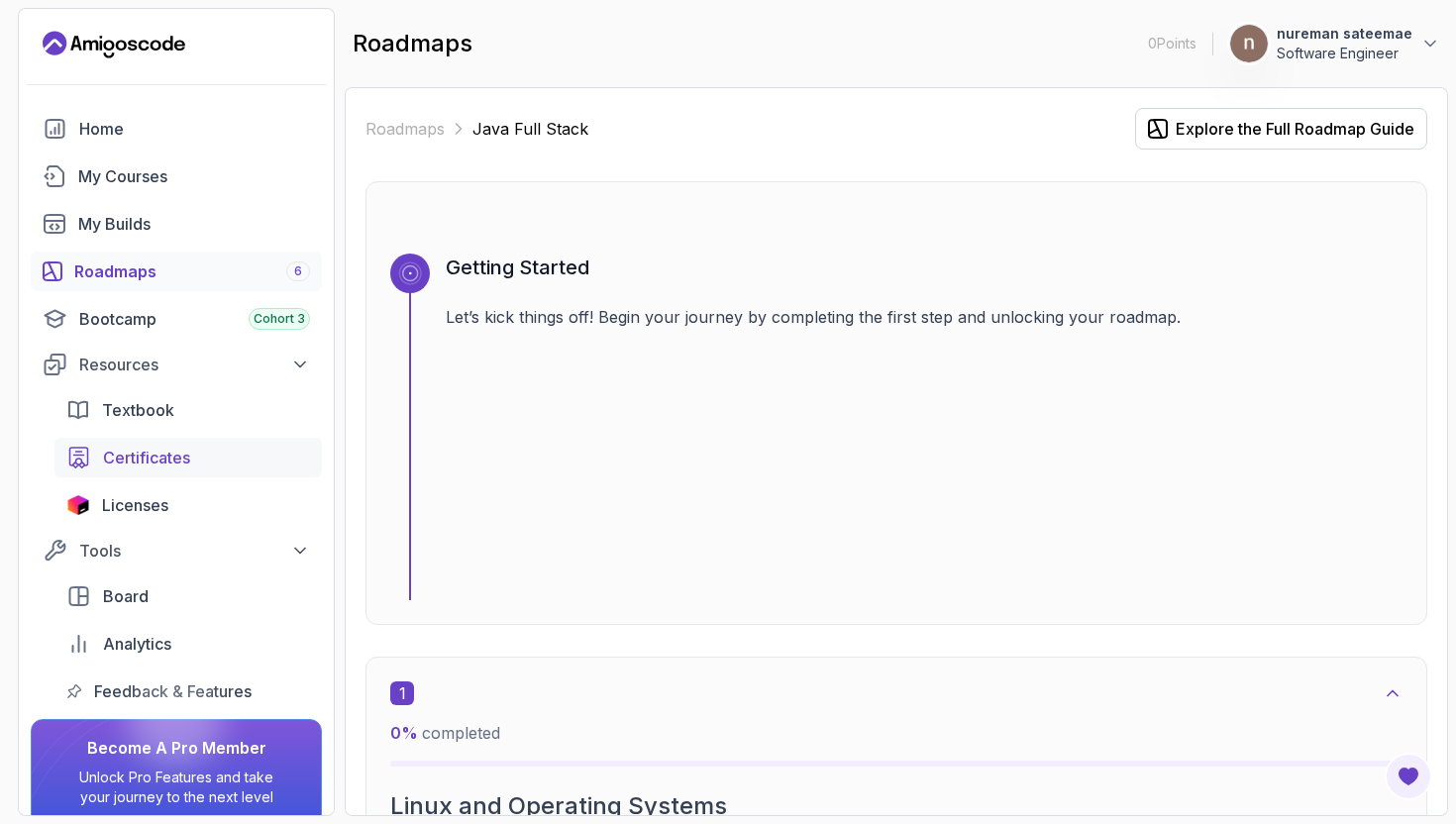 scroll, scrollTop: 81, scrollLeft: 0, axis: vertical 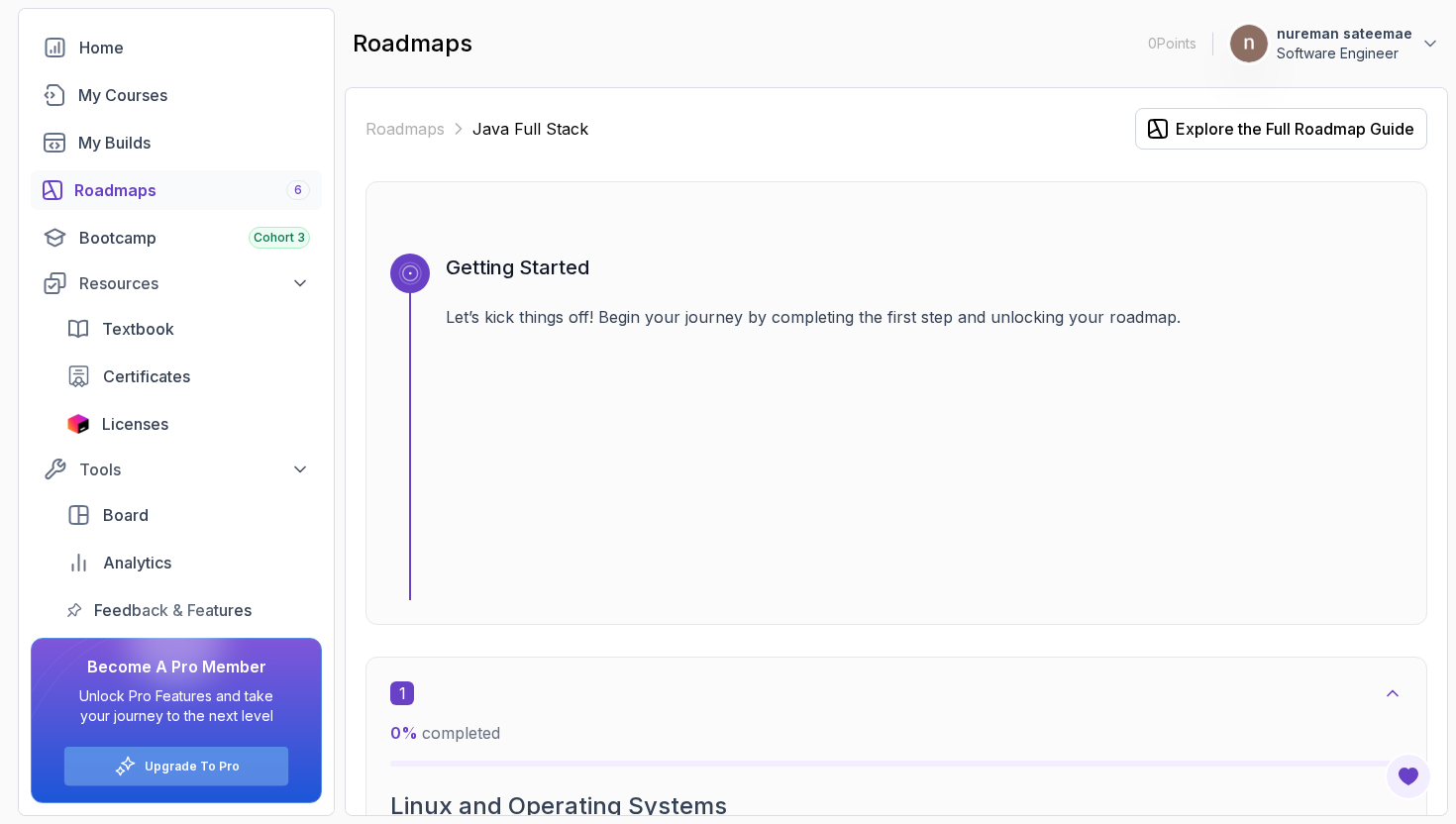 click on "Upgrade To Pro" at bounding box center [176, 766] 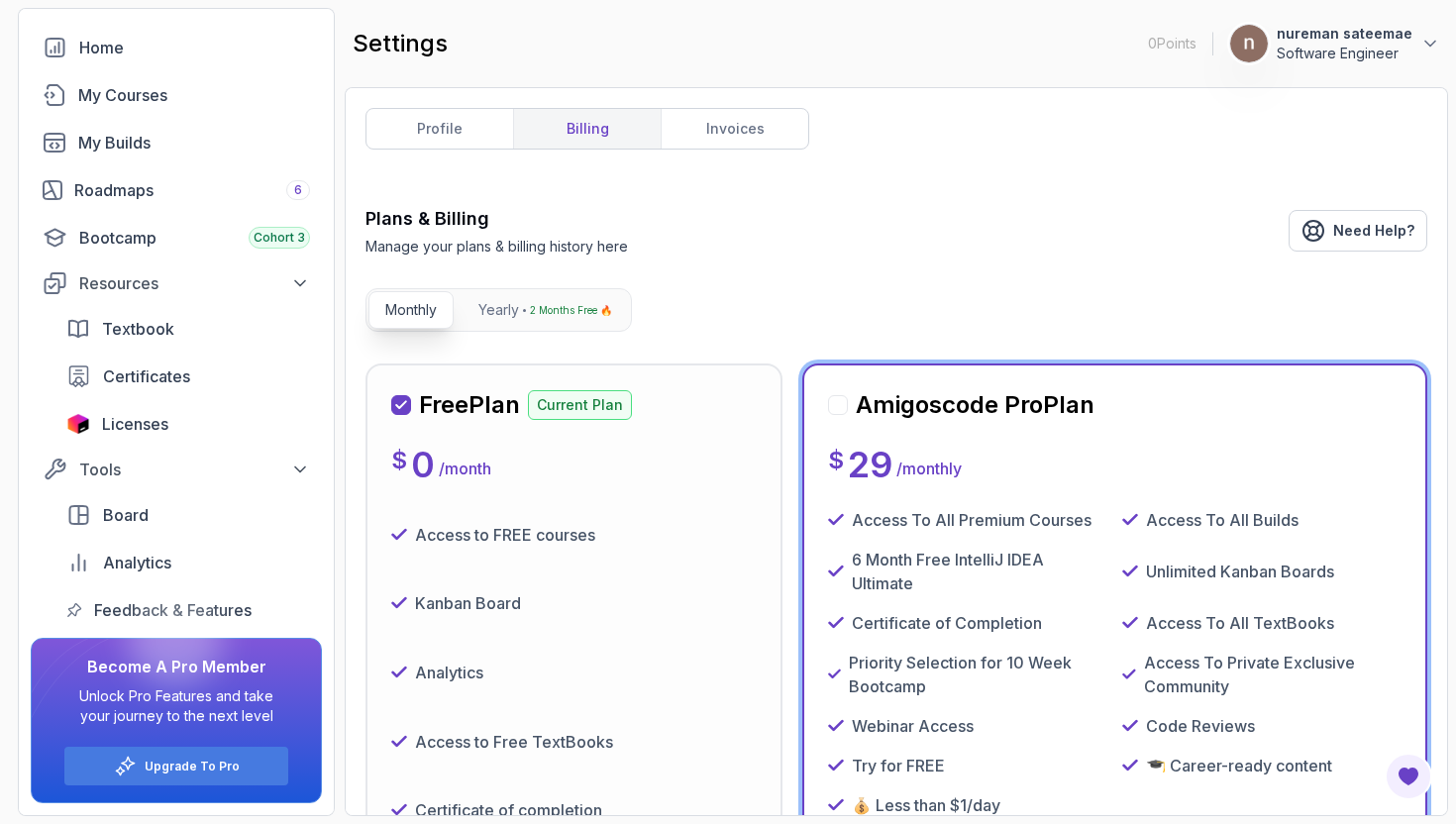 scroll, scrollTop: 366, scrollLeft: 0, axis: vertical 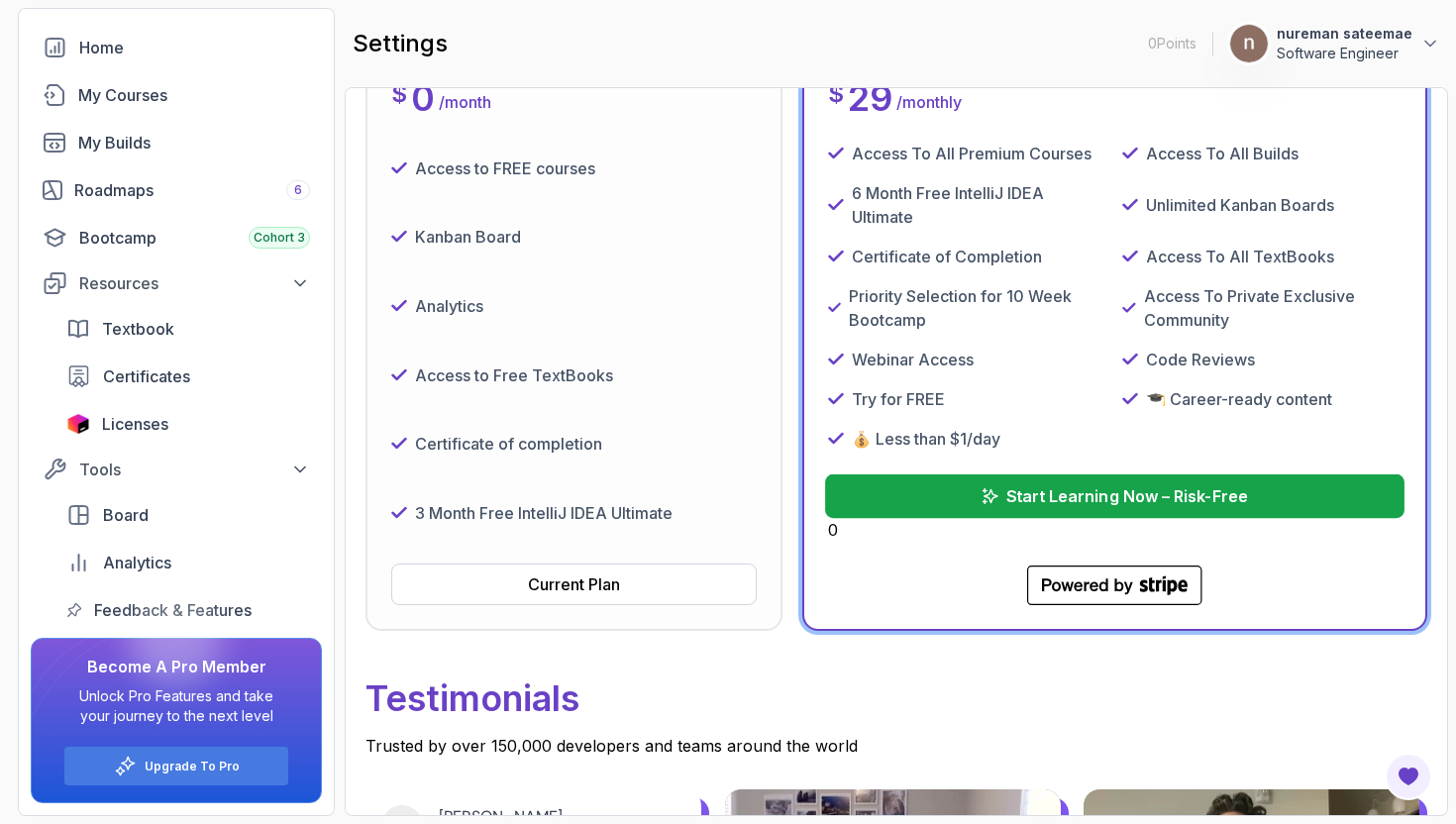 click on "Start Learning Now – Risk-Free" at bounding box center (1114, 496) 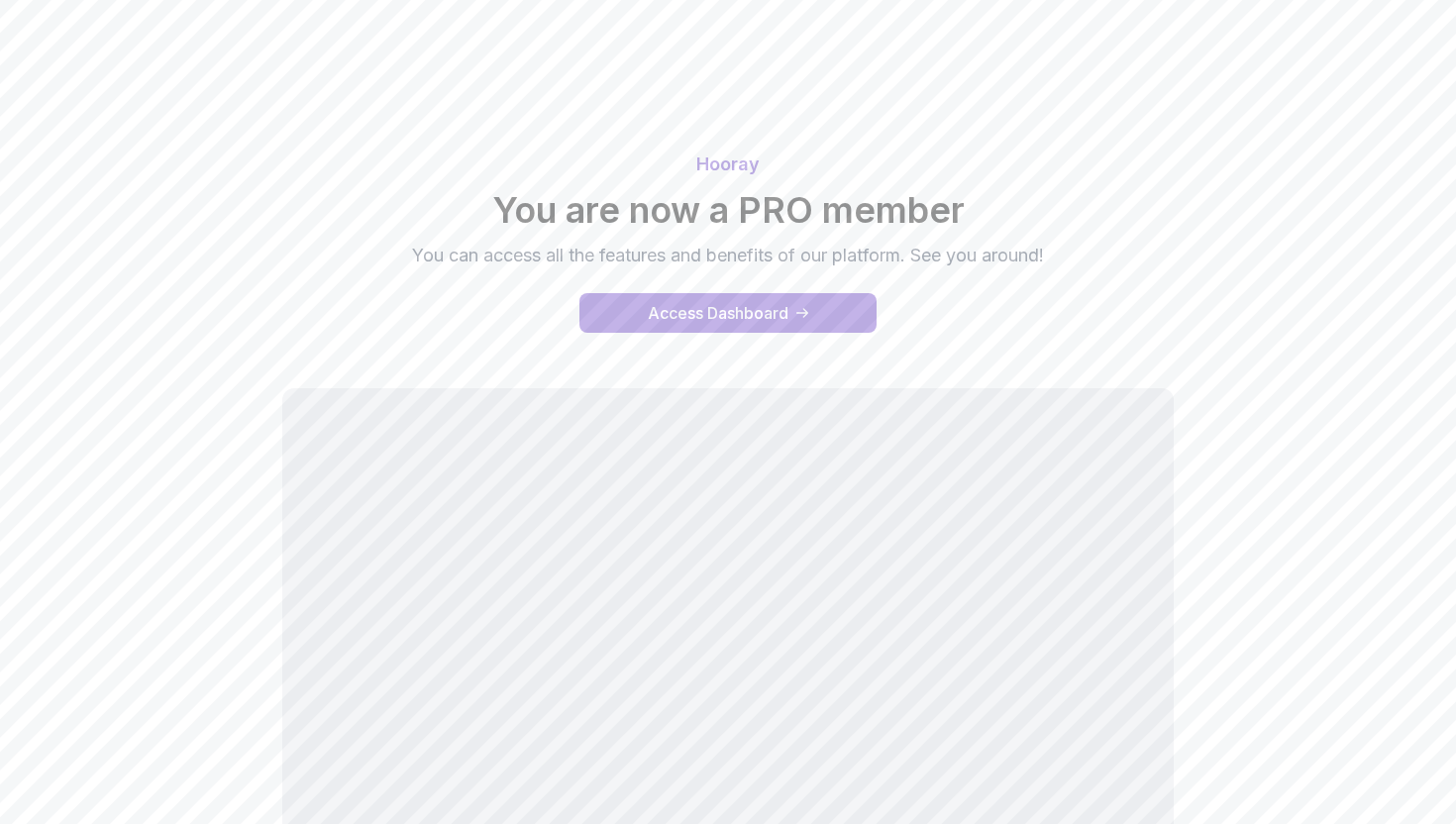 scroll, scrollTop: 0, scrollLeft: 0, axis: both 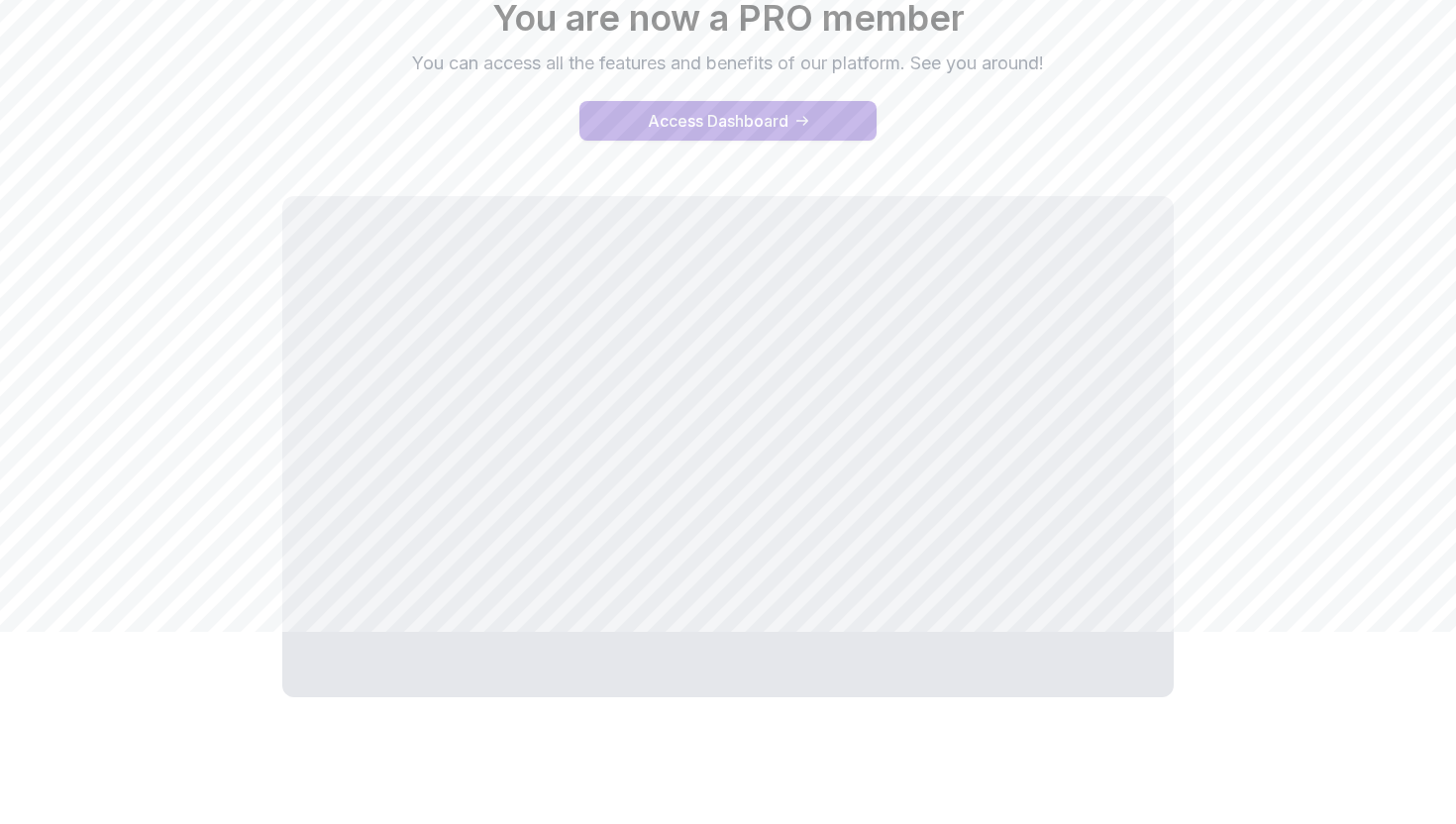 click on "Access Dashboard" at bounding box center [718, 121] 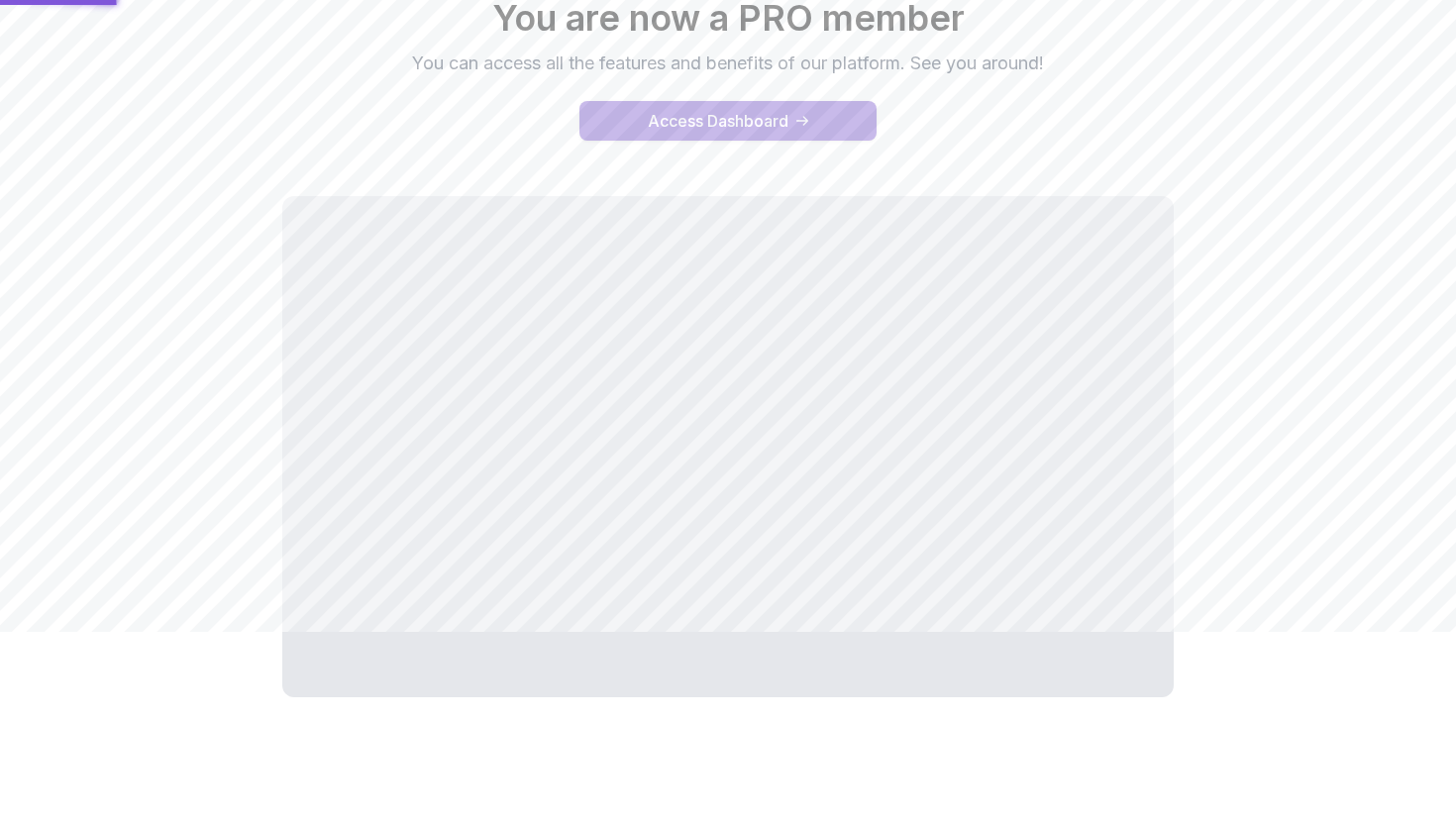 scroll, scrollTop: 0, scrollLeft: 0, axis: both 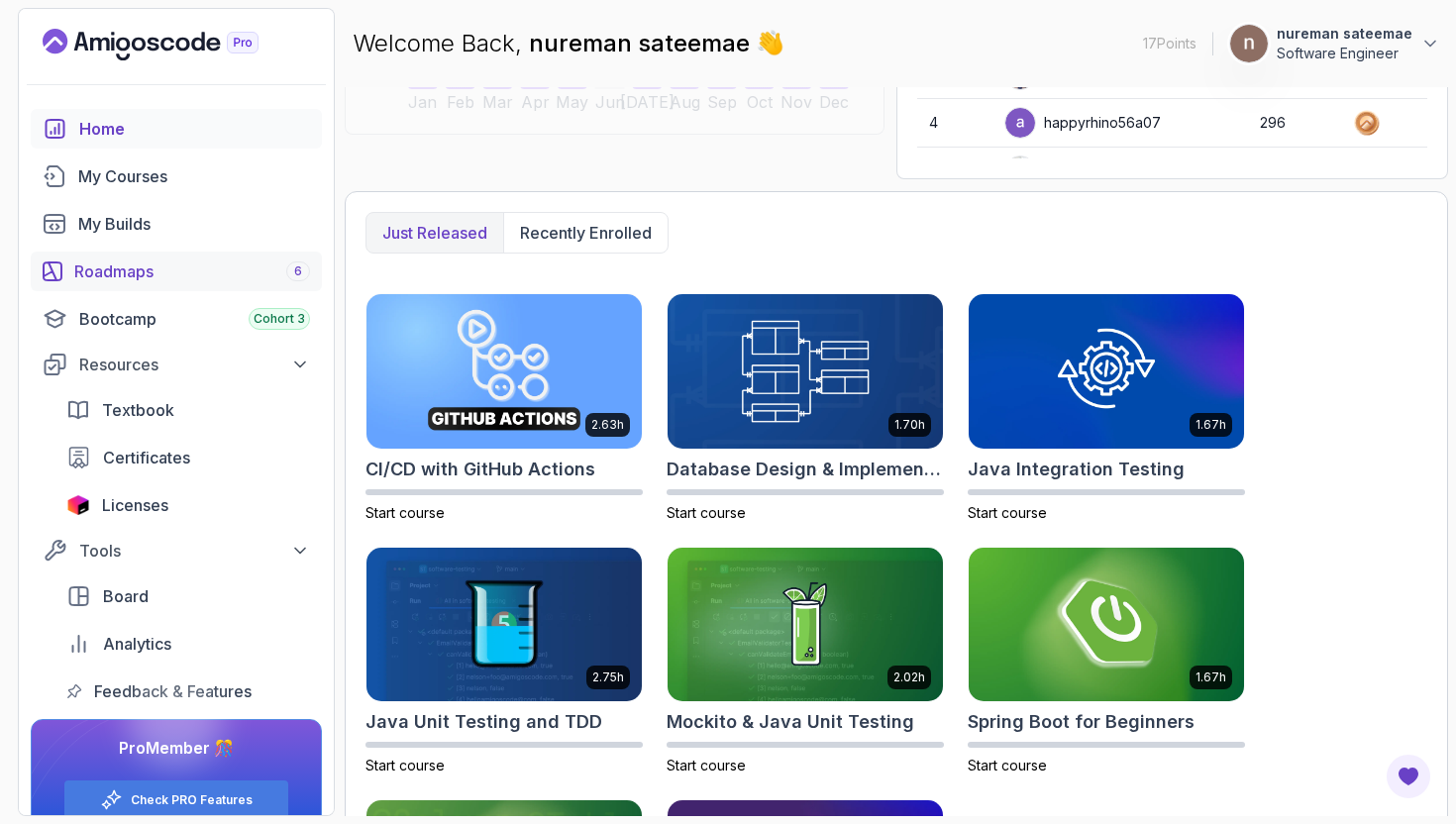 click on "Roadmaps 6" at bounding box center (192, 271) 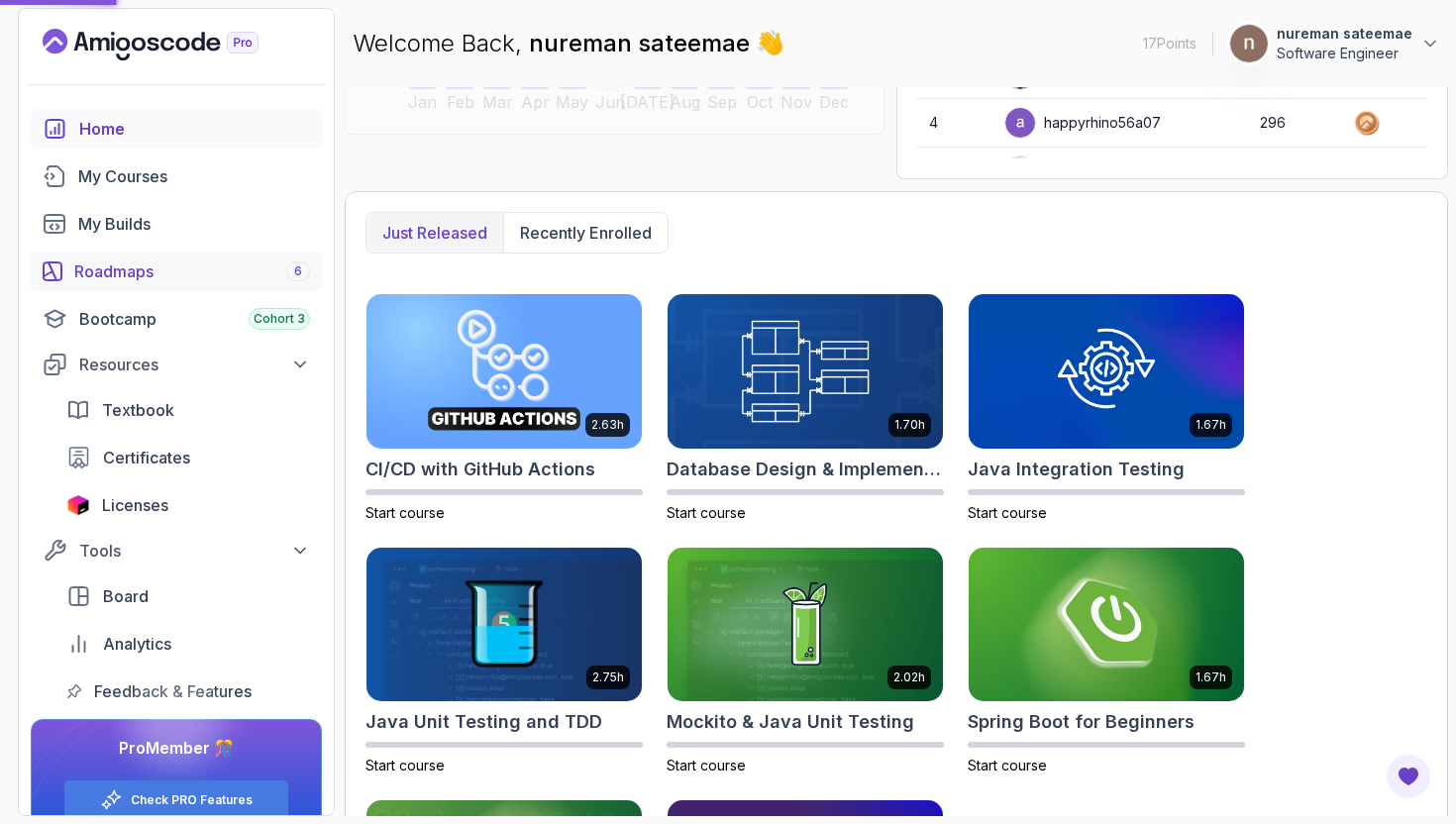 scroll, scrollTop: 0, scrollLeft: 0, axis: both 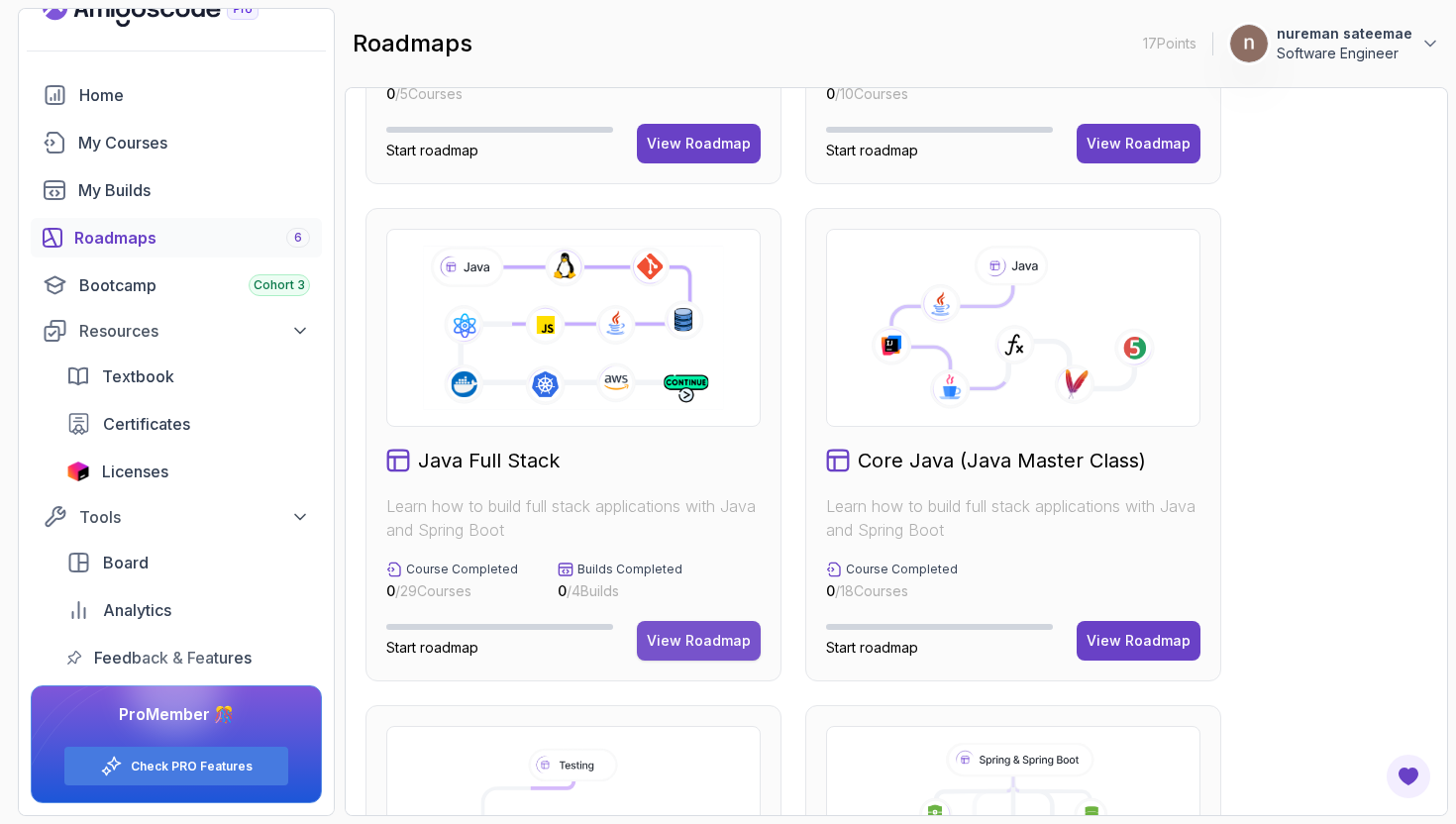click on "View Roadmap" at bounding box center [698, 641] 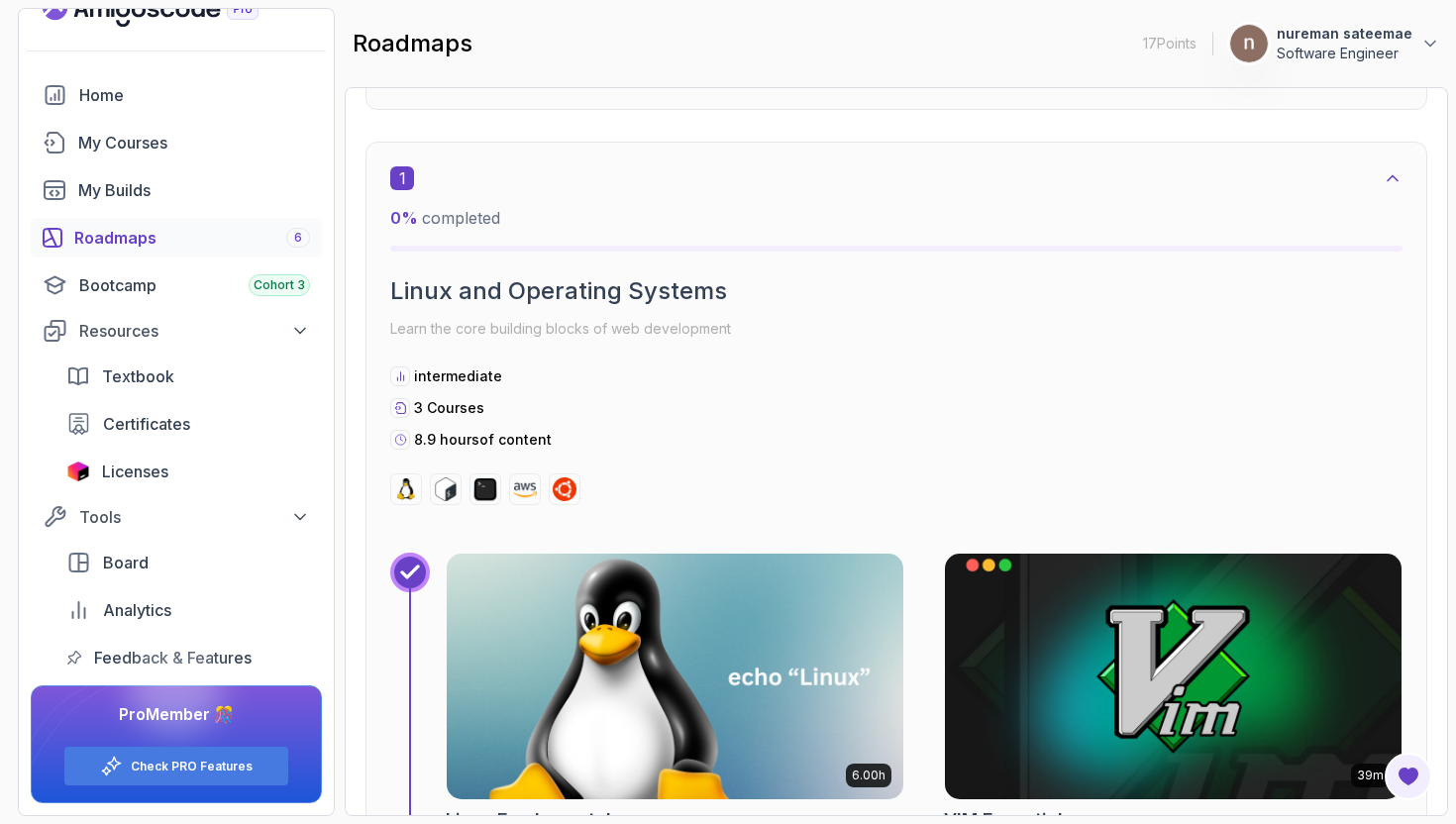scroll, scrollTop: 516, scrollLeft: 0, axis: vertical 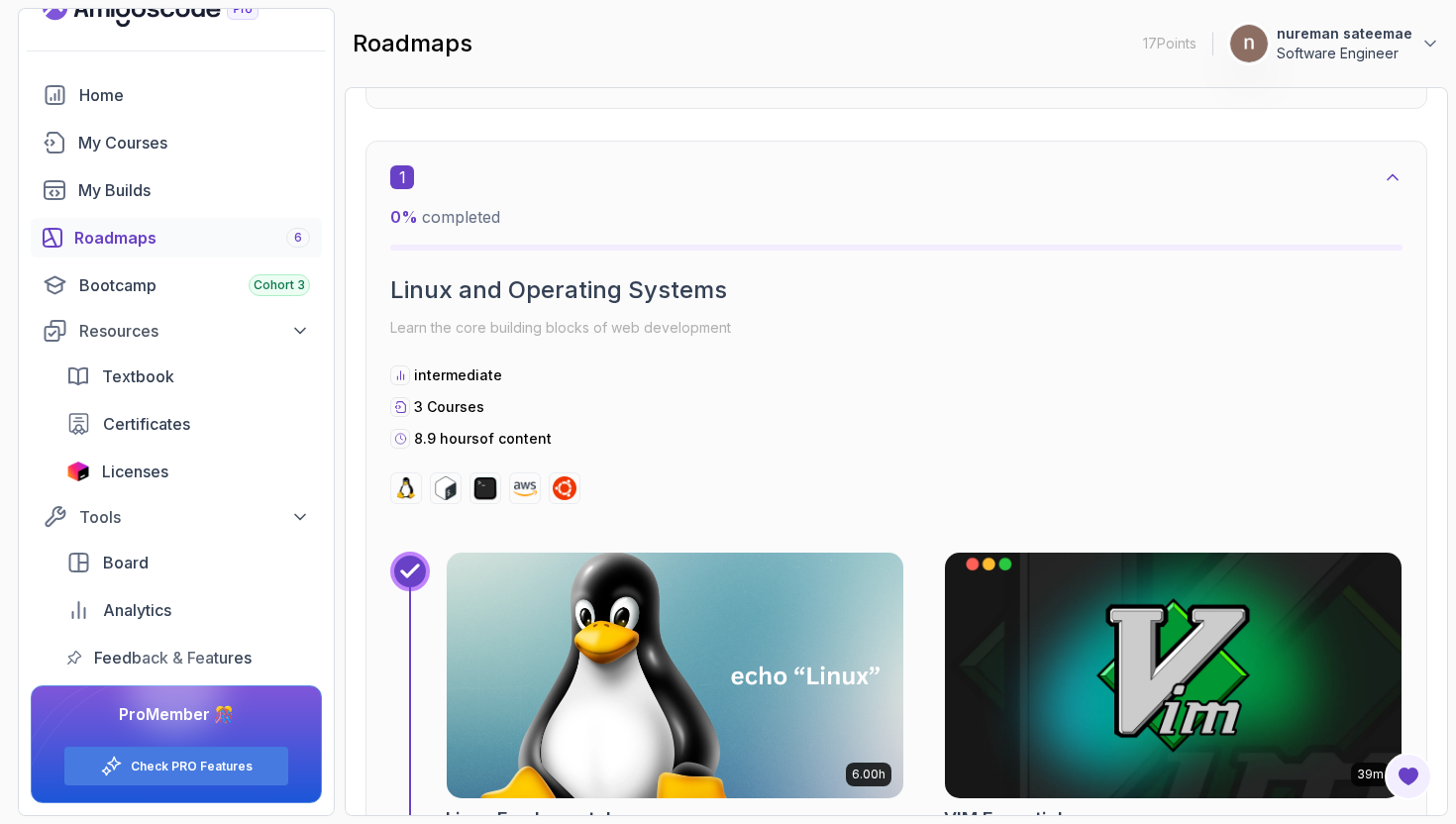 click at bounding box center (675, 675) 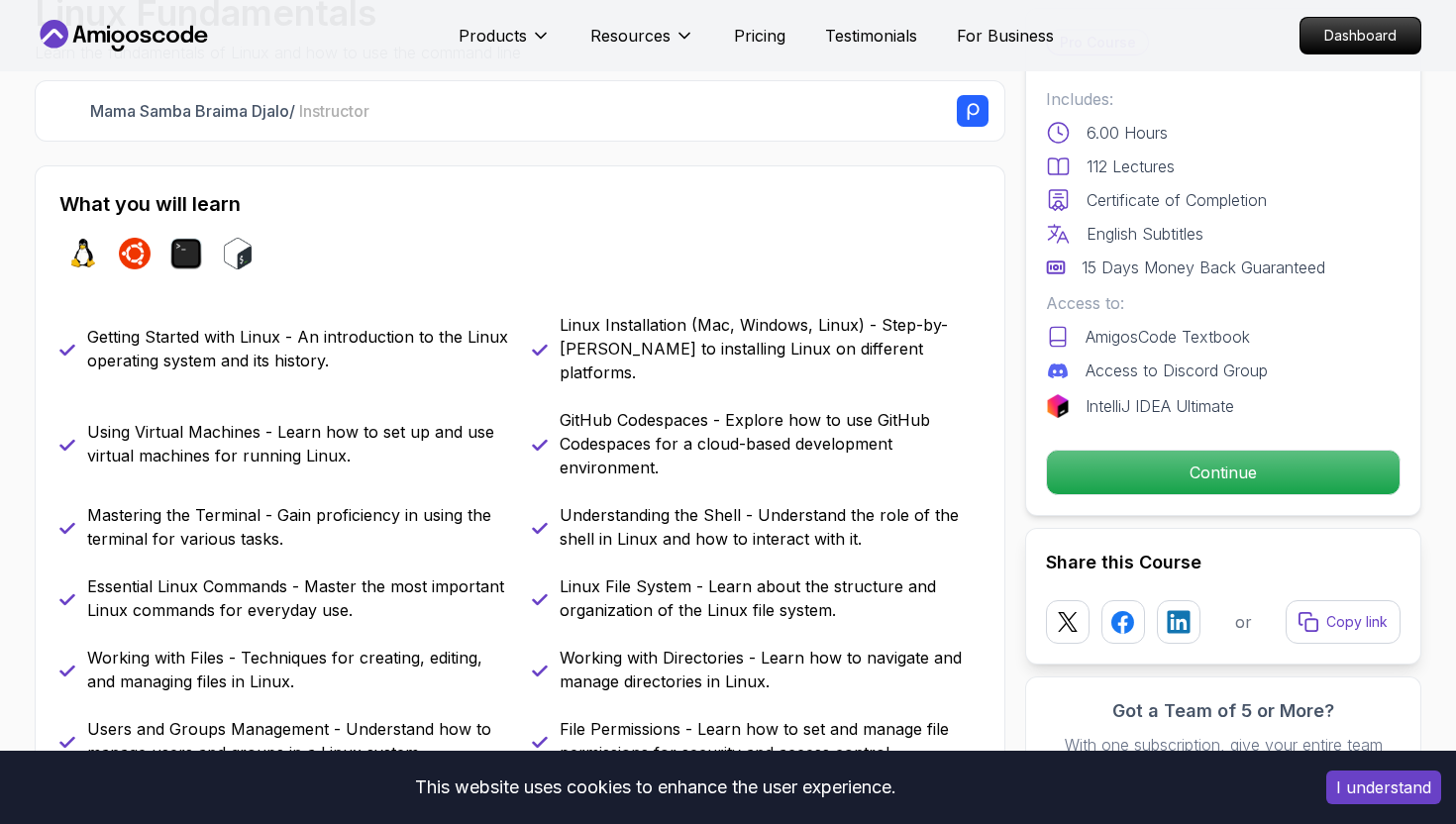 scroll, scrollTop: 0, scrollLeft: 0, axis: both 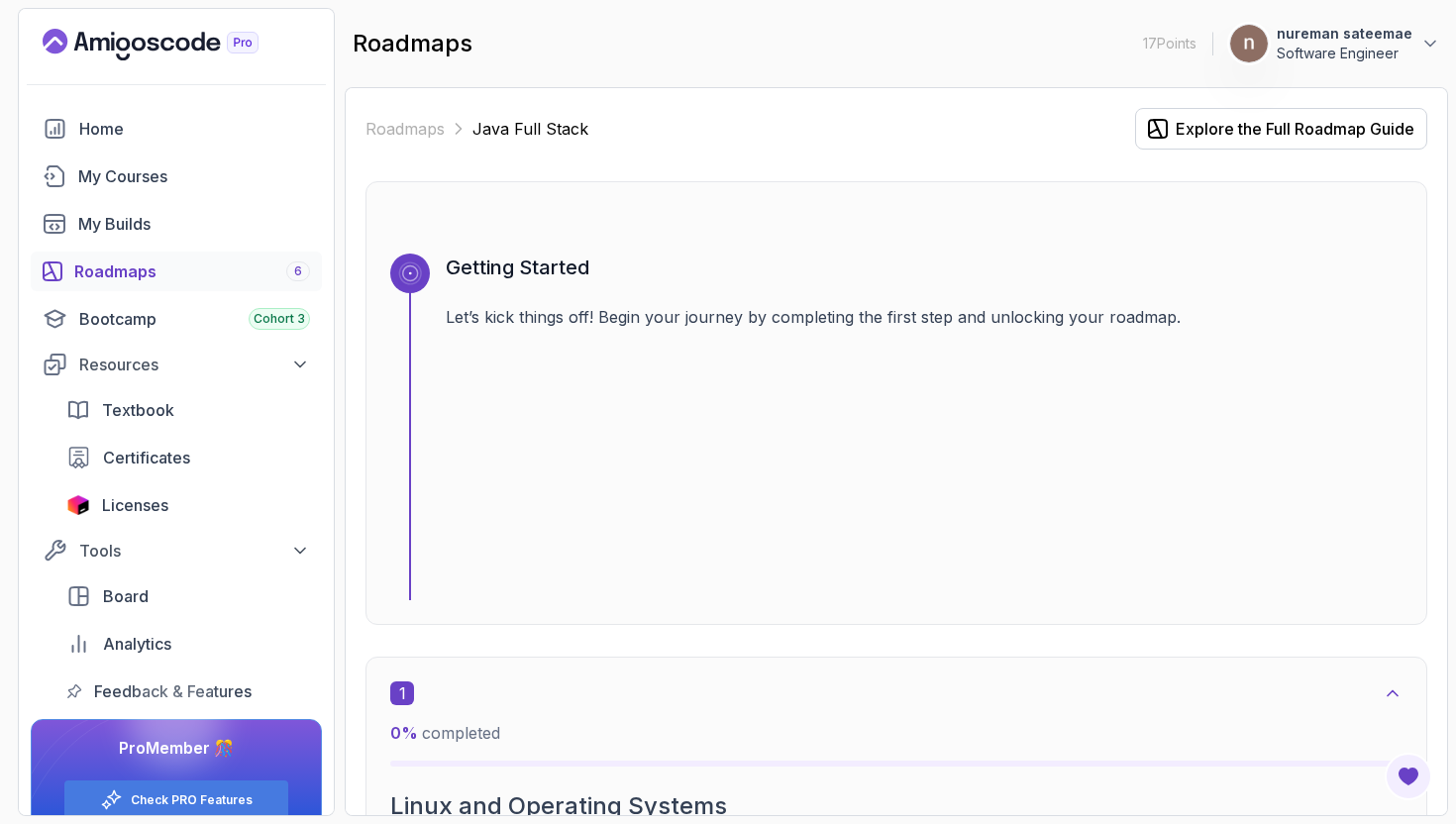 click on "Getting Started" at bounding box center (924, 267) 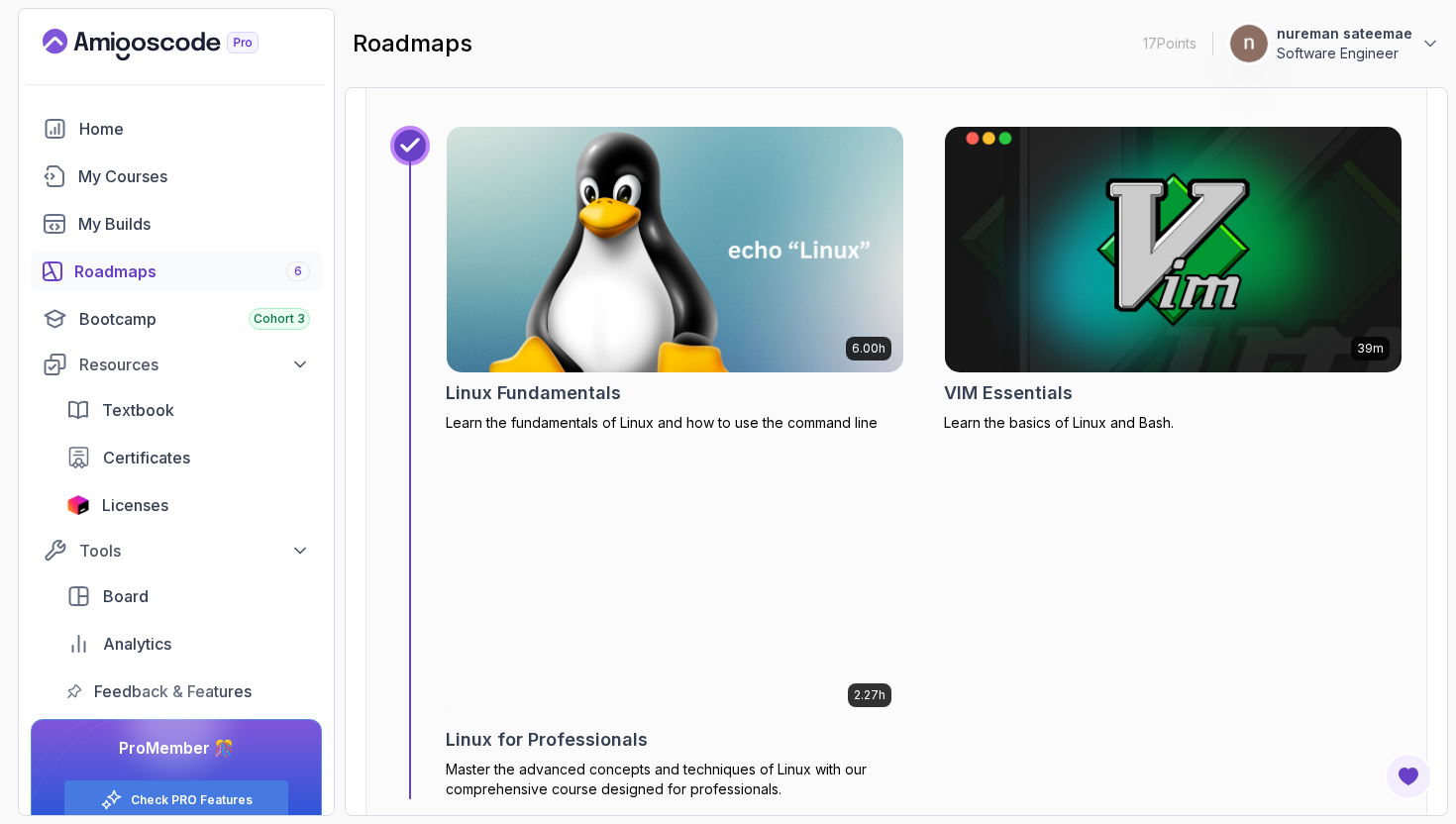 scroll, scrollTop: 941, scrollLeft: 0, axis: vertical 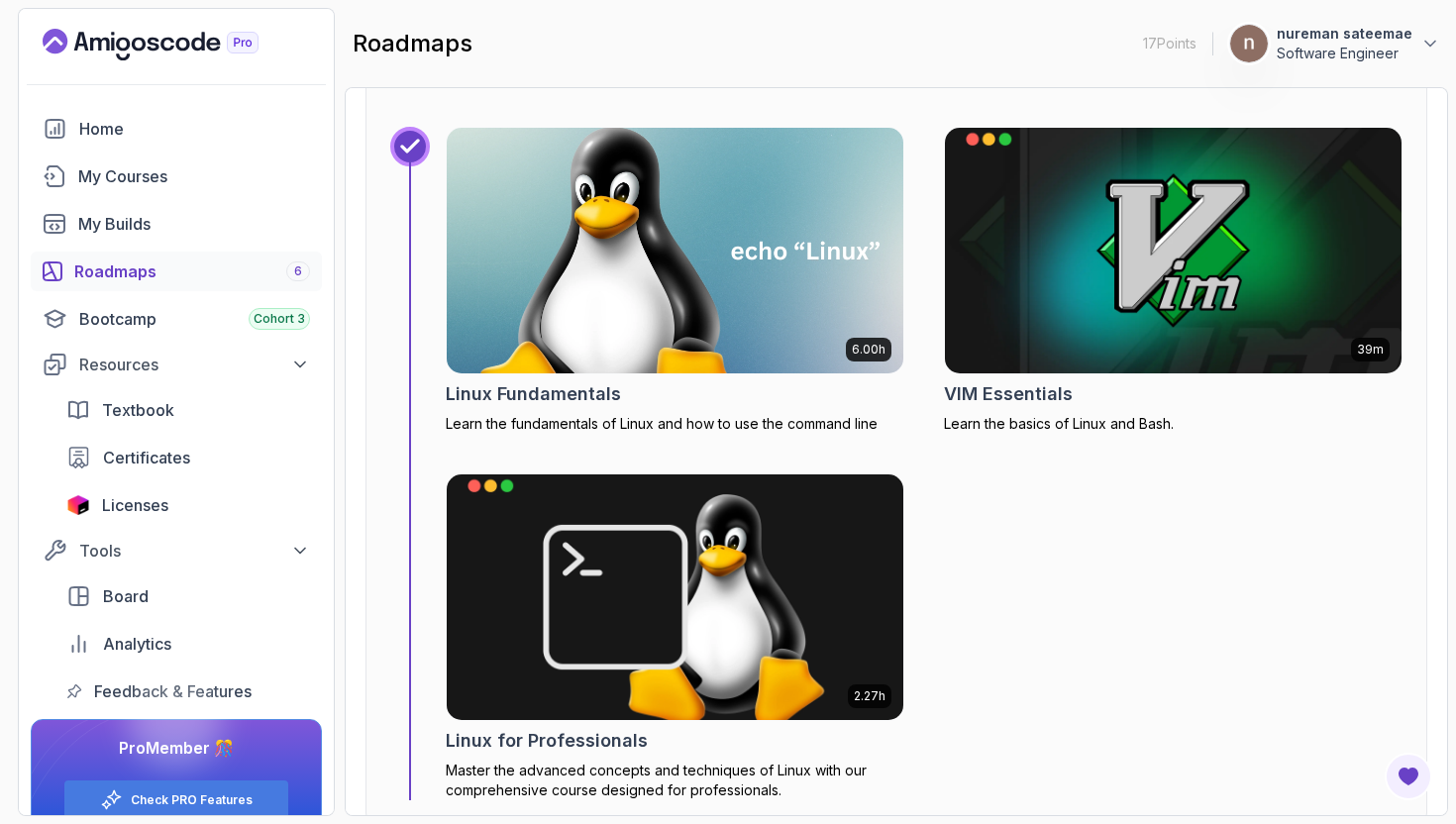click at bounding box center (675, 251) 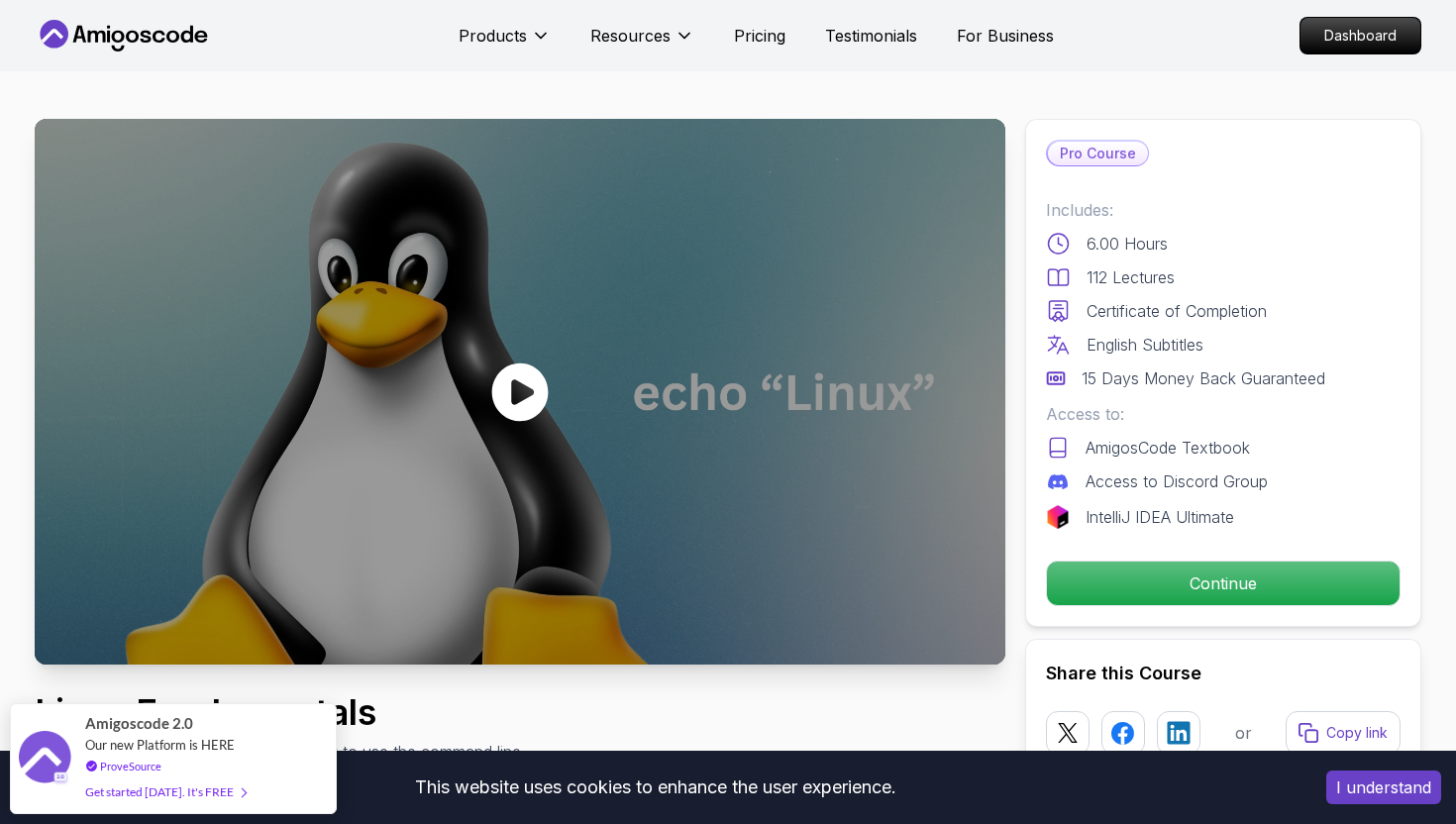 click 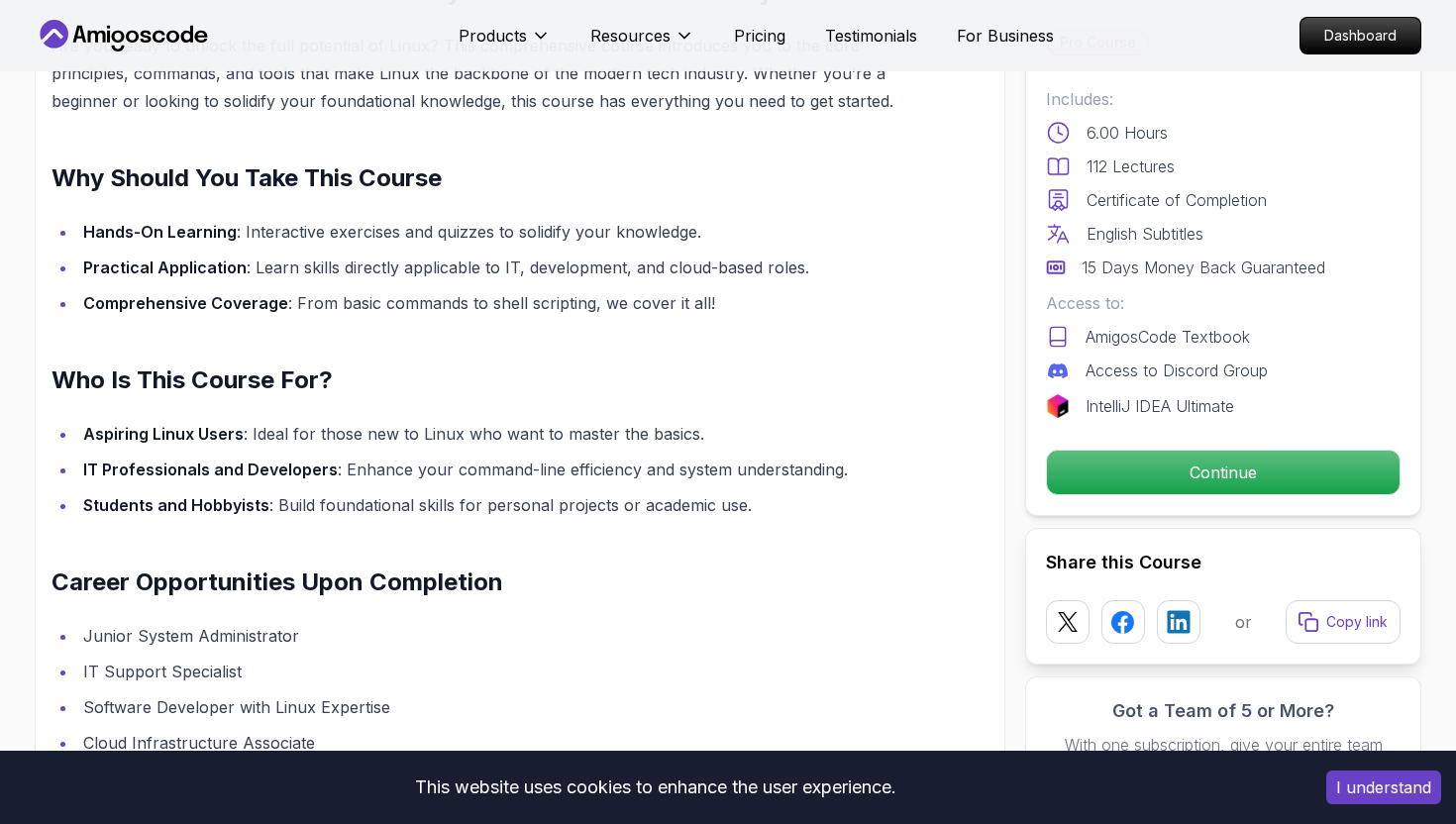 scroll, scrollTop: 1609, scrollLeft: 0, axis: vertical 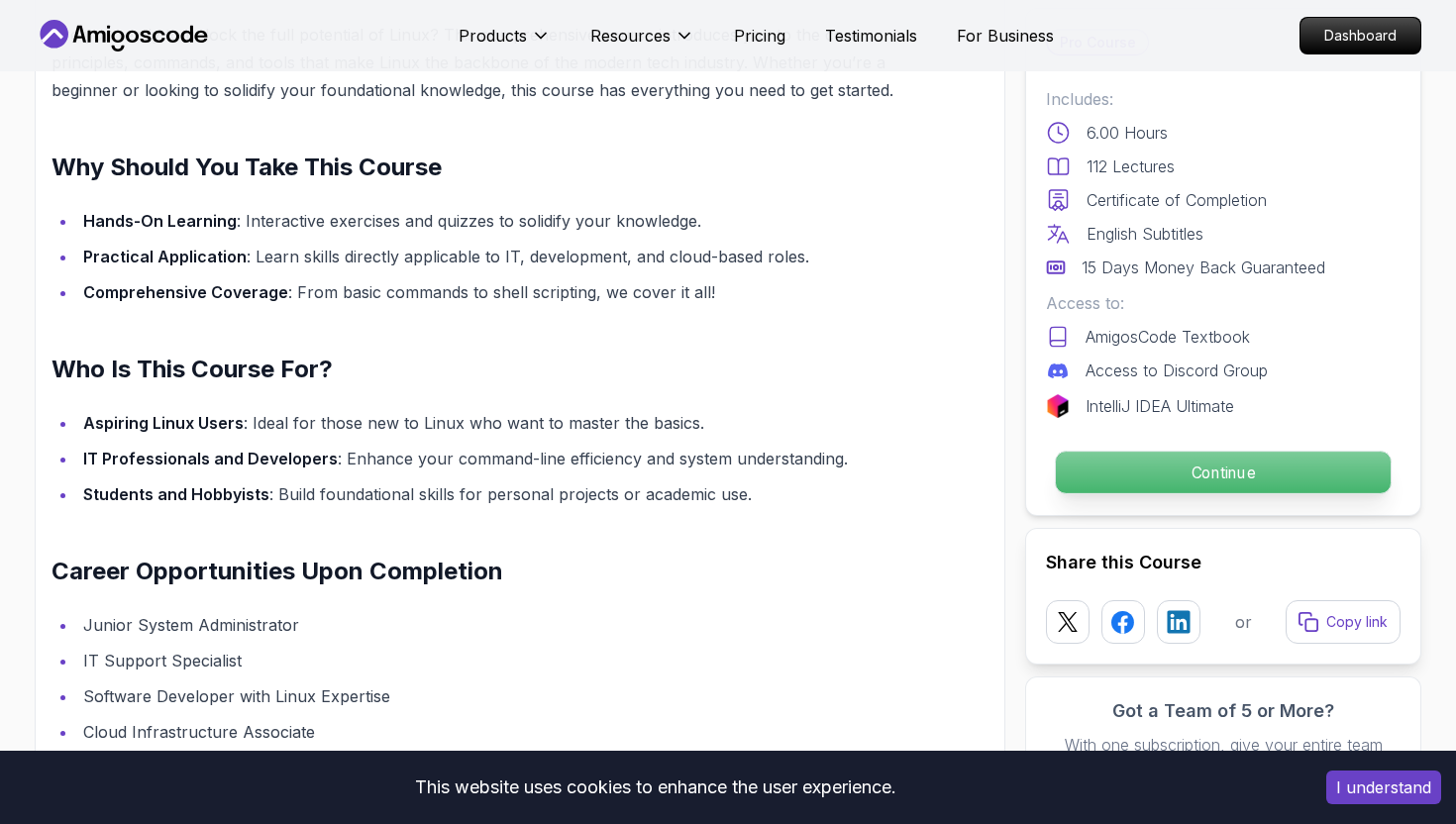 click on "Continue" at bounding box center (1223, 472) 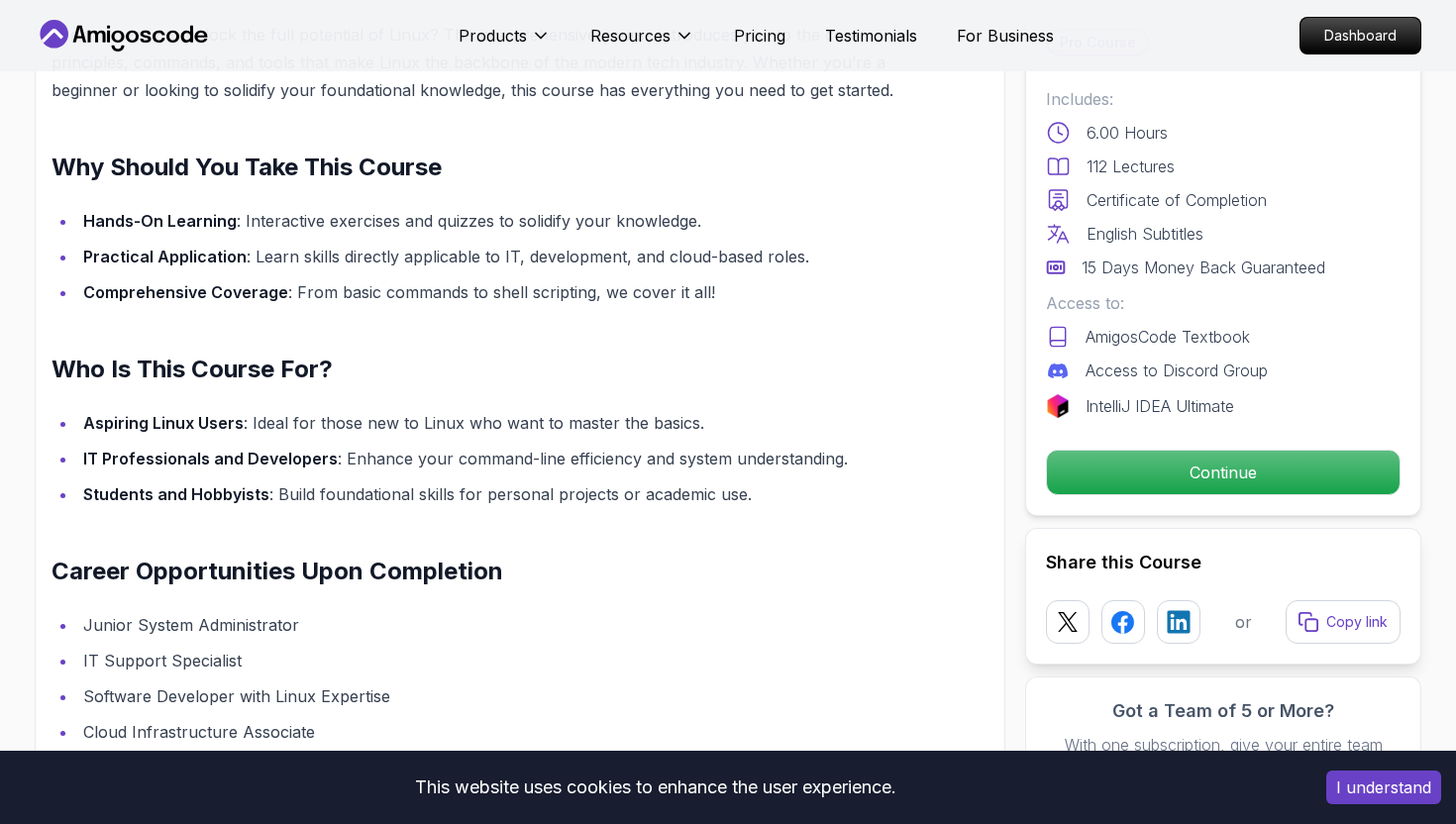 click on "I understand" at bounding box center (1384, 787) 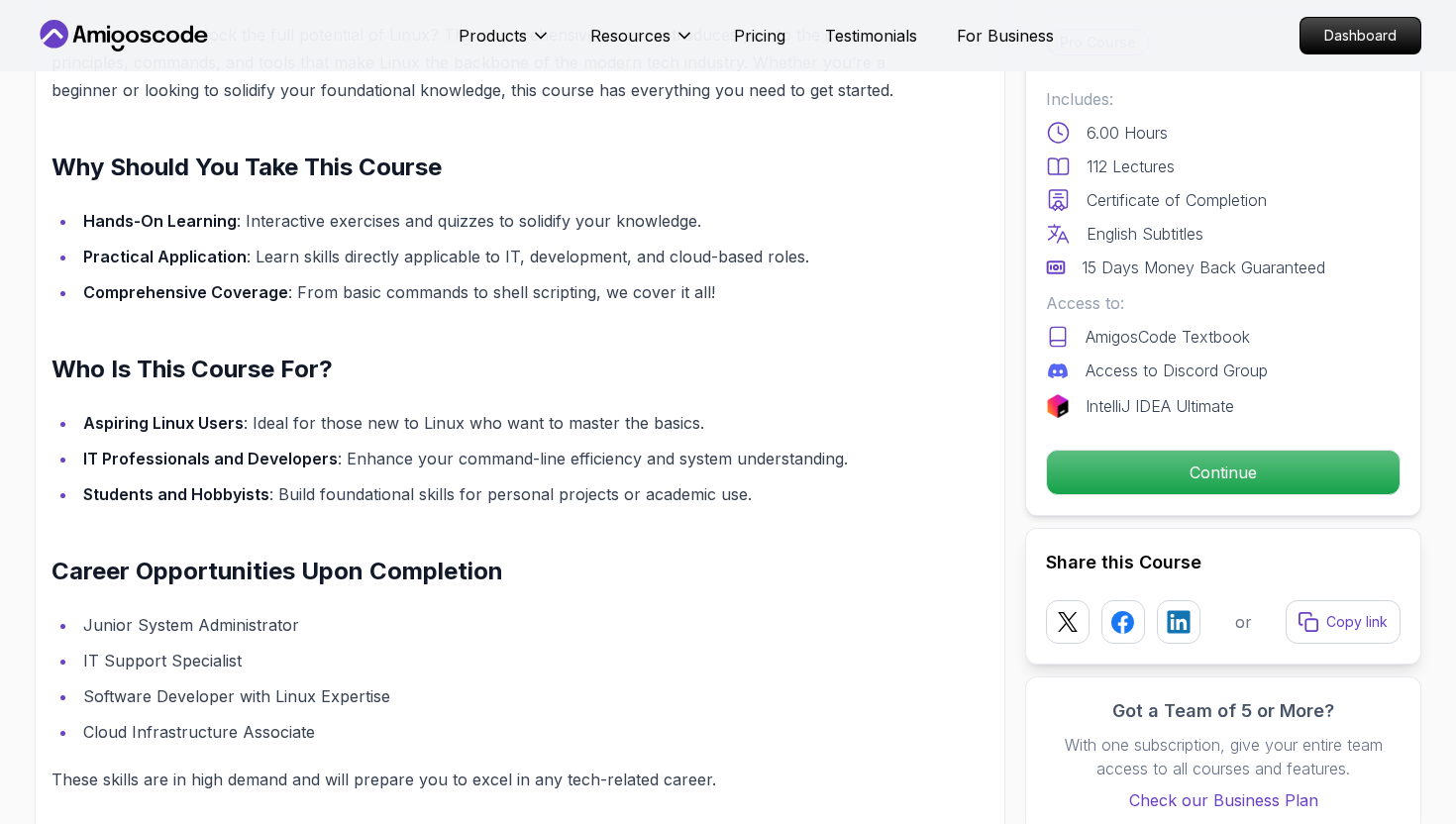 scroll, scrollTop: 1693, scrollLeft: 0, axis: vertical 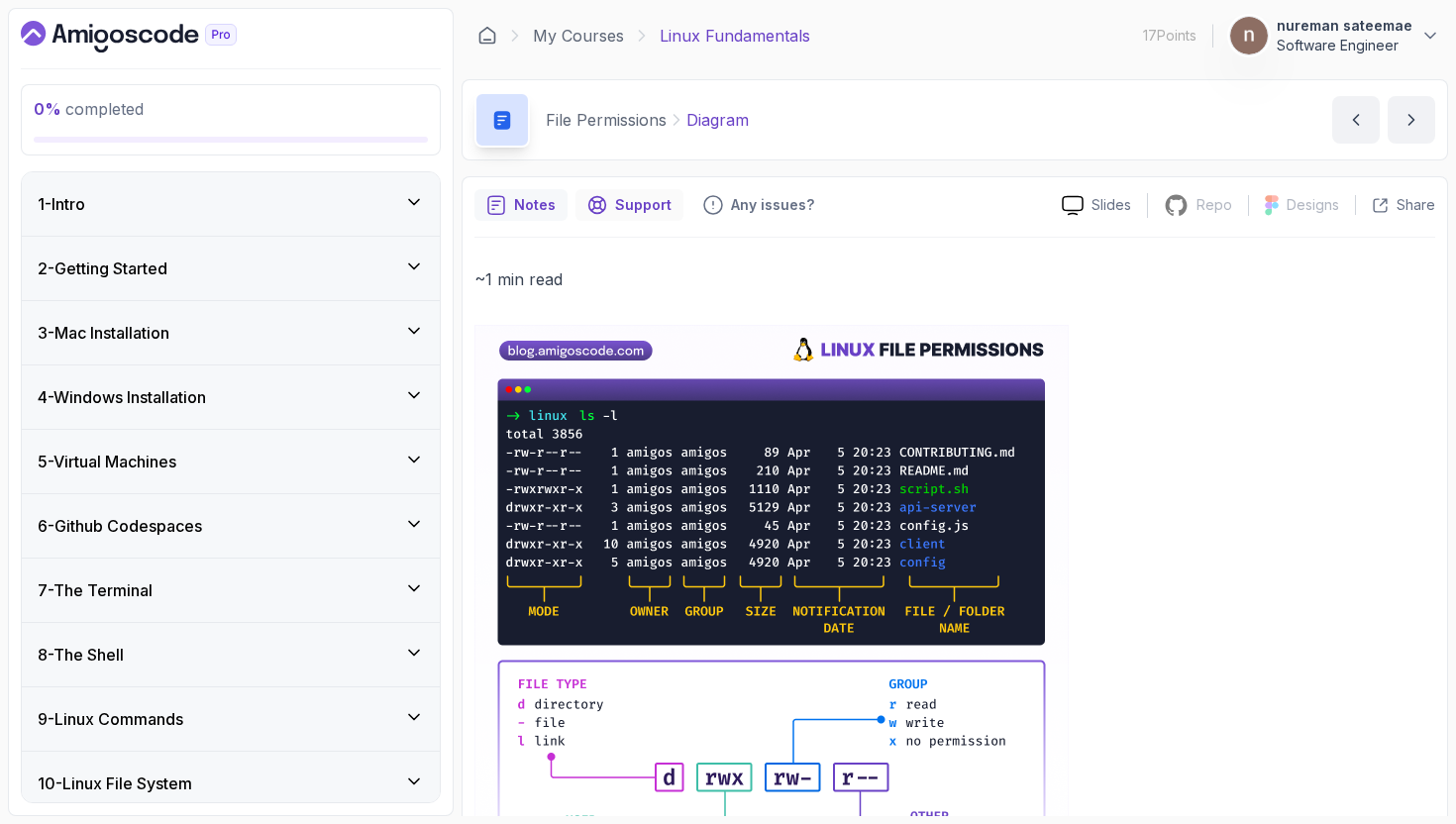 click on "Support" at bounding box center (629, 205) 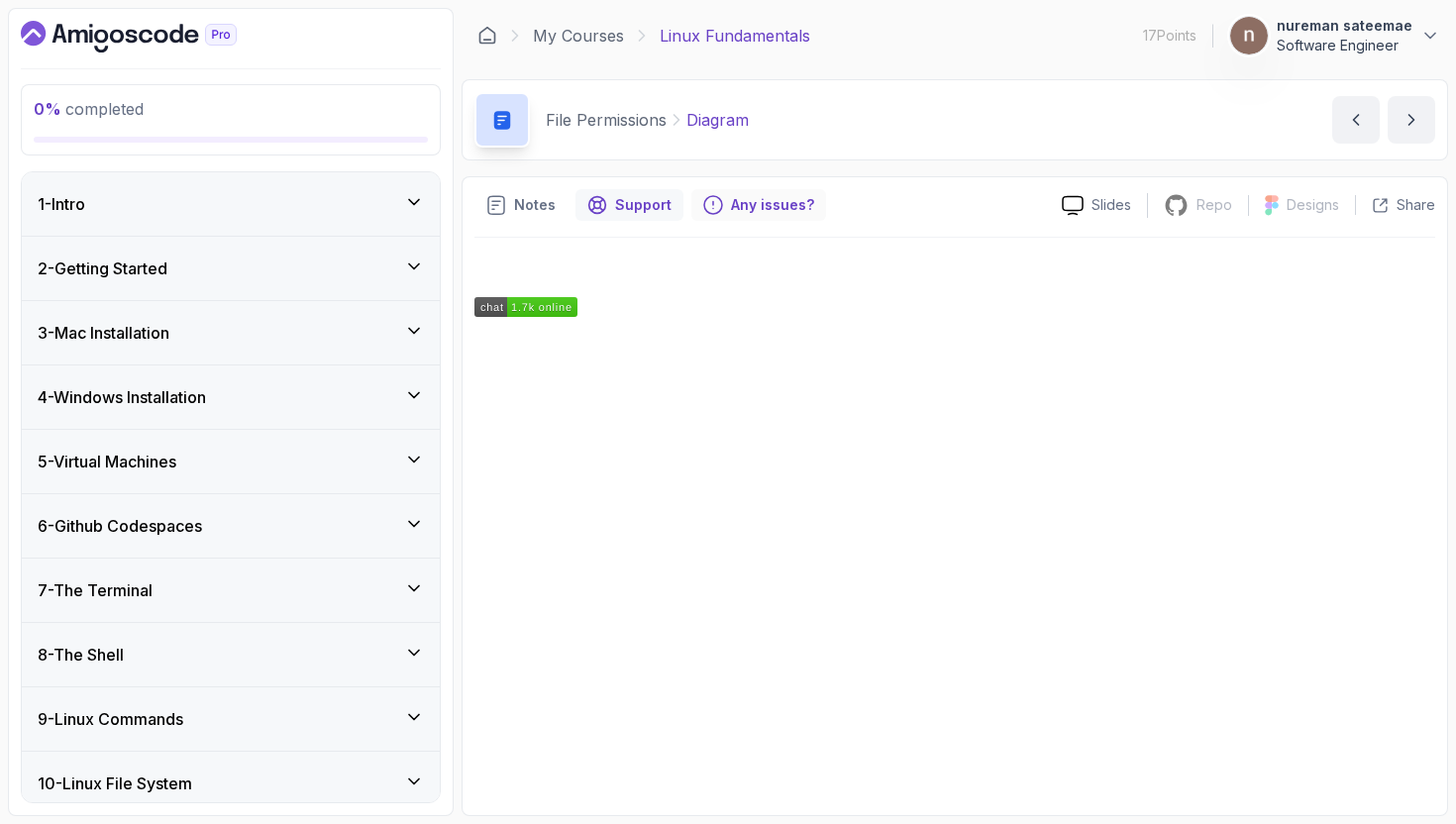 click on "Any issues?" at bounding box center [759, 205] 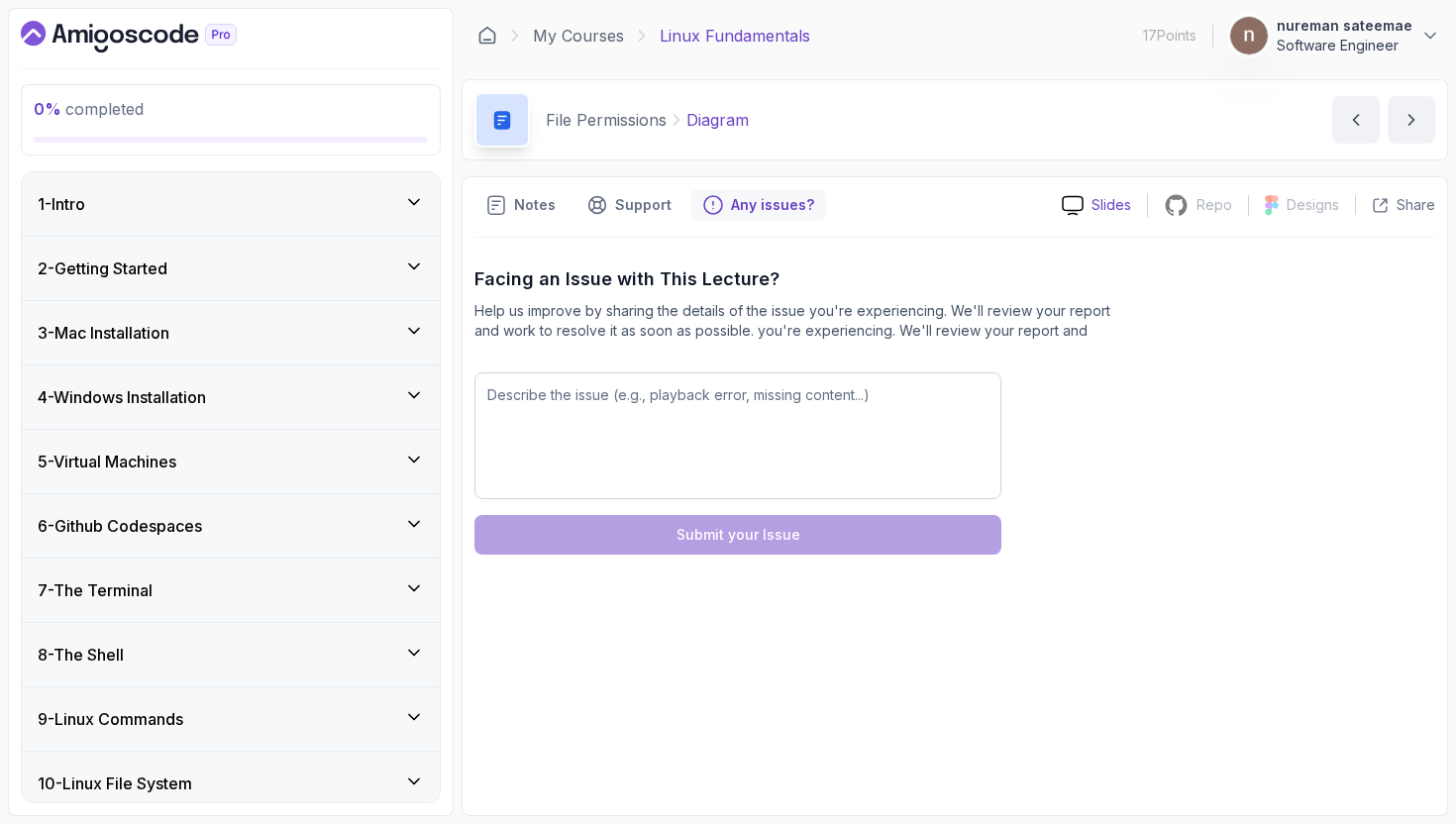 click on "Slides" at bounding box center [1111, 205] 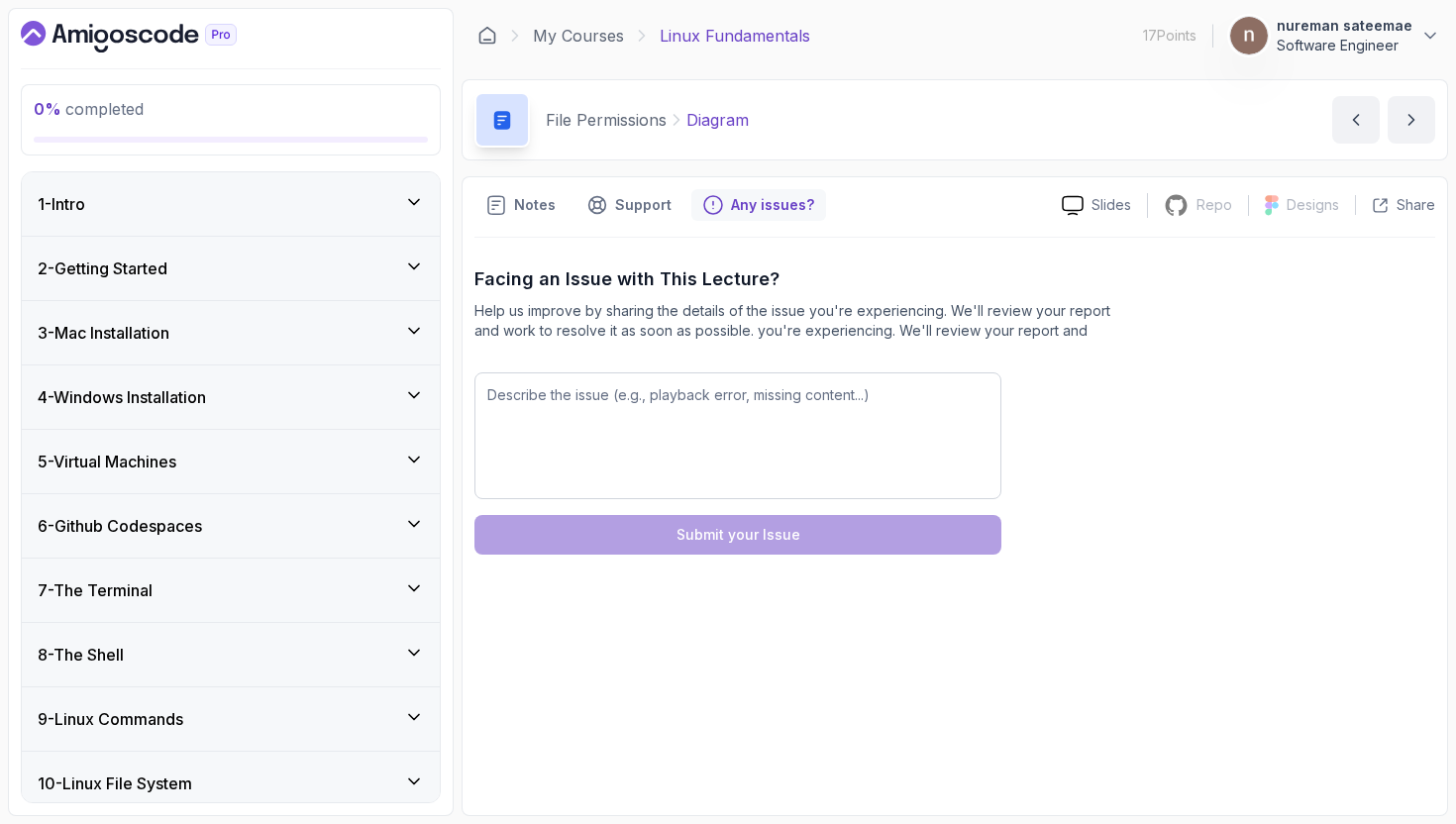 click 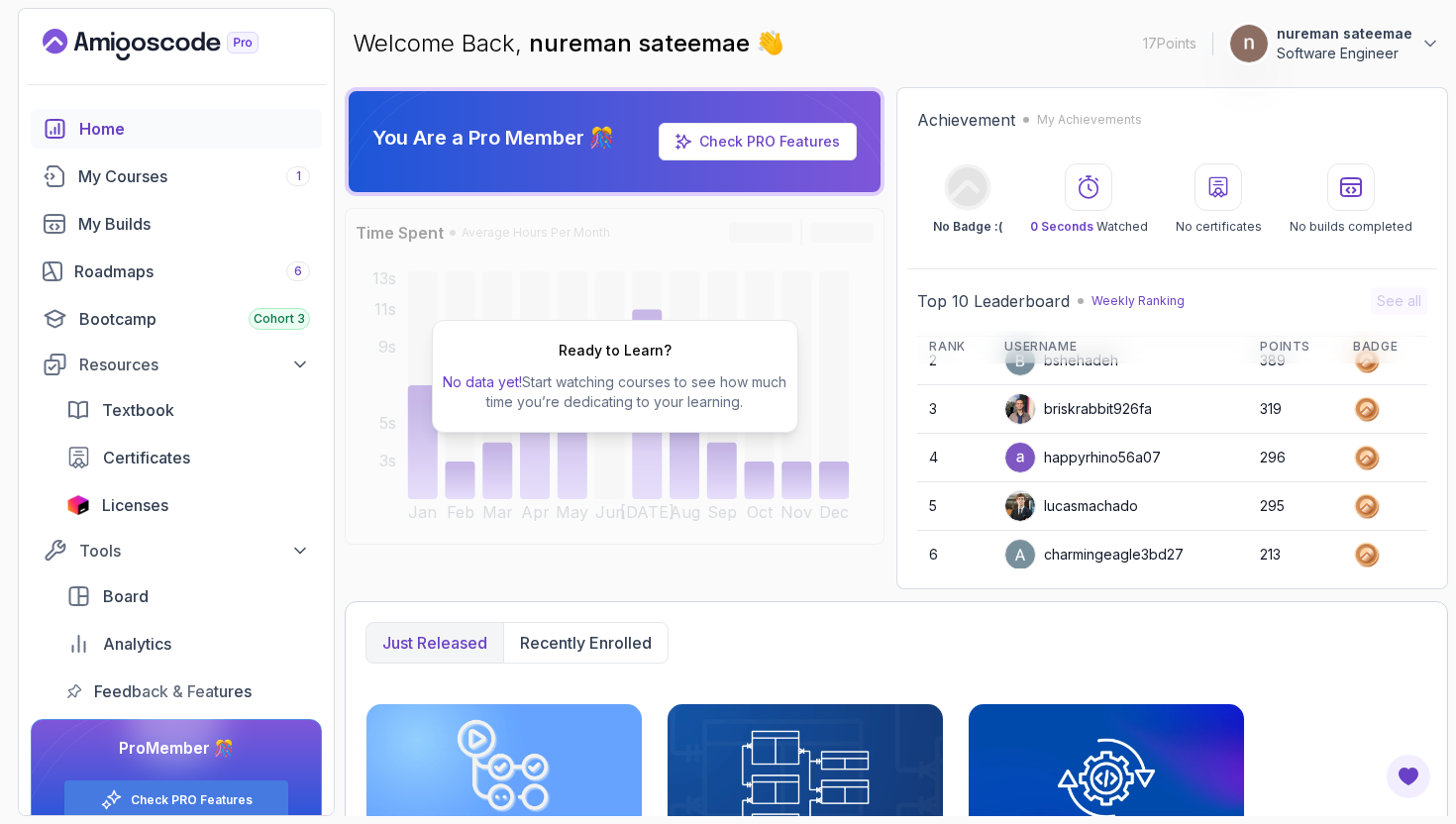 scroll, scrollTop: 279, scrollLeft: 0, axis: vertical 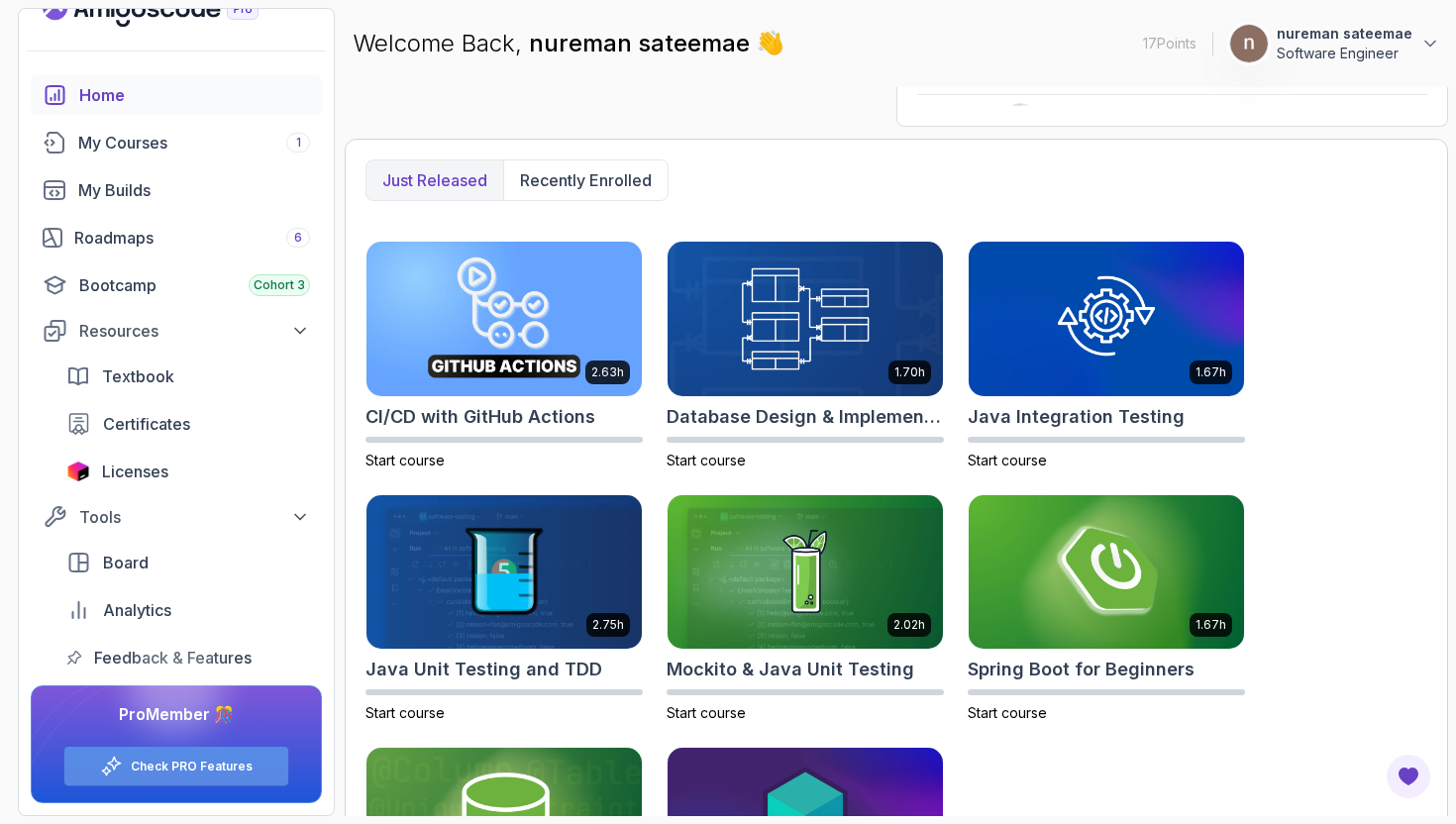 click on "Check PRO Features" at bounding box center (176, 766) 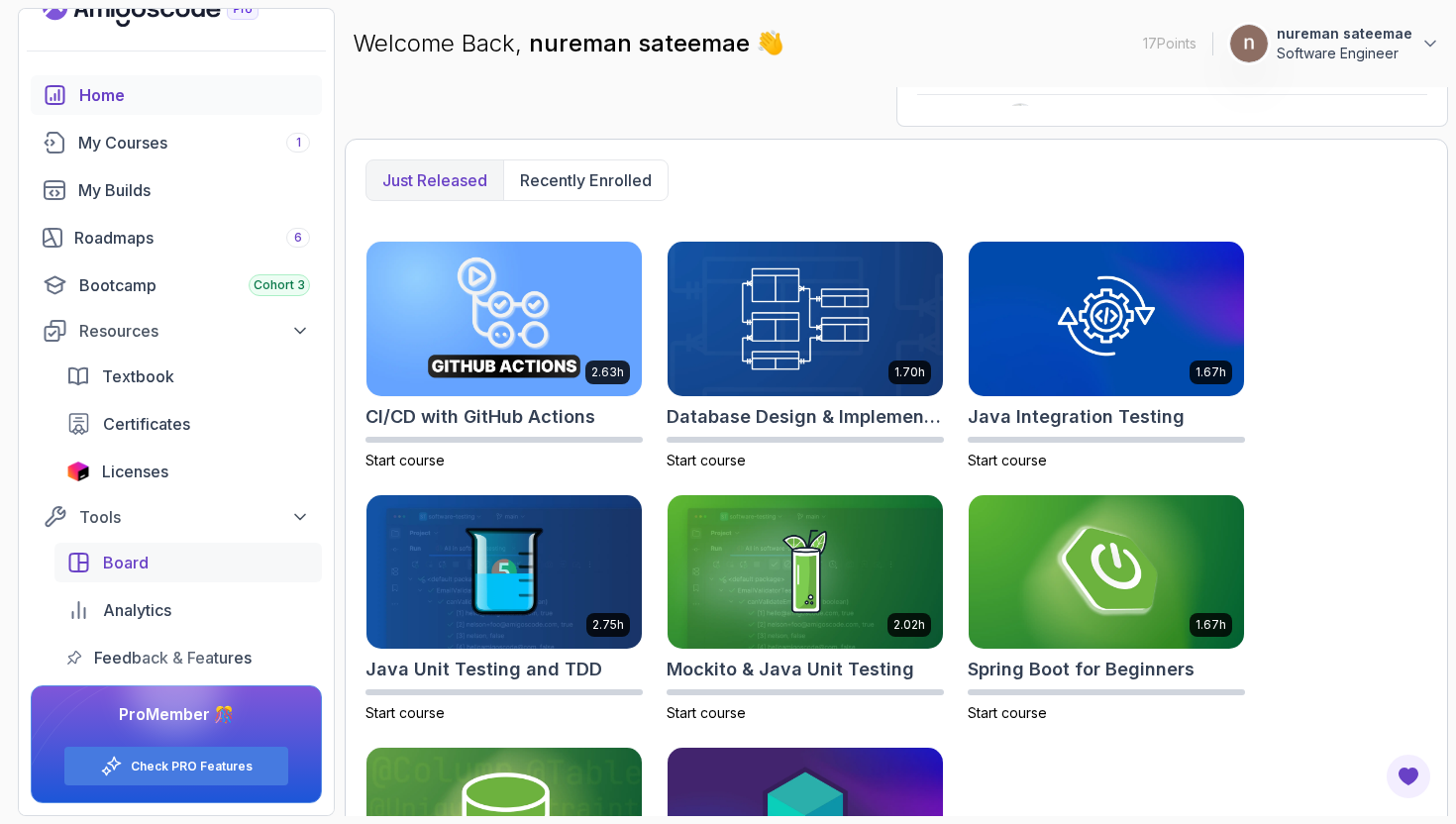click on "Board" at bounding box center (206, 563) 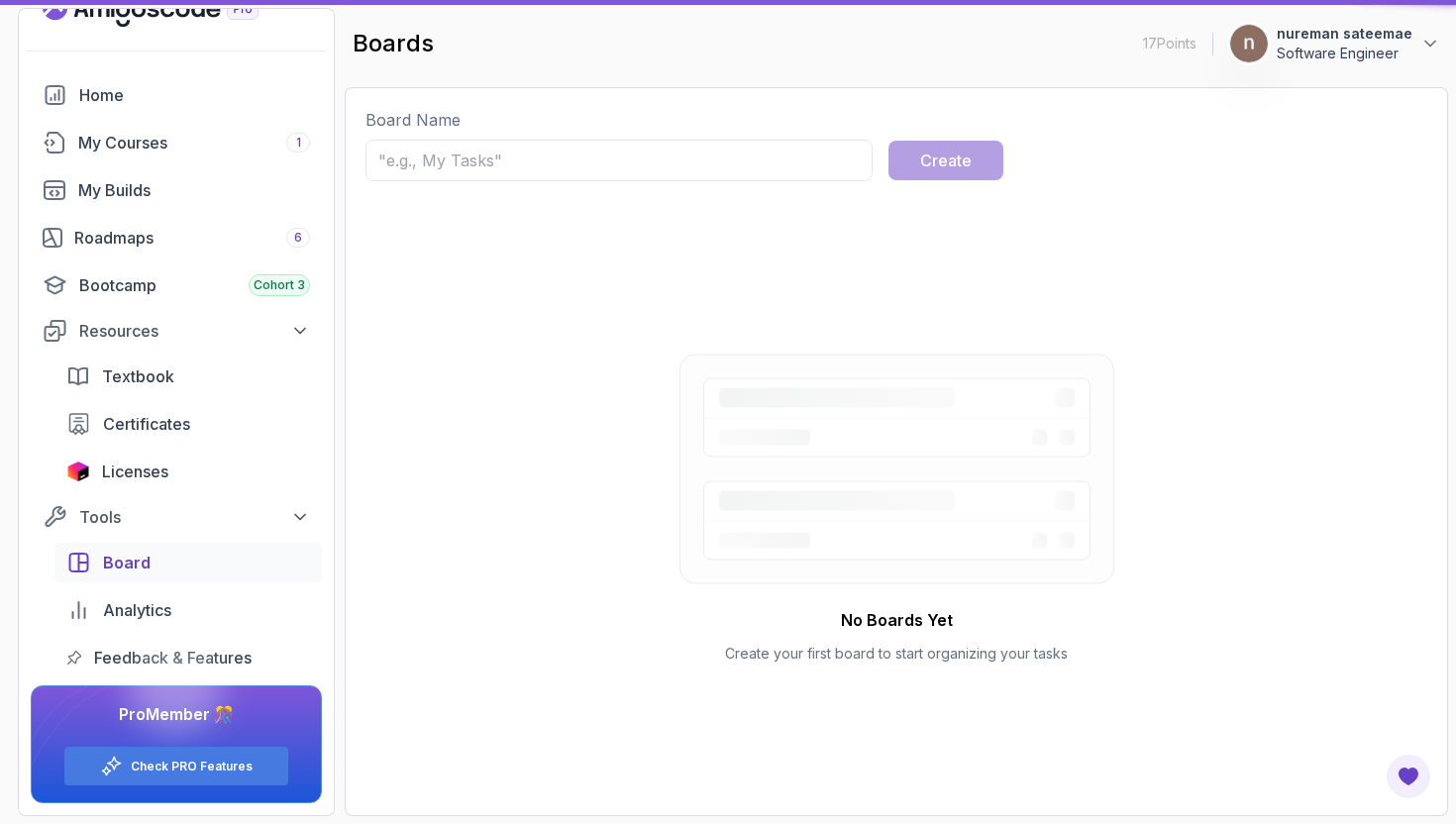 scroll, scrollTop: 0, scrollLeft: 0, axis: both 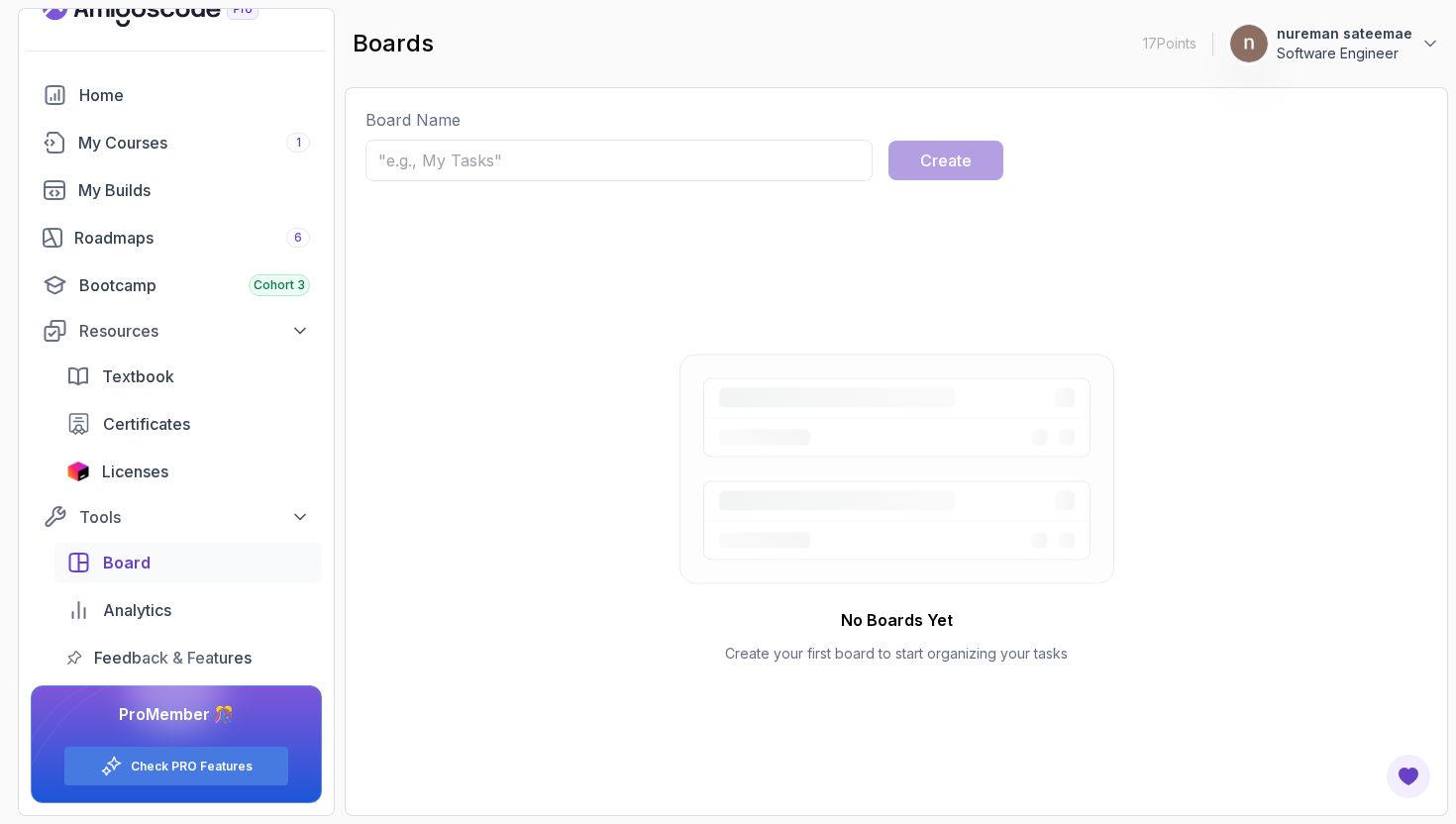 click at bounding box center (619, 160) 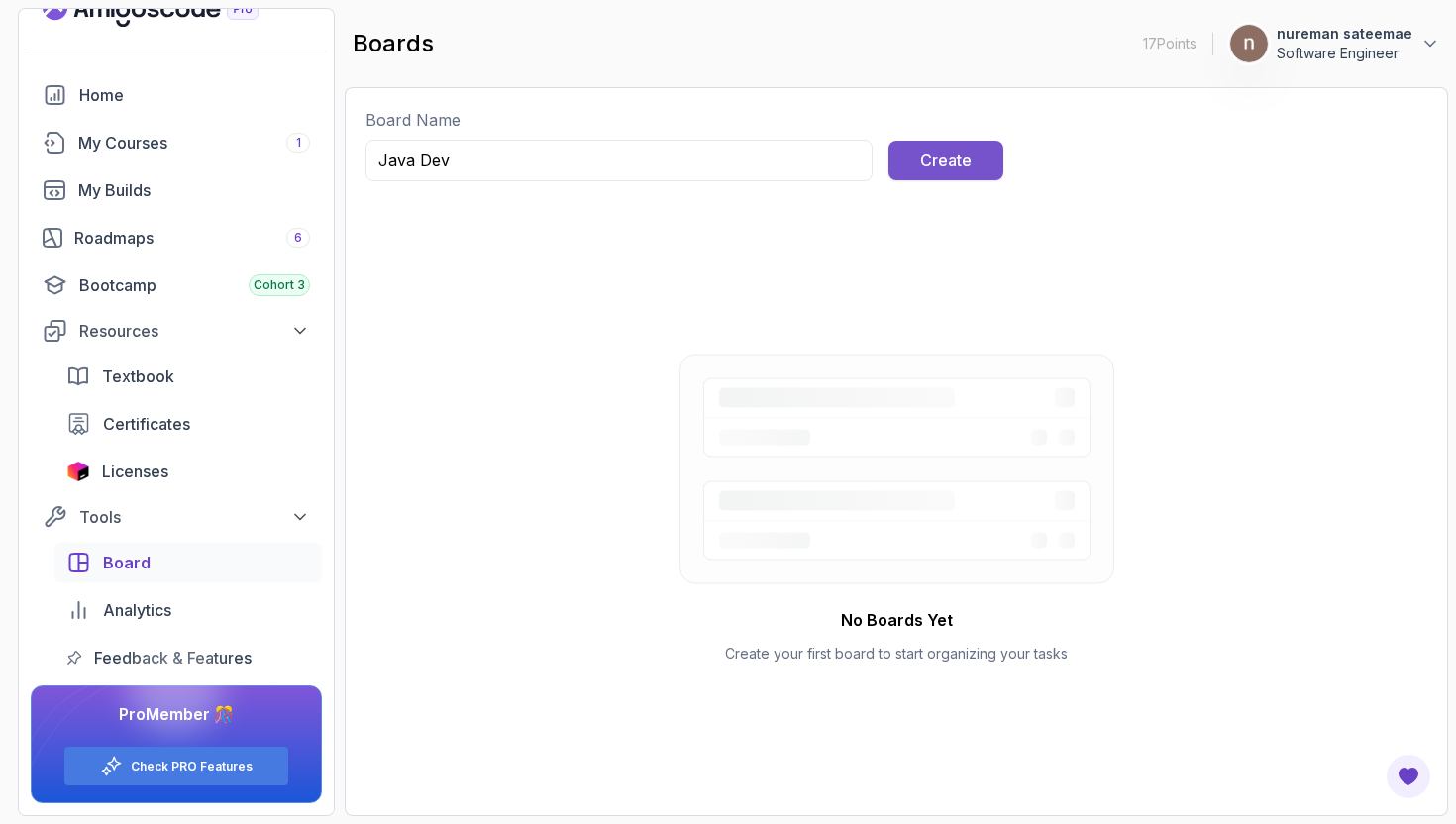 type on "Java Dev" 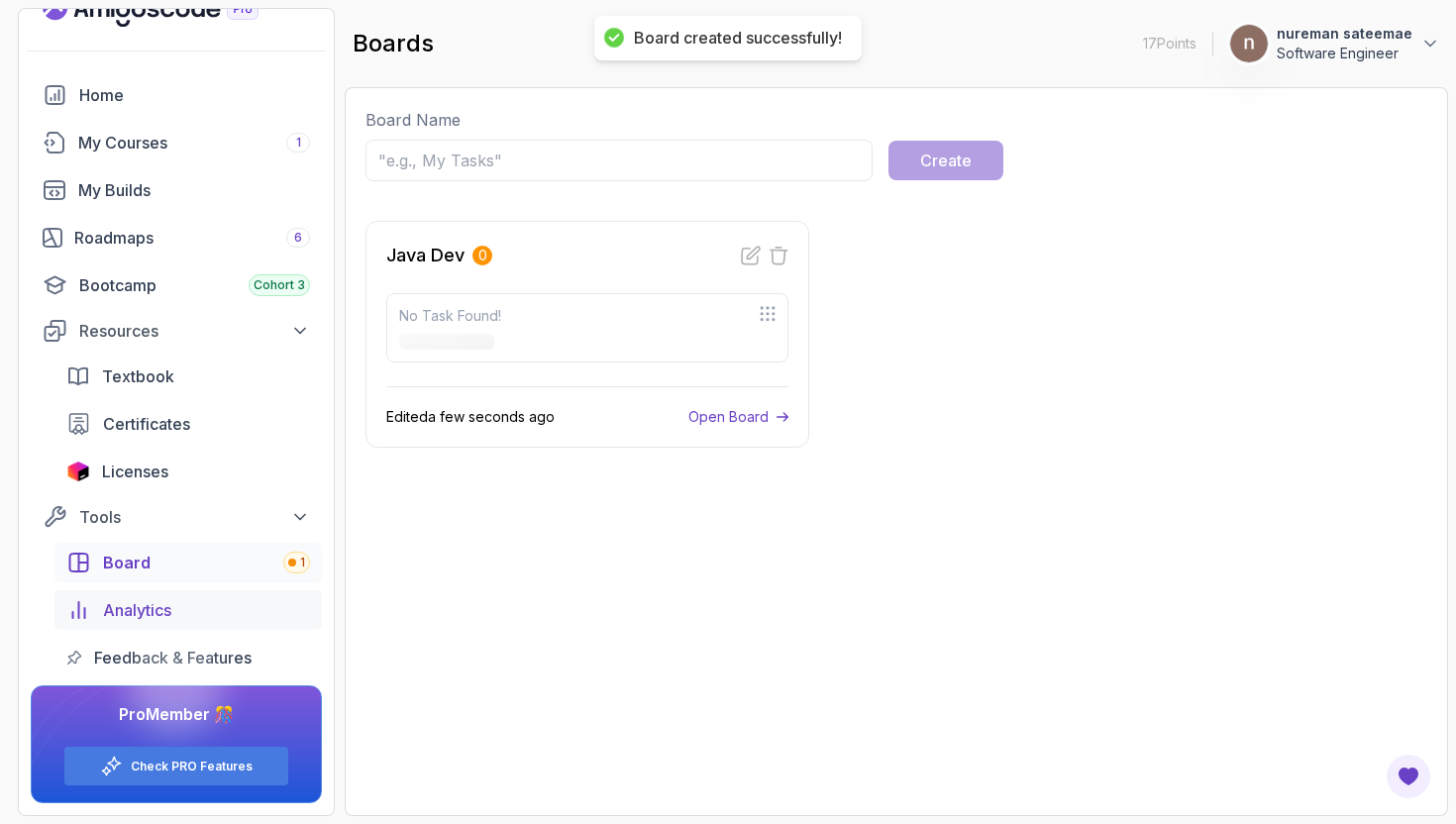 click on "Analytics" at bounding box center [188, 610] 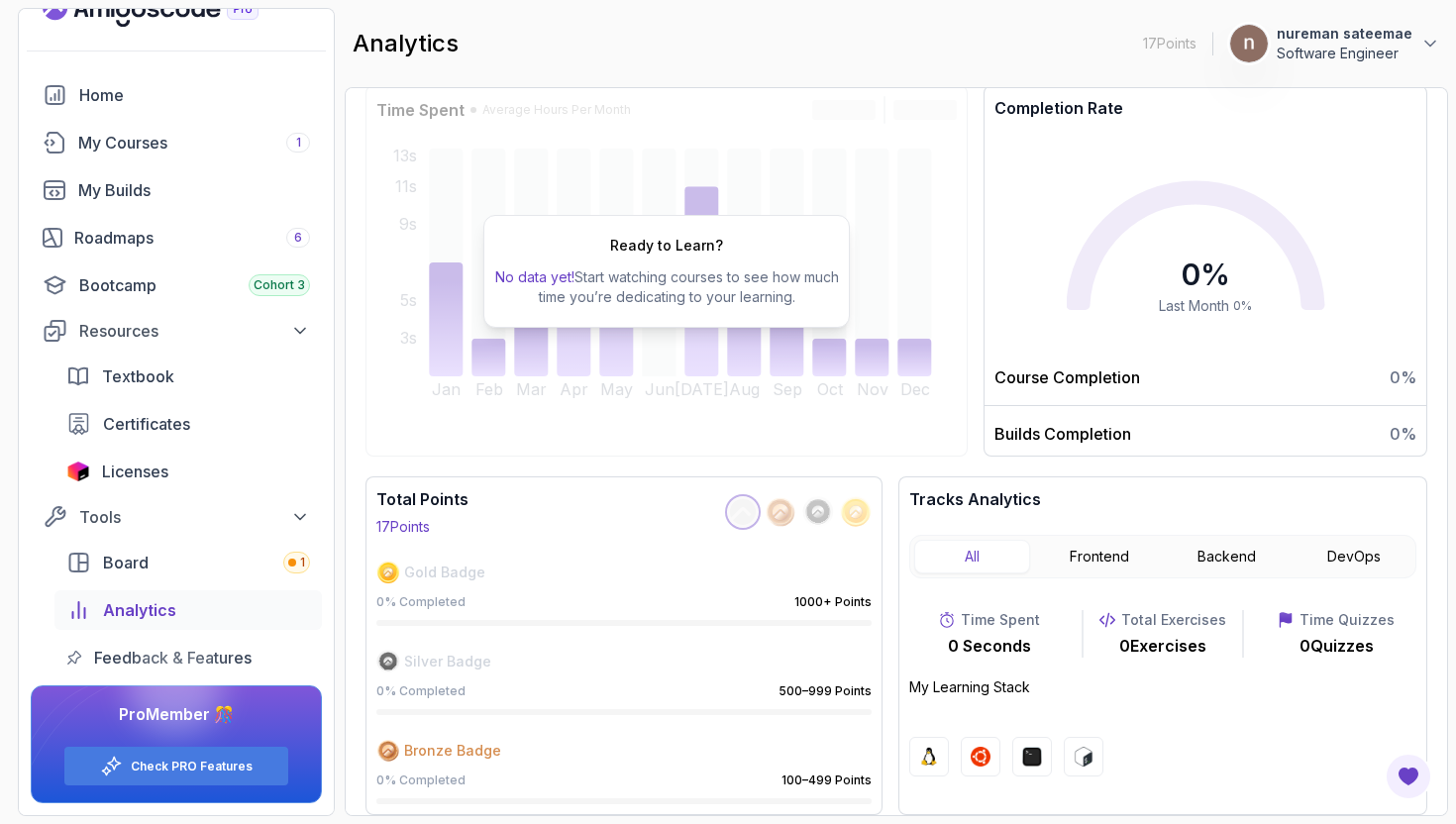 scroll, scrollTop: 0, scrollLeft: 0, axis: both 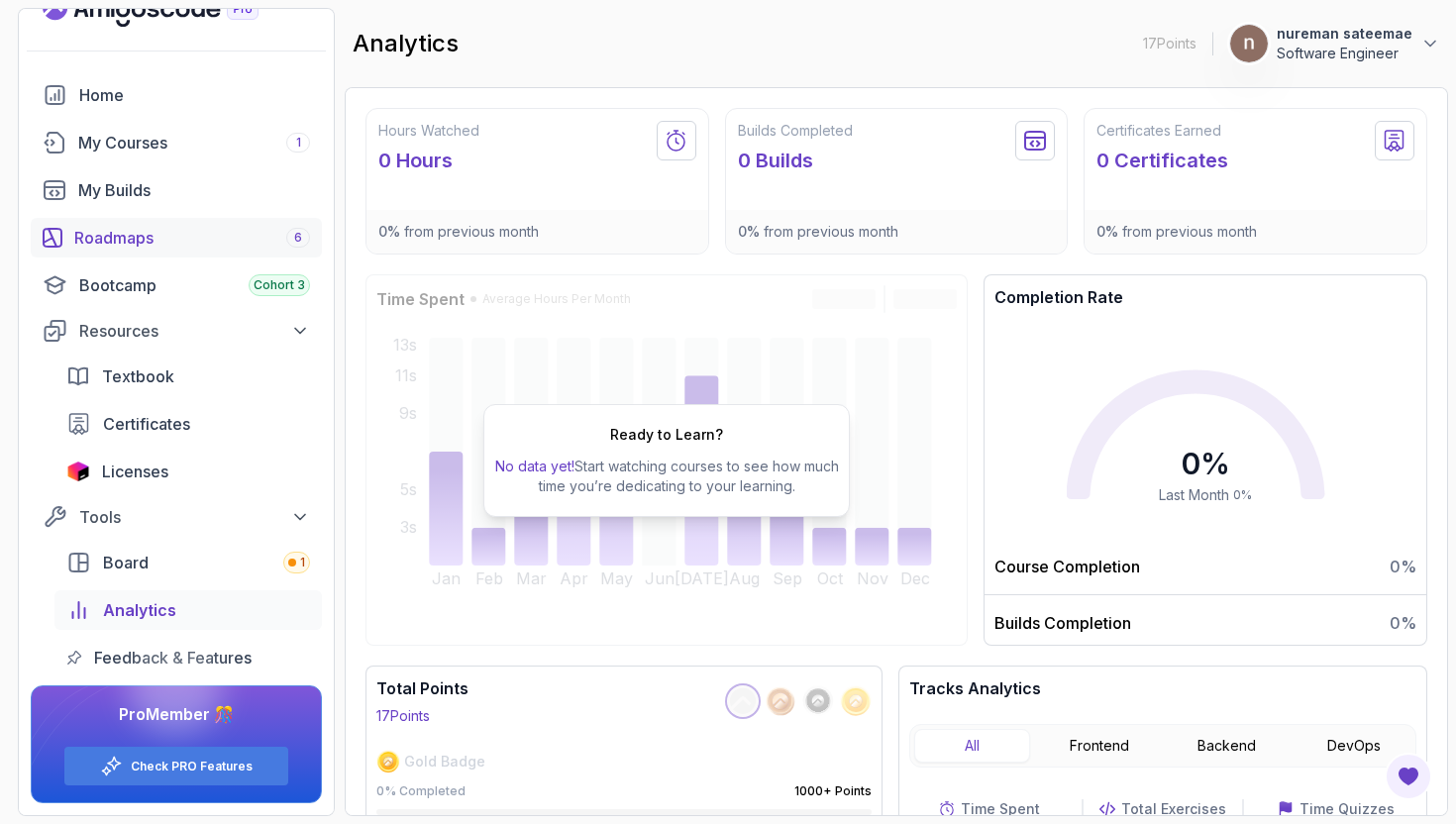 click on "Roadmaps 6" at bounding box center [192, 238] 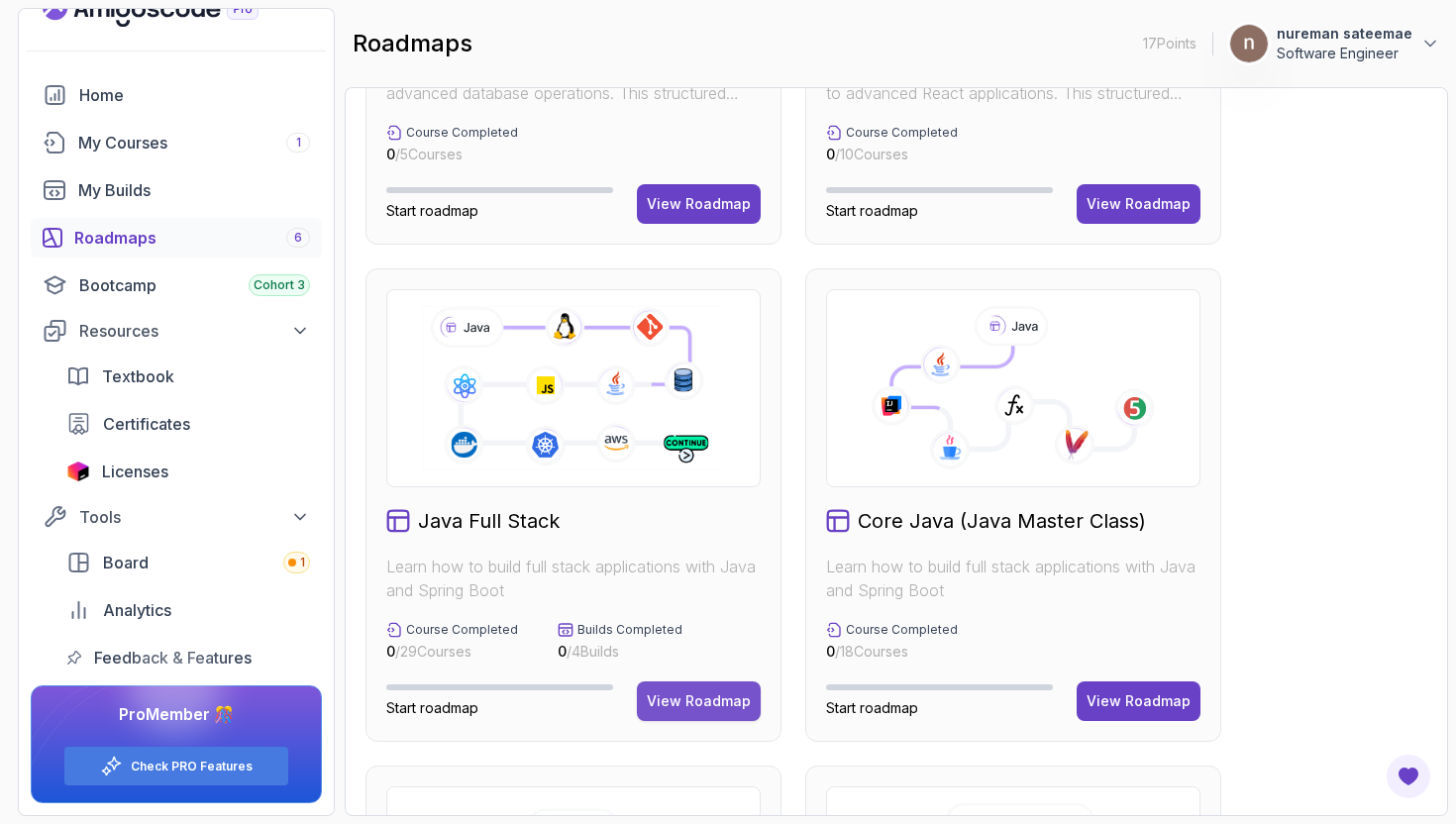 scroll, scrollTop: 345, scrollLeft: 0, axis: vertical 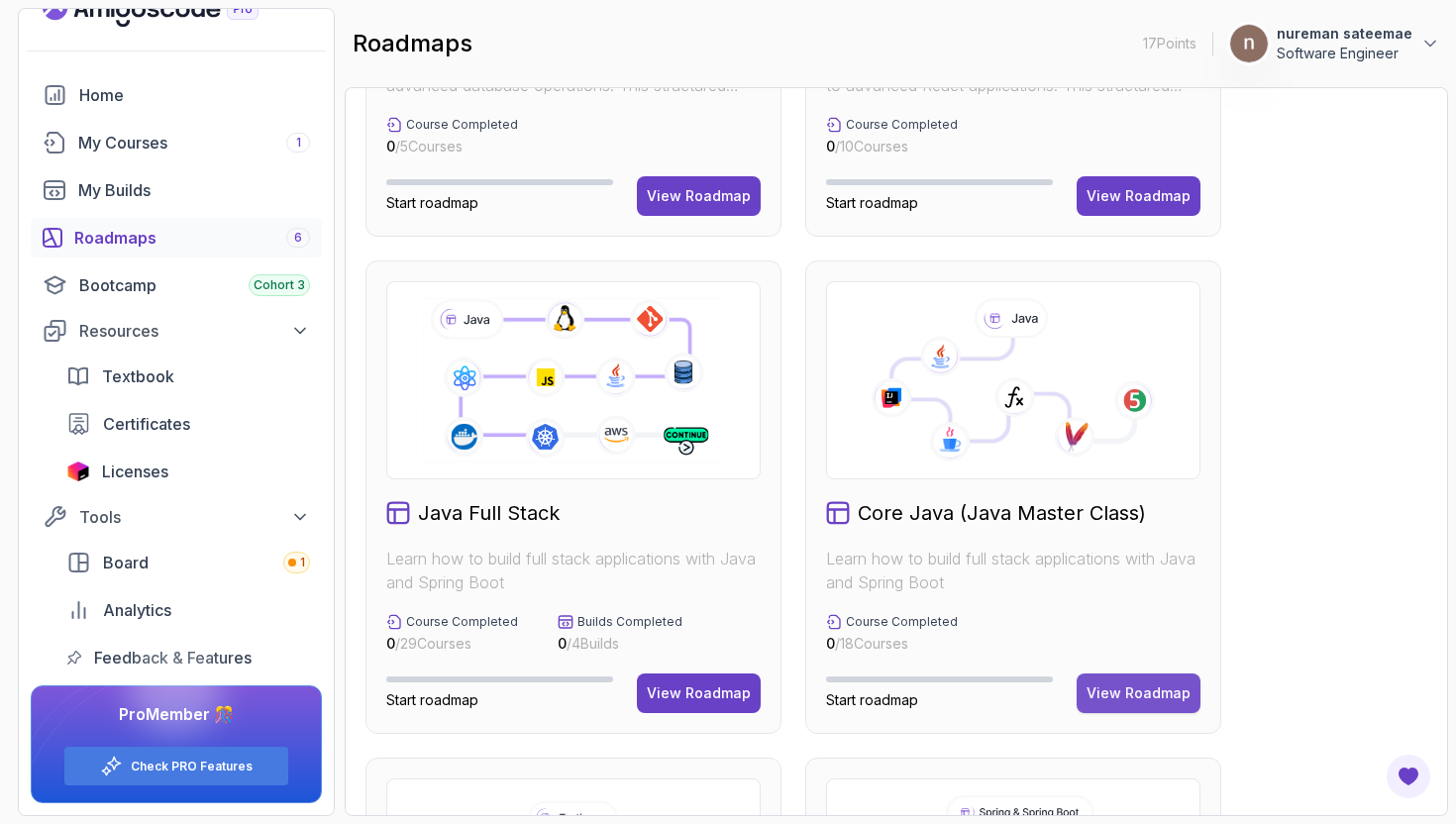 click on "View Roadmap" at bounding box center [1138, 693] 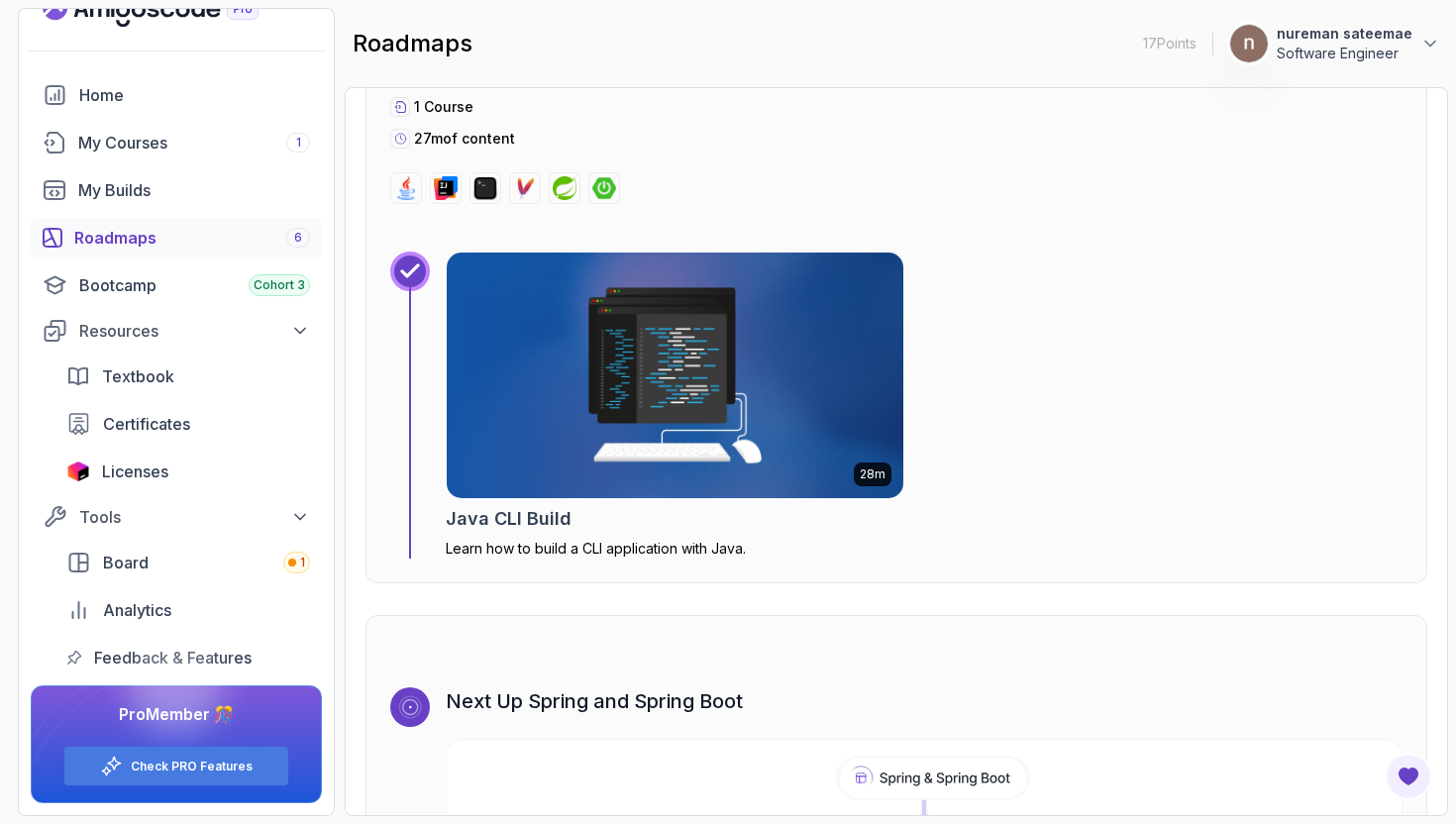 scroll, scrollTop: 12169, scrollLeft: 0, axis: vertical 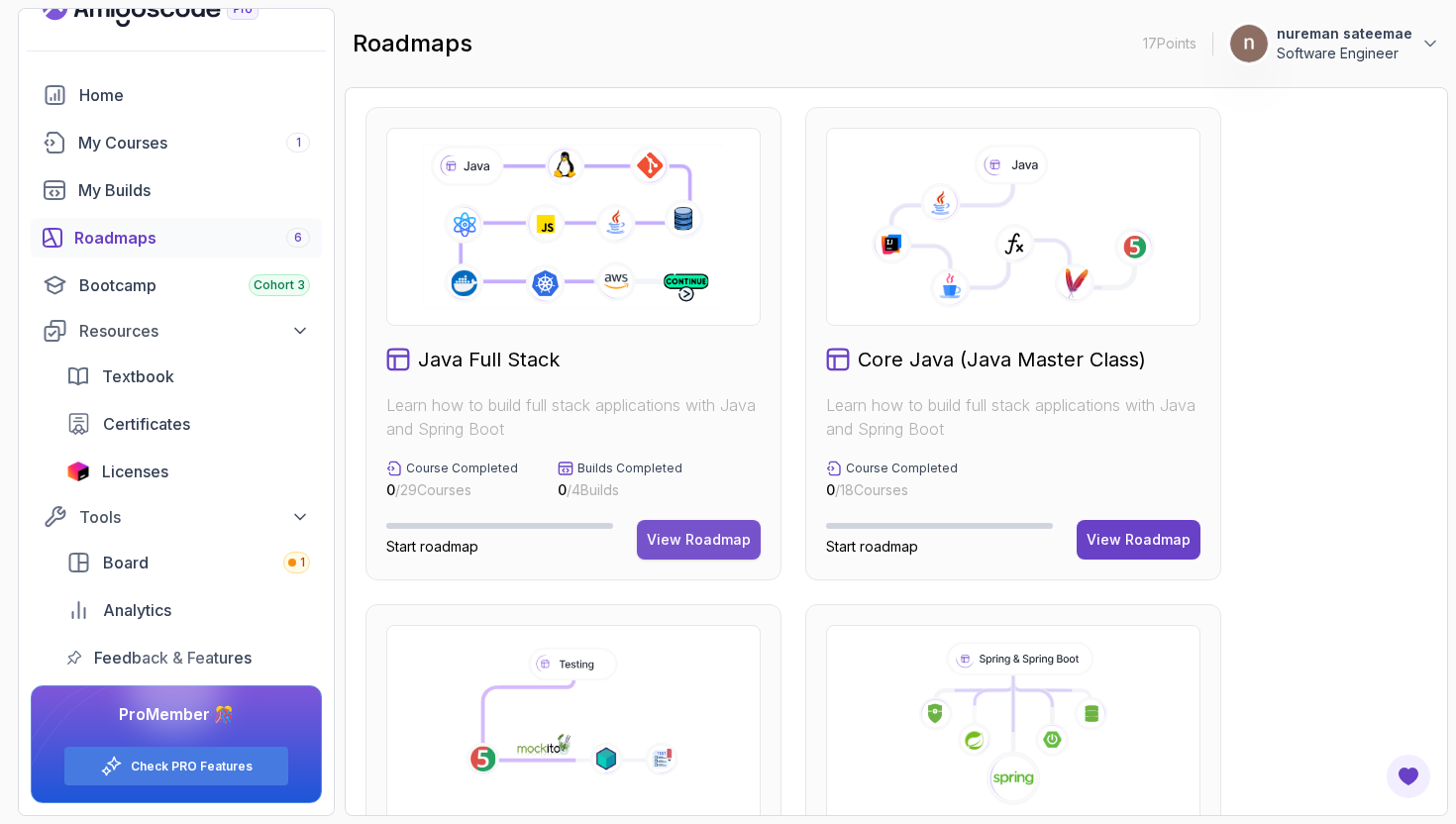 click on "View Roadmap" at bounding box center [698, 540] 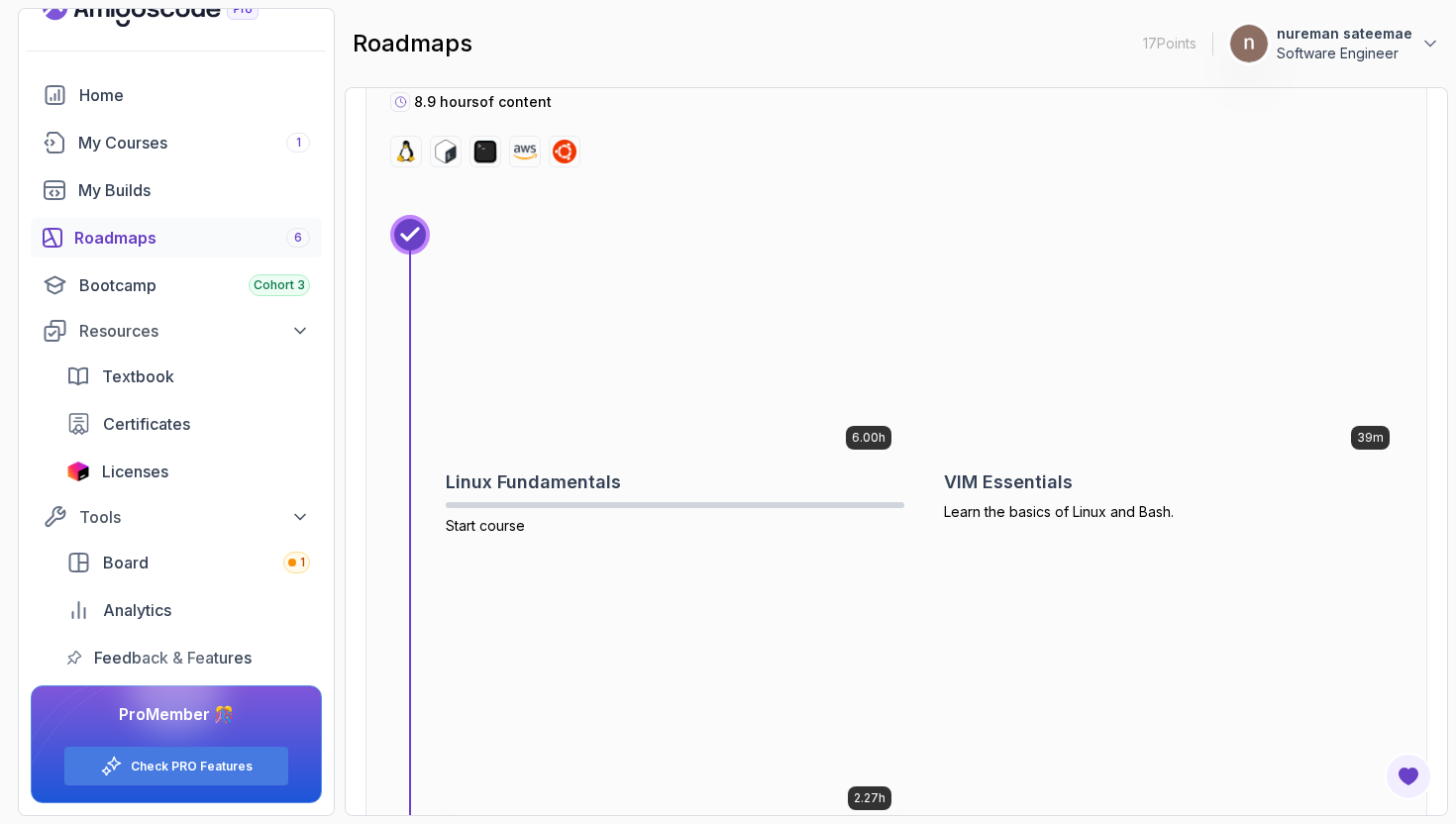 scroll, scrollTop: 898, scrollLeft: 0, axis: vertical 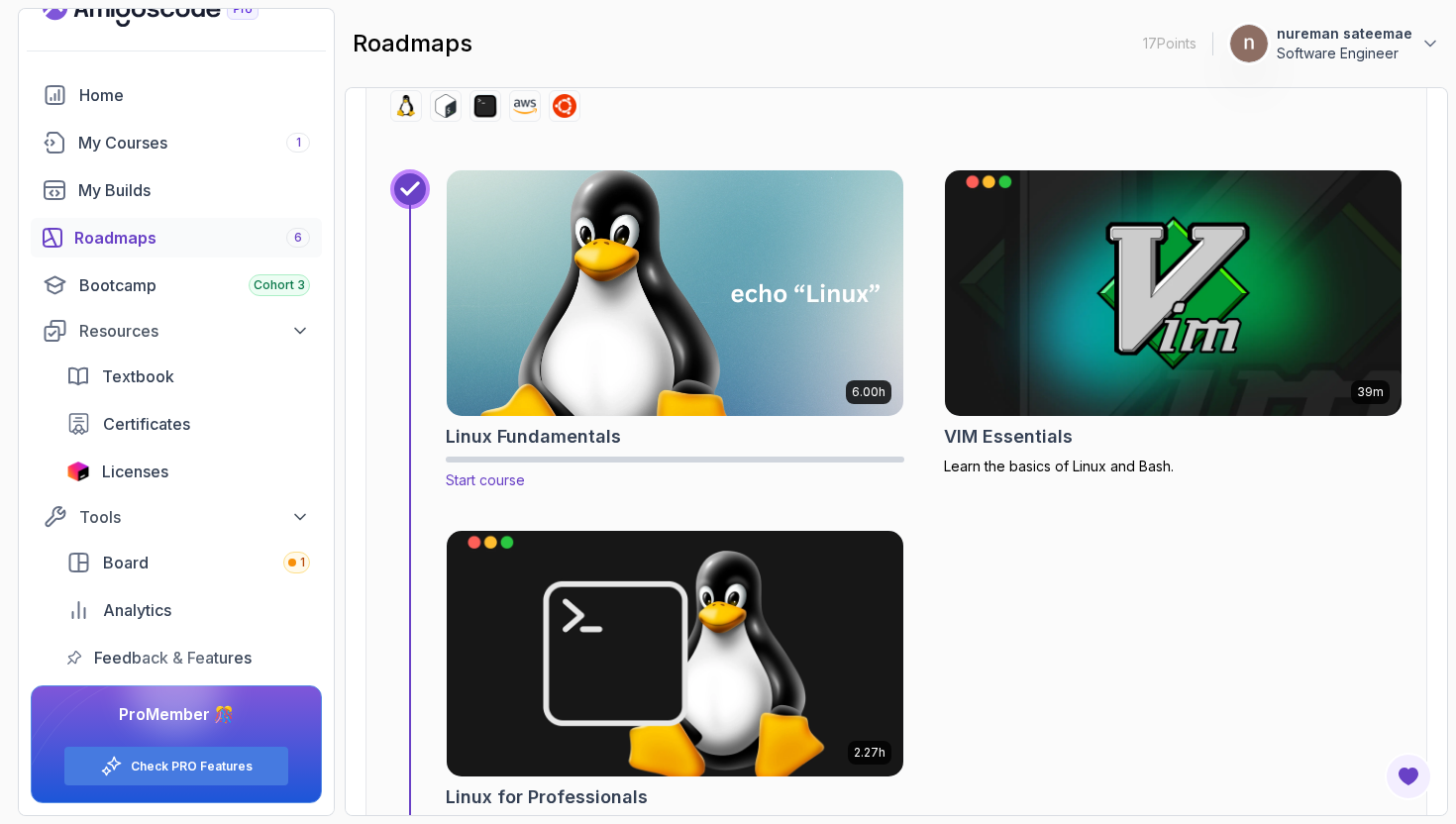 click at bounding box center [675, 293] 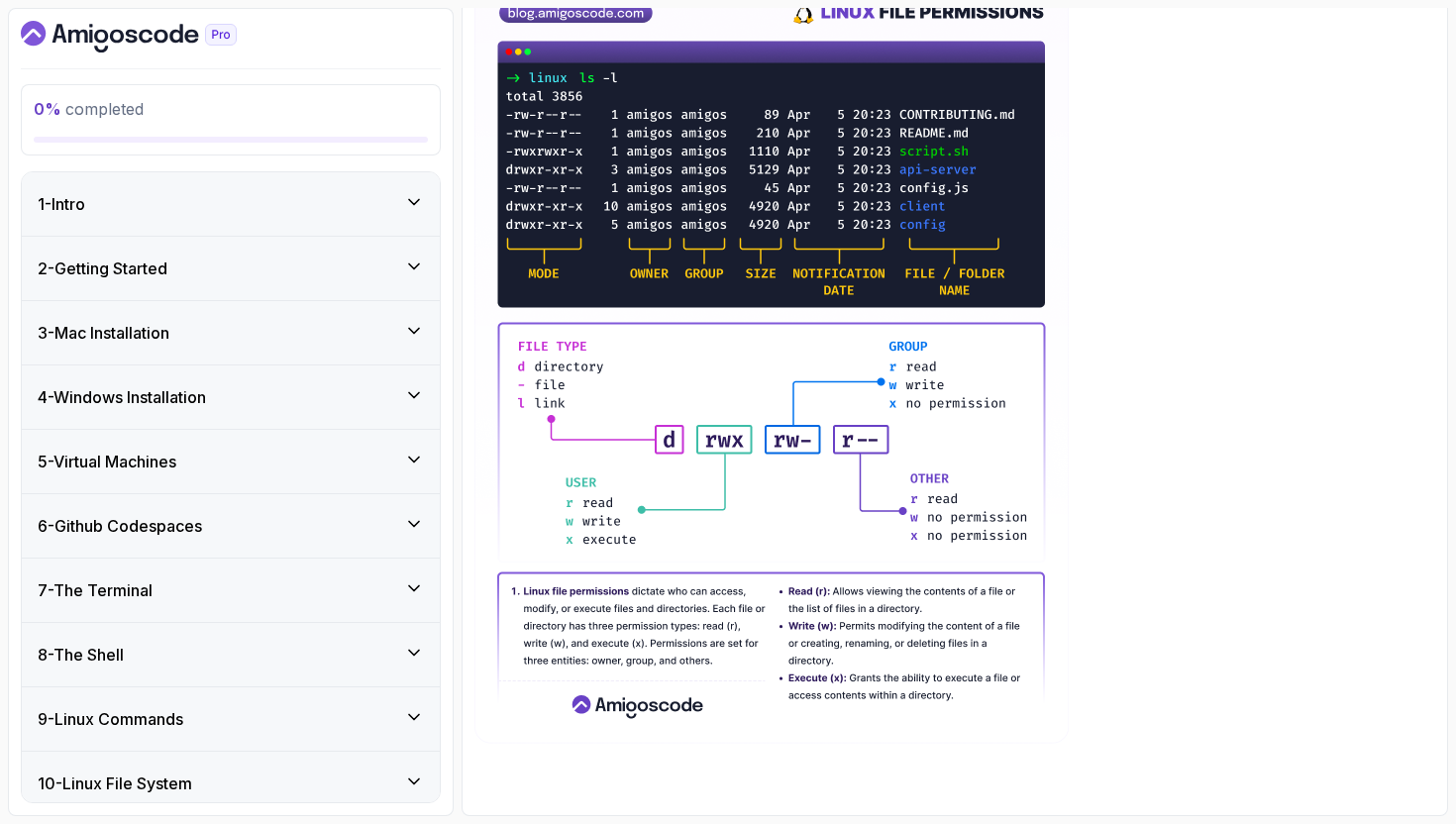 scroll, scrollTop: 0, scrollLeft: 0, axis: both 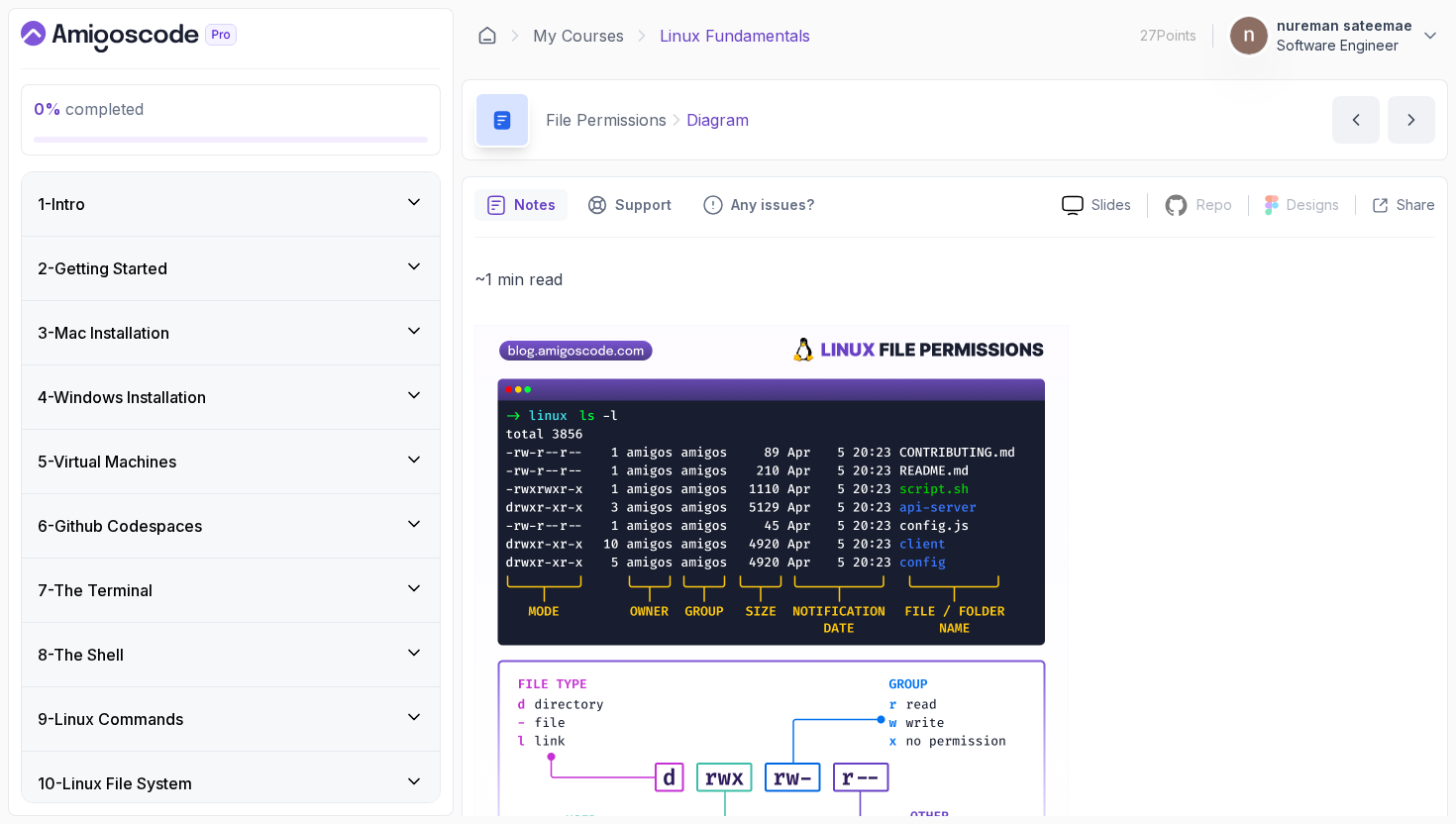 click on "1  -  Intro" at bounding box center [231, 204] 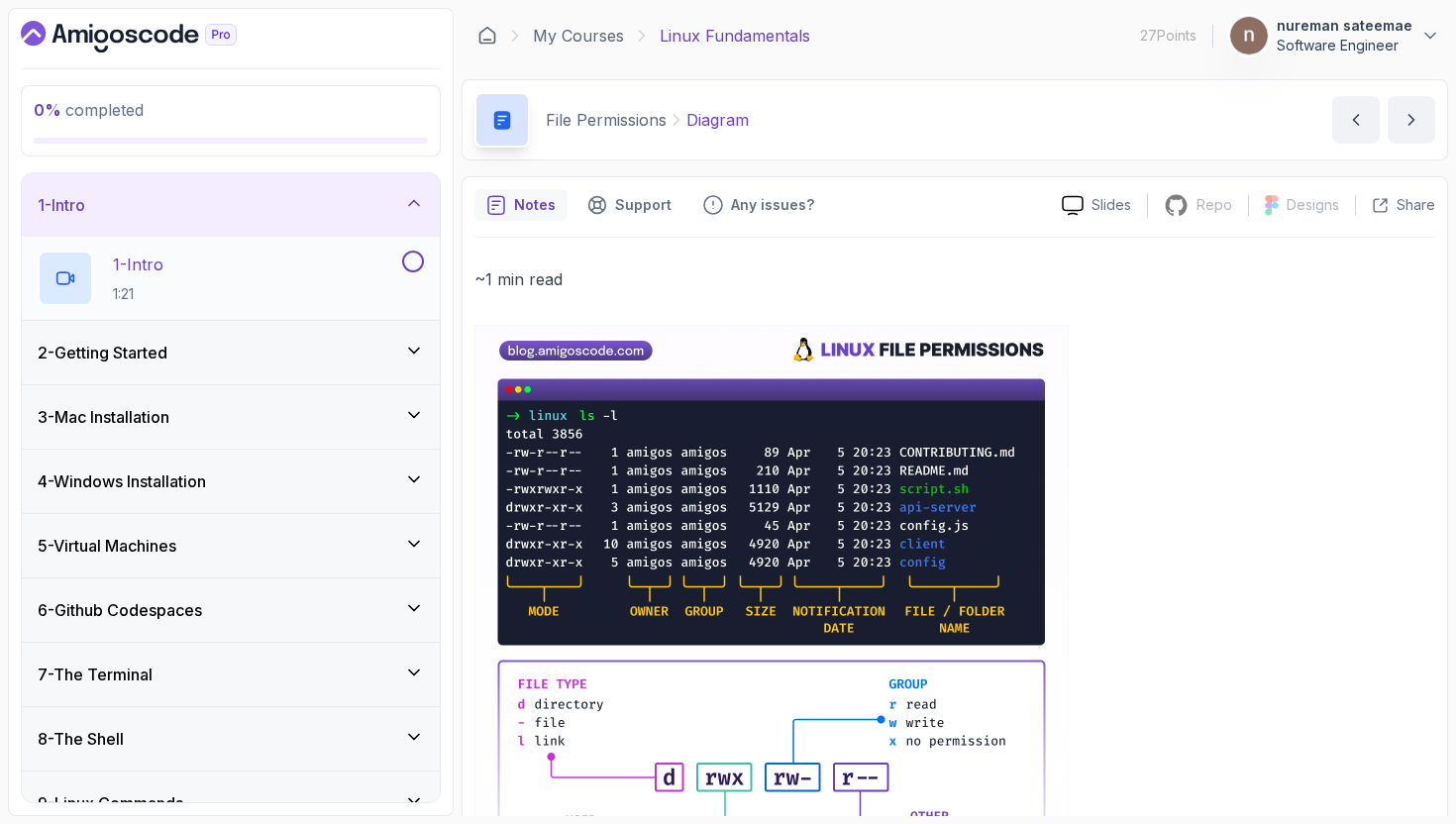 click on "1  -  Intro 1:21" at bounding box center (218, 278) 